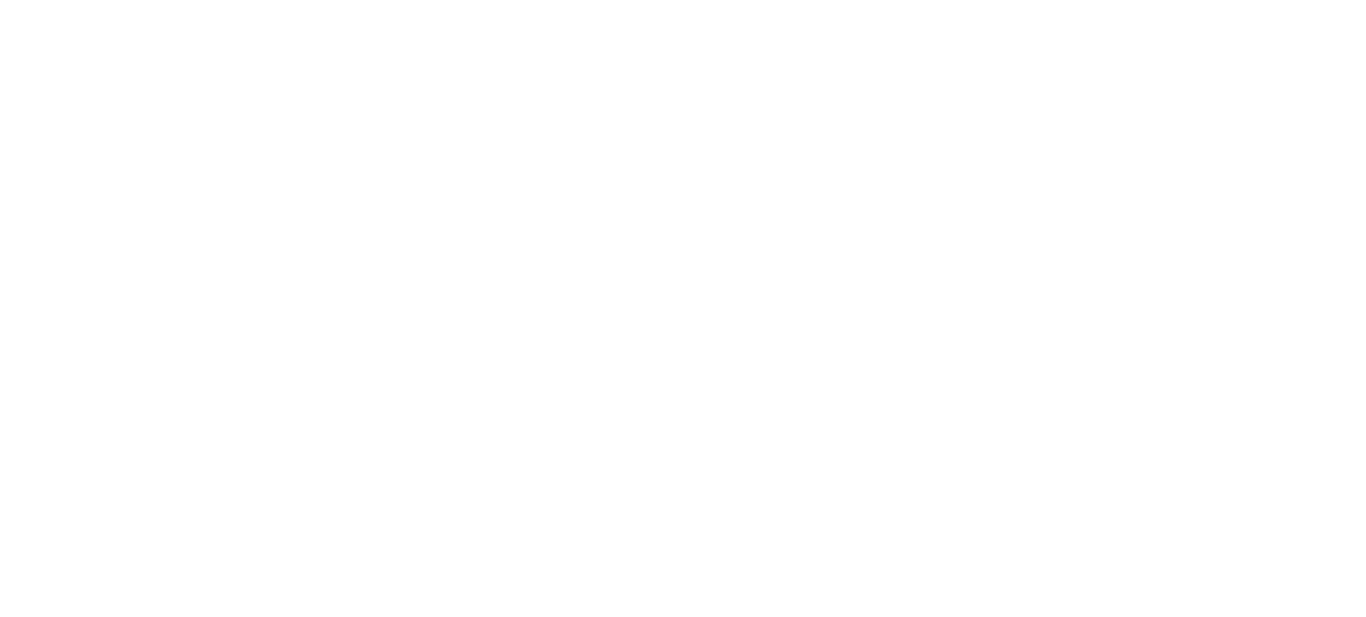 scroll, scrollTop: 0, scrollLeft: 0, axis: both 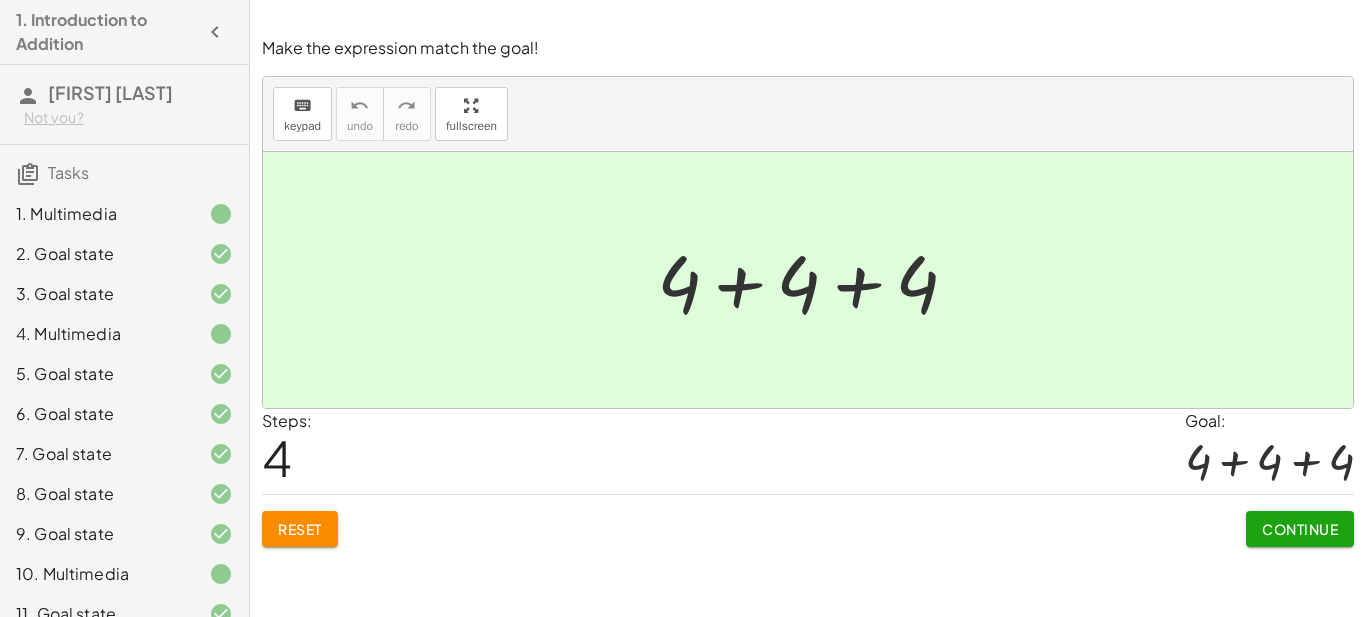 click on "Continue" at bounding box center [1300, 529] 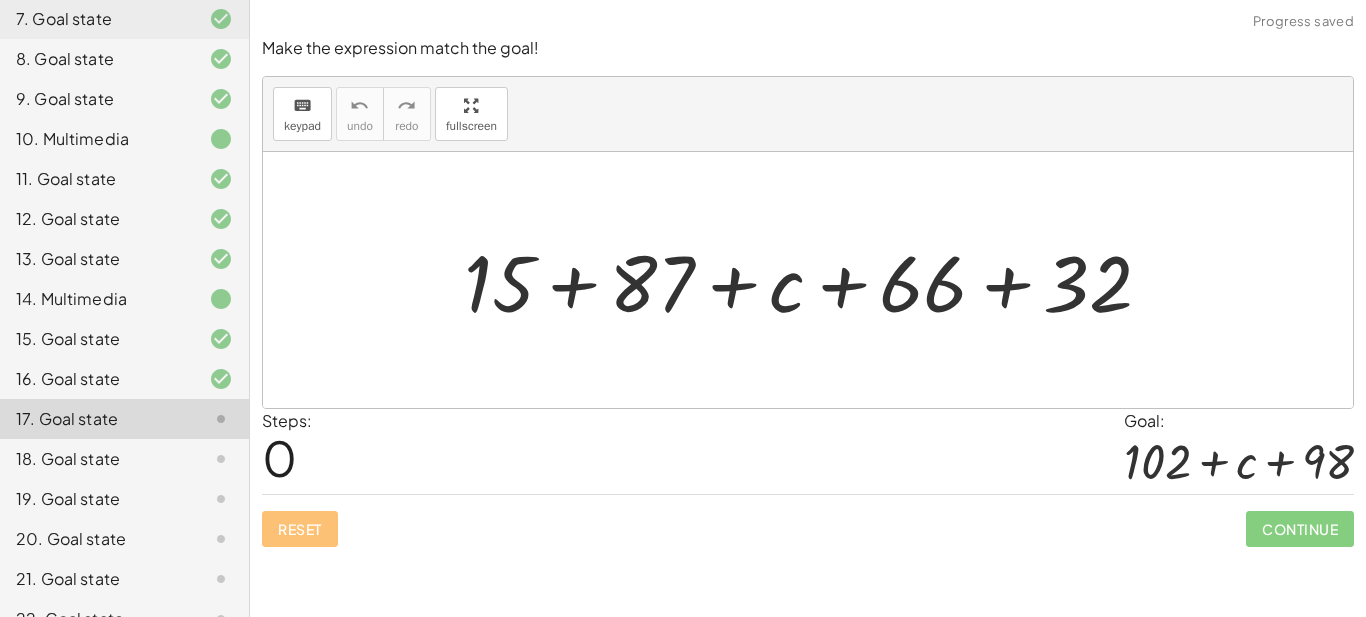 scroll, scrollTop: 465, scrollLeft: 0, axis: vertical 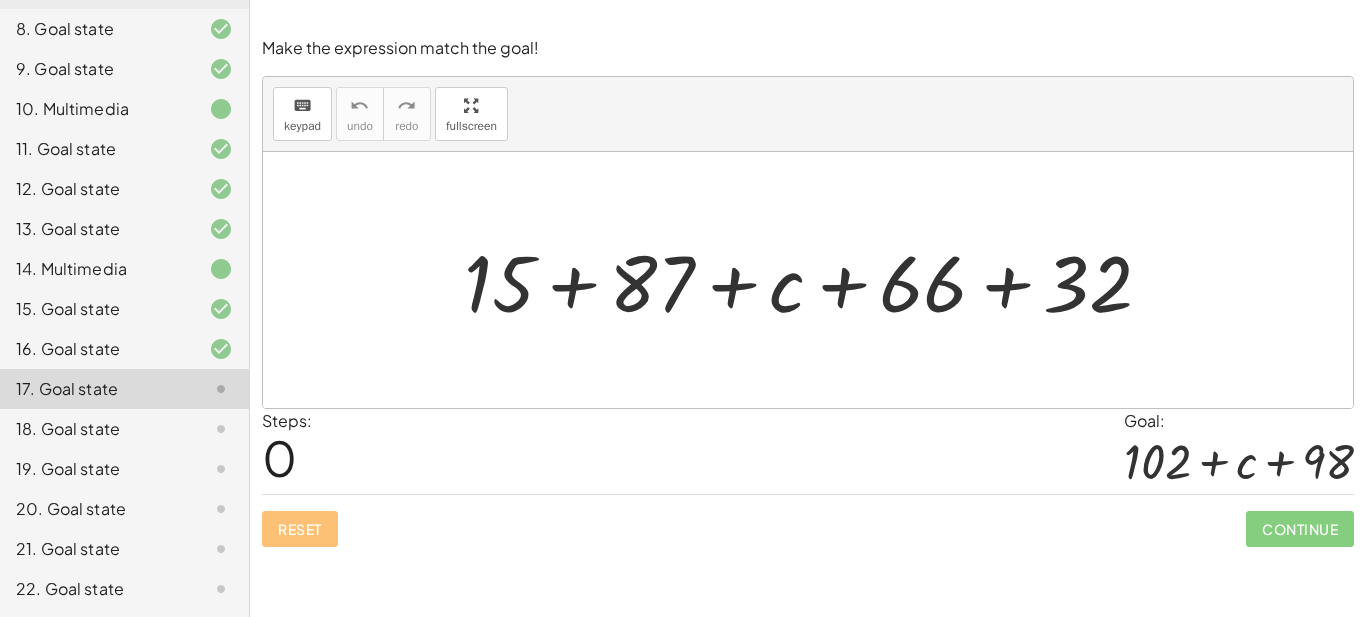 click at bounding box center (816, 280) 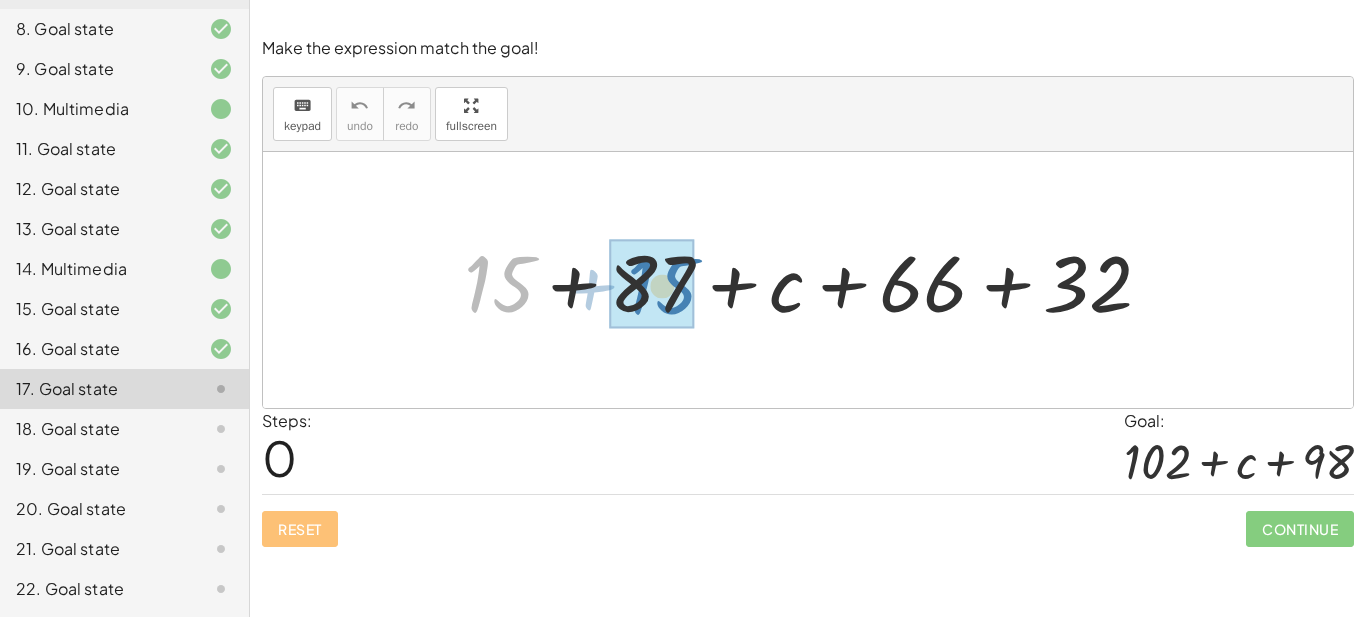drag, startPoint x: 495, startPoint y: 278, endPoint x: 659, endPoint y: 281, distance: 164.02744 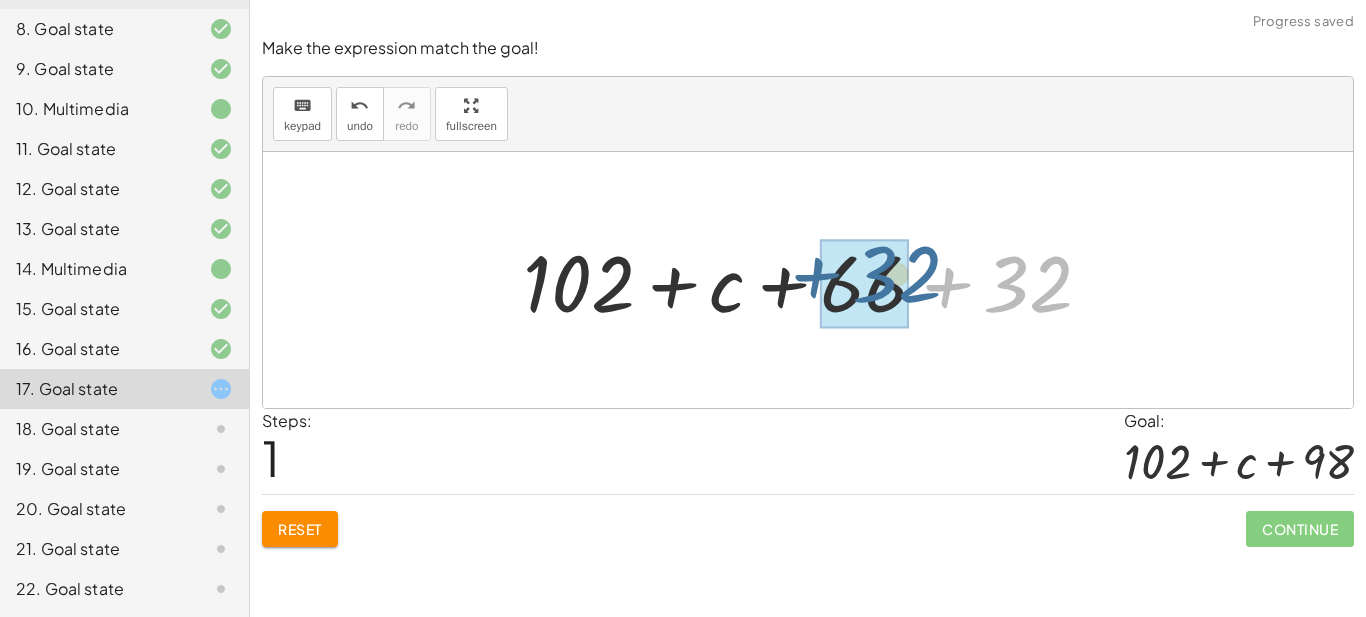drag, startPoint x: 1032, startPoint y: 289, endPoint x: 900, endPoint y: 279, distance: 132.37825 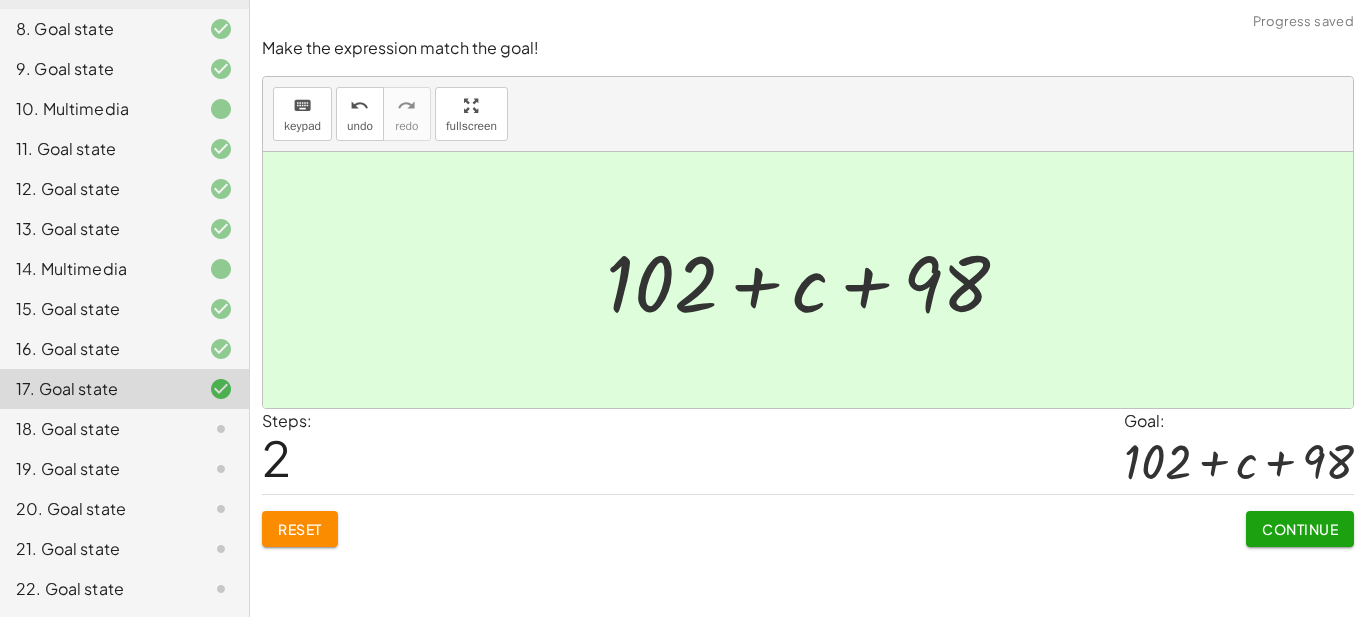 click on "Continue" 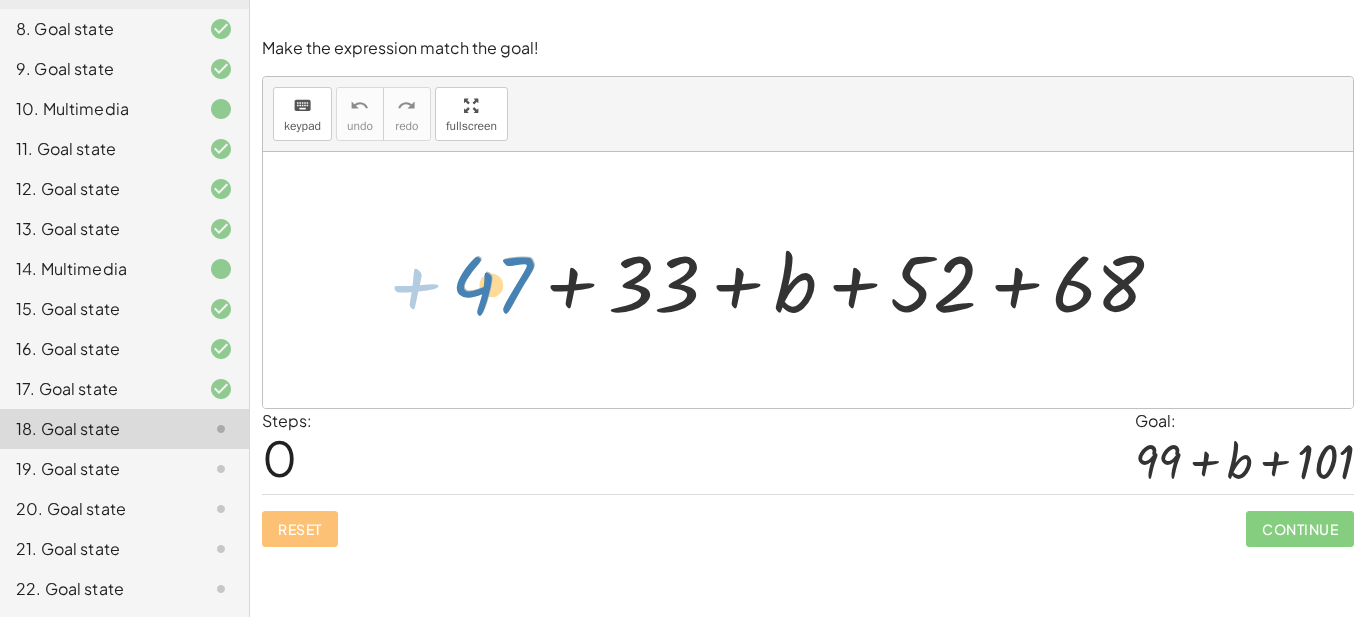 click at bounding box center [816, 280] 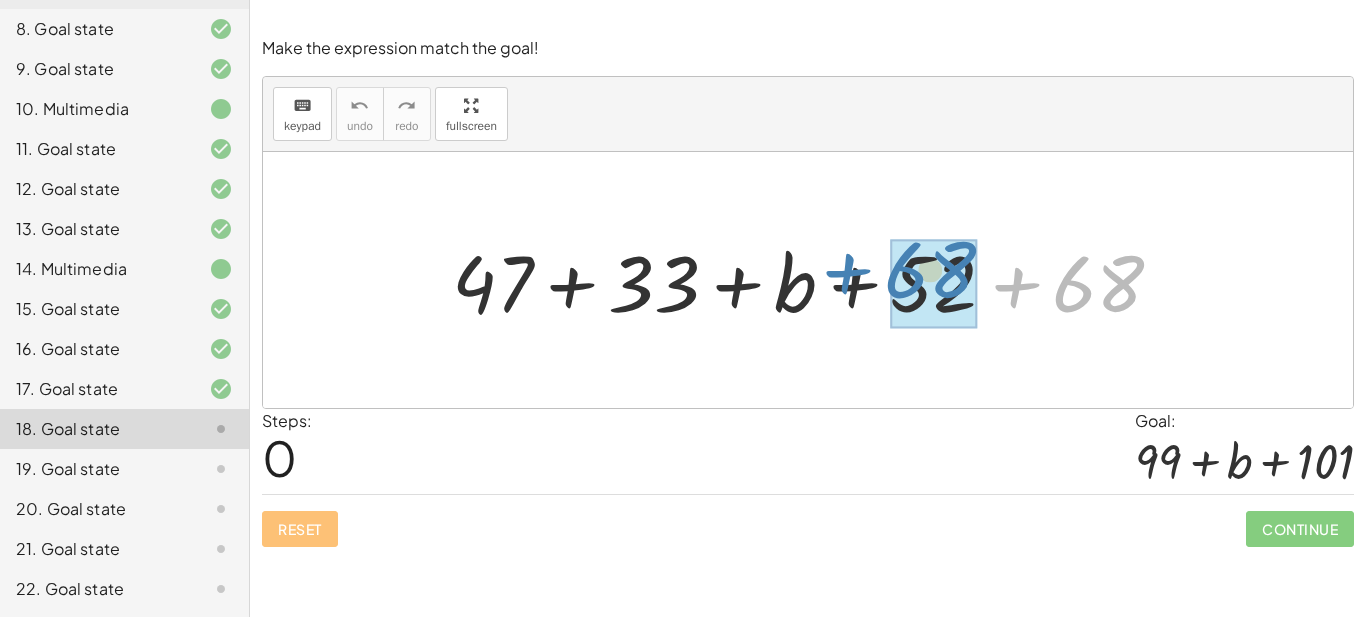 drag, startPoint x: 1085, startPoint y: 294, endPoint x: 917, endPoint y: 280, distance: 168.58232 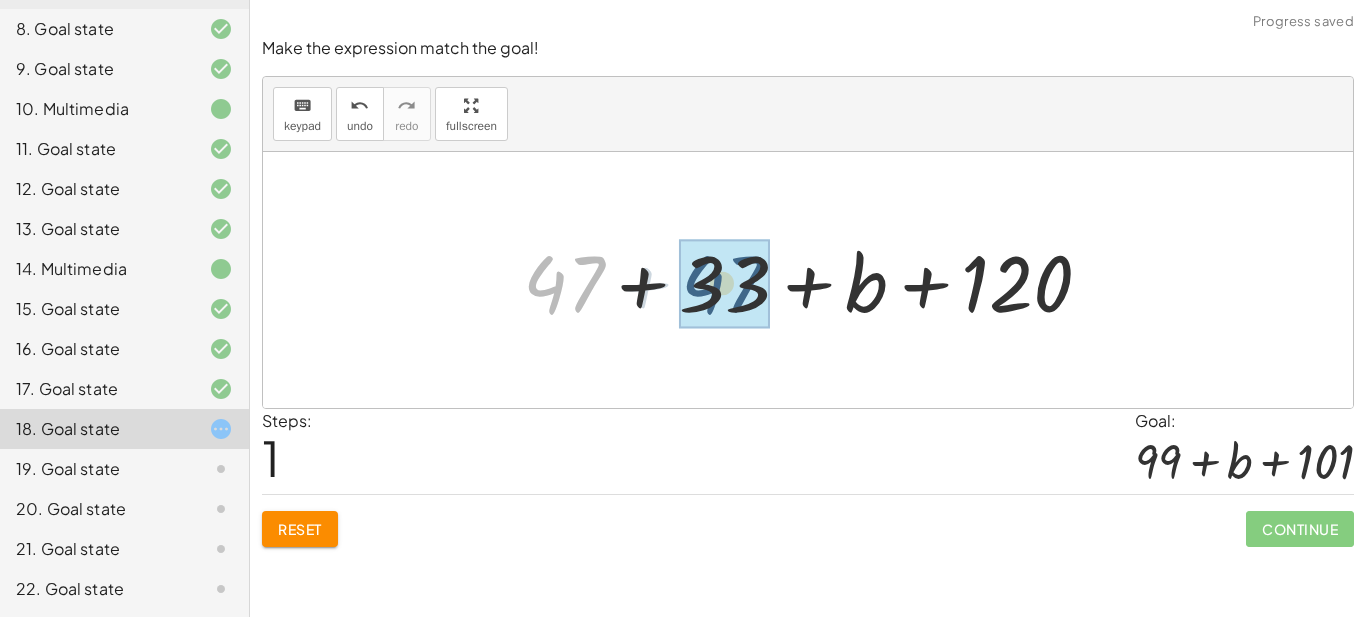 drag, startPoint x: 541, startPoint y: 283, endPoint x: 714, endPoint y: 286, distance: 173.02602 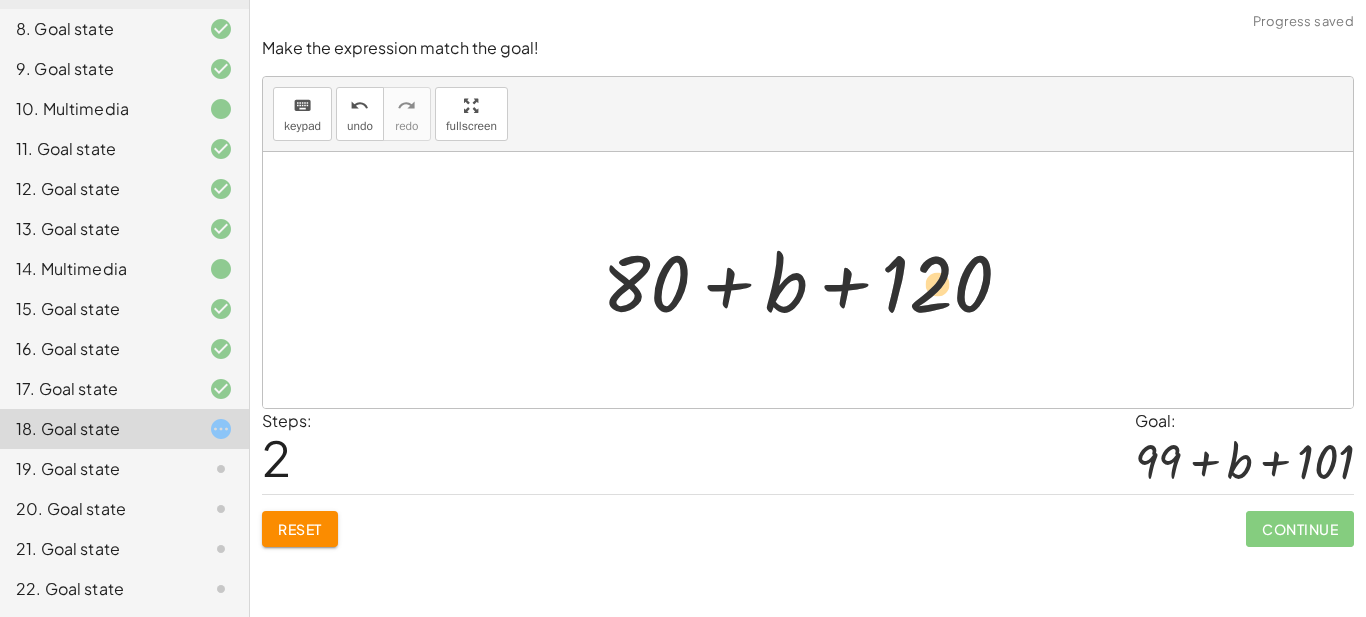 click at bounding box center (815, 280) 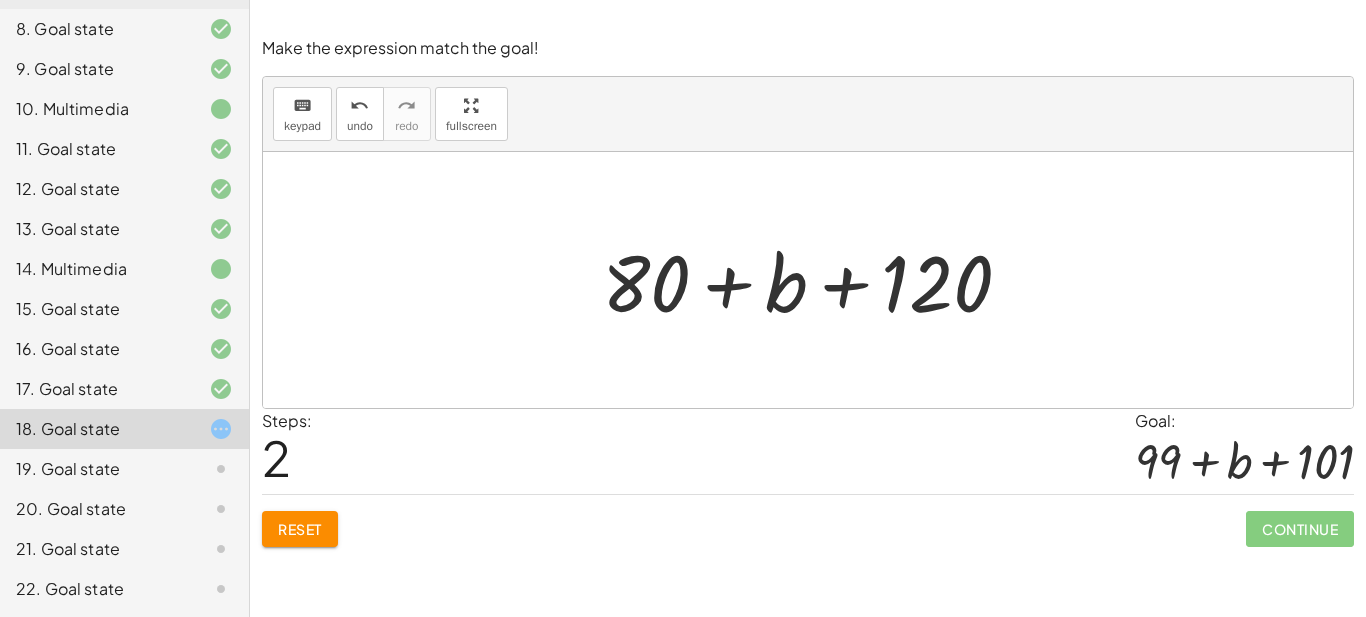 click on "Reset" at bounding box center [300, 529] 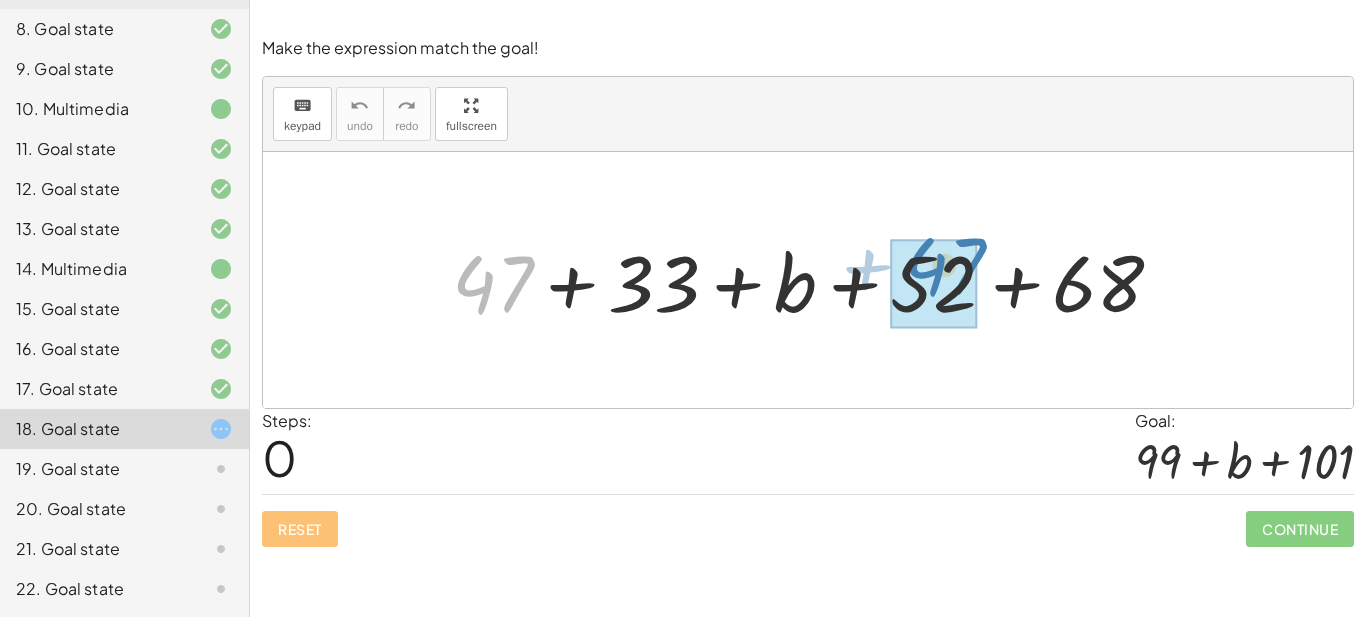 drag, startPoint x: 489, startPoint y: 291, endPoint x: 942, endPoint y: 274, distance: 453.31888 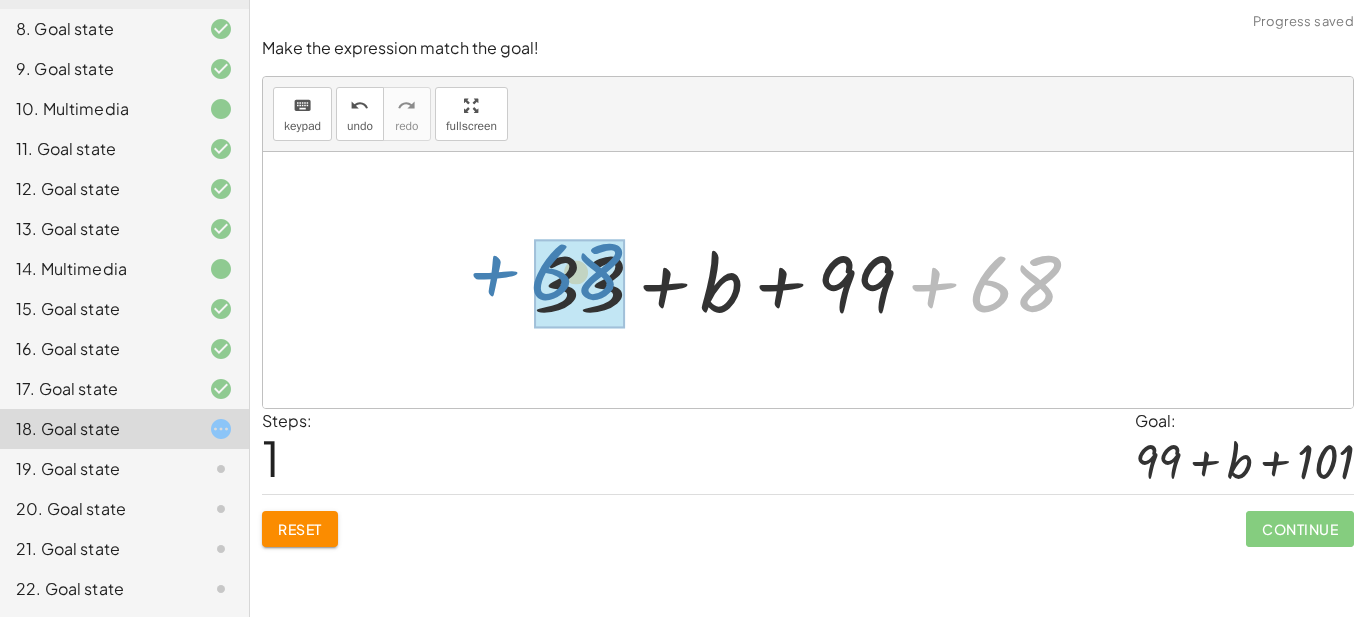 drag, startPoint x: 1002, startPoint y: 287, endPoint x: 561, endPoint y: 275, distance: 441.16324 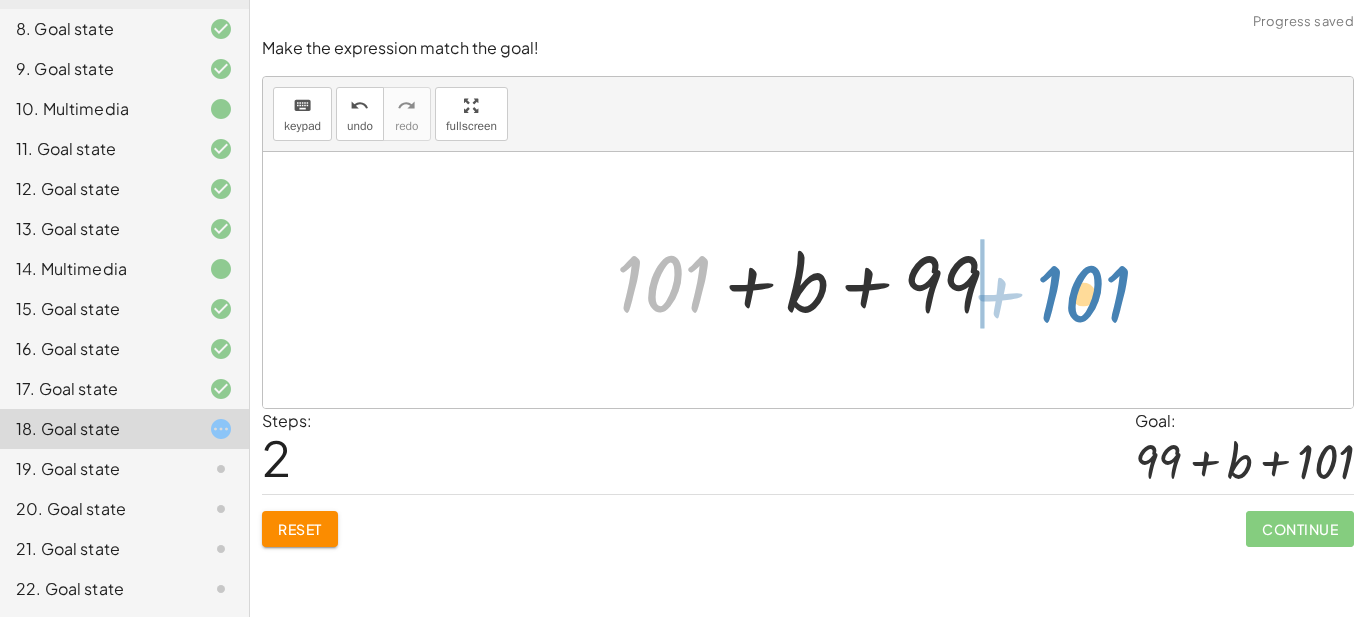 drag, startPoint x: 646, startPoint y: 280, endPoint x: 1067, endPoint y: 290, distance: 421.11874 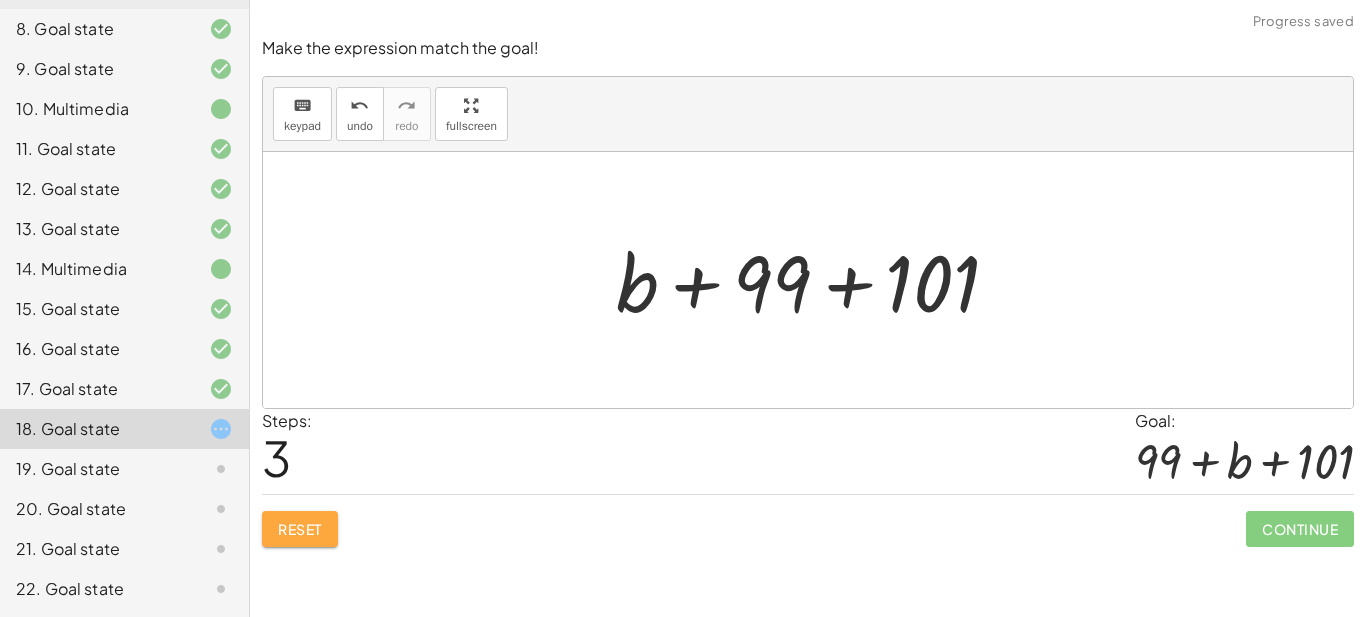 click on "Reset" 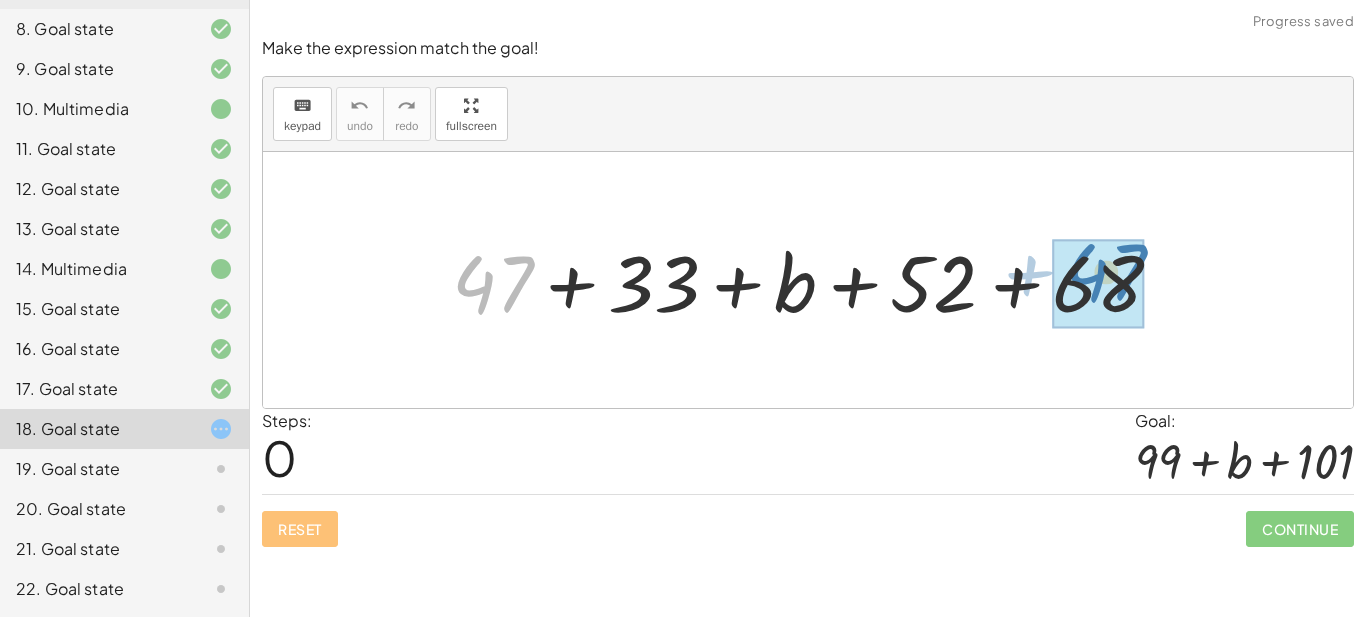 drag, startPoint x: 488, startPoint y: 295, endPoint x: 1100, endPoint y: 282, distance: 612.13806 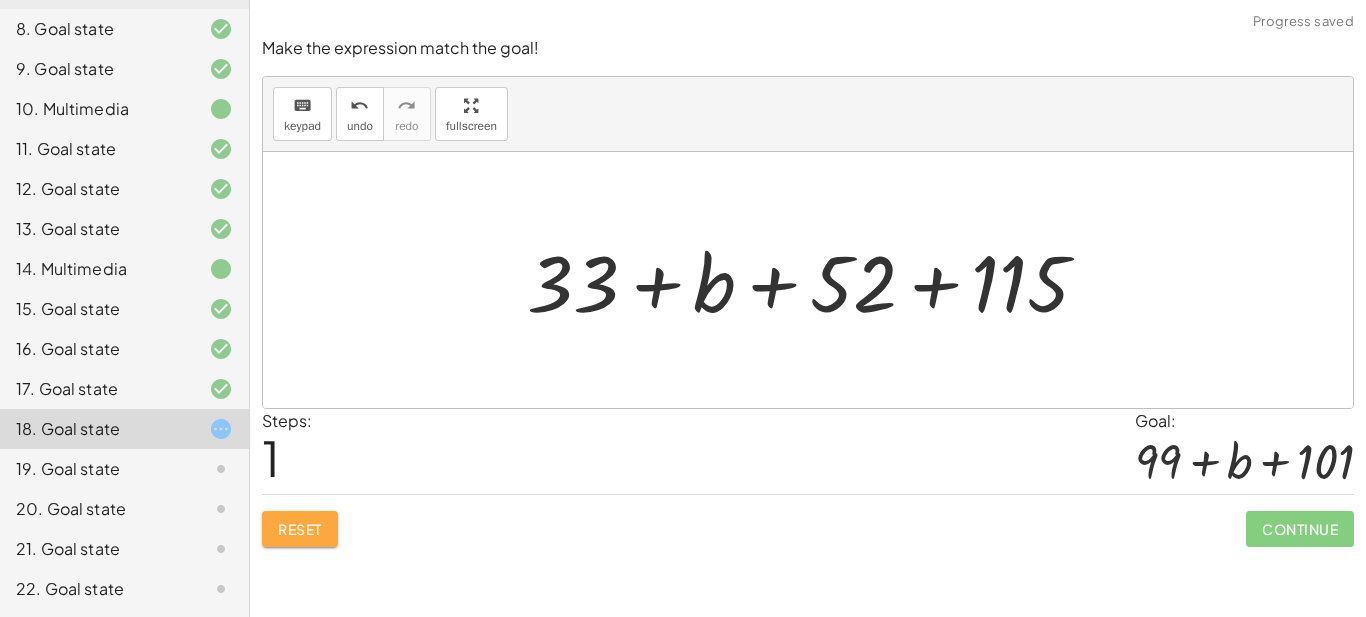 click on "Reset" at bounding box center (300, 529) 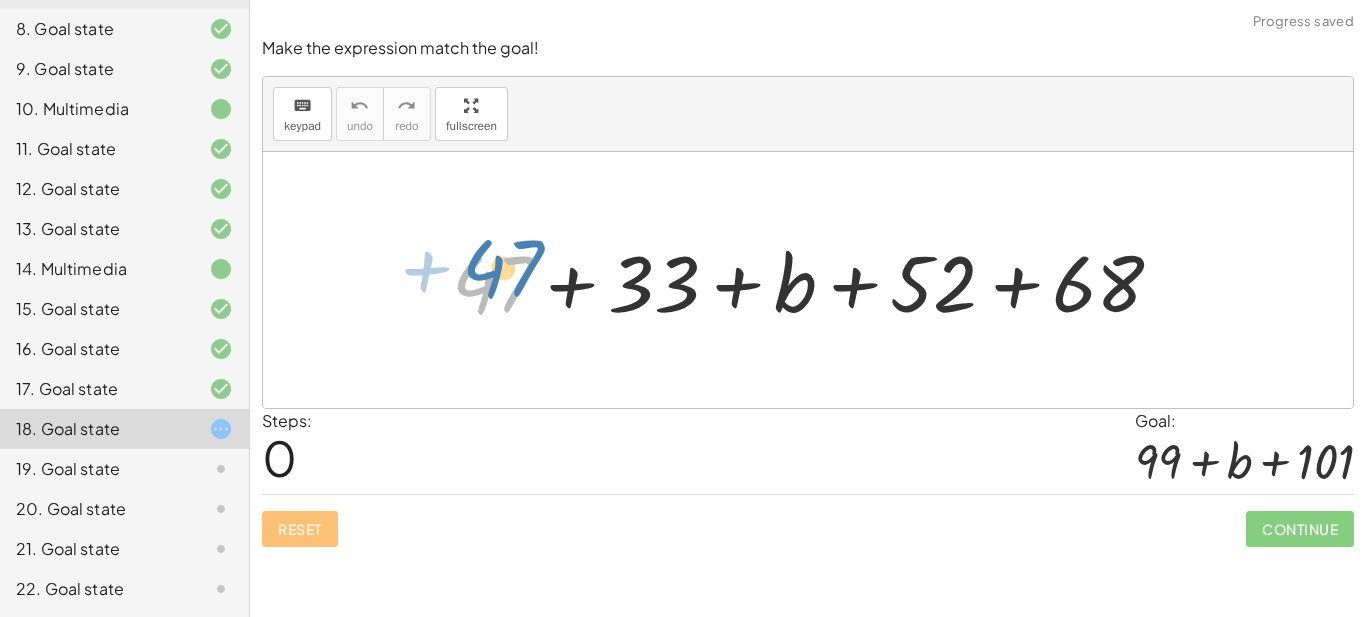 drag, startPoint x: 501, startPoint y: 290, endPoint x: 511, endPoint y: 281, distance: 13.453624 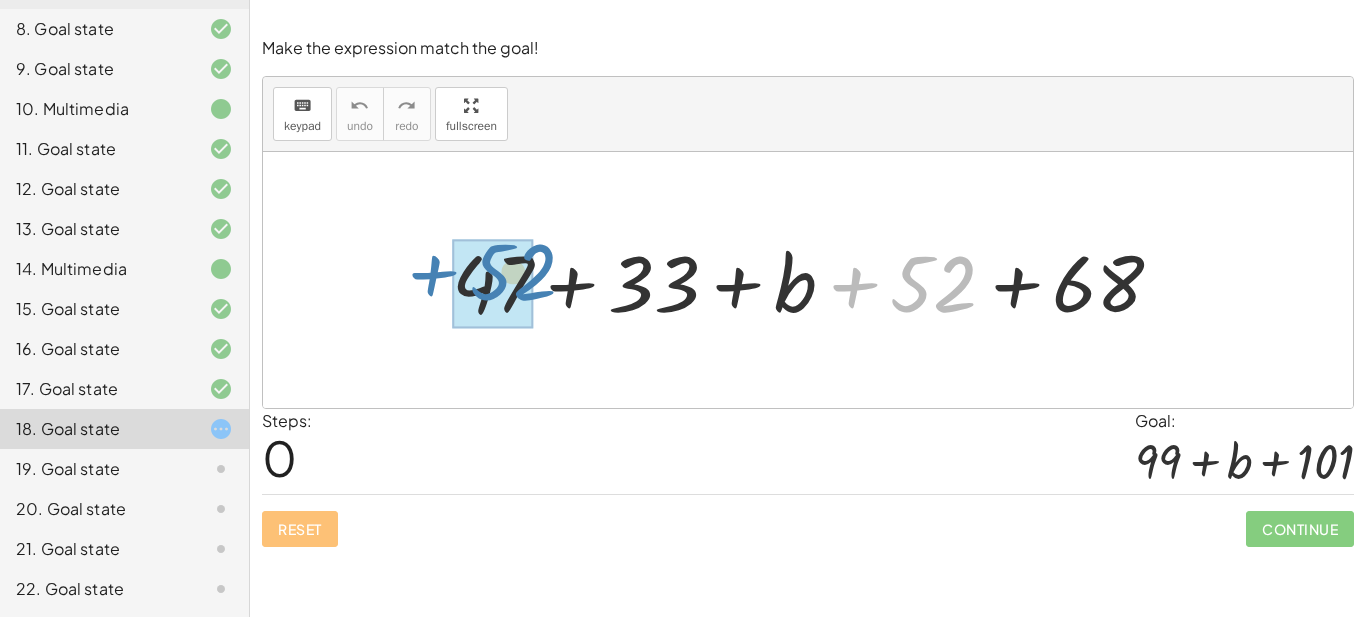drag, startPoint x: 941, startPoint y: 303, endPoint x: 522, endPoint y: 291, distance: 419.1718 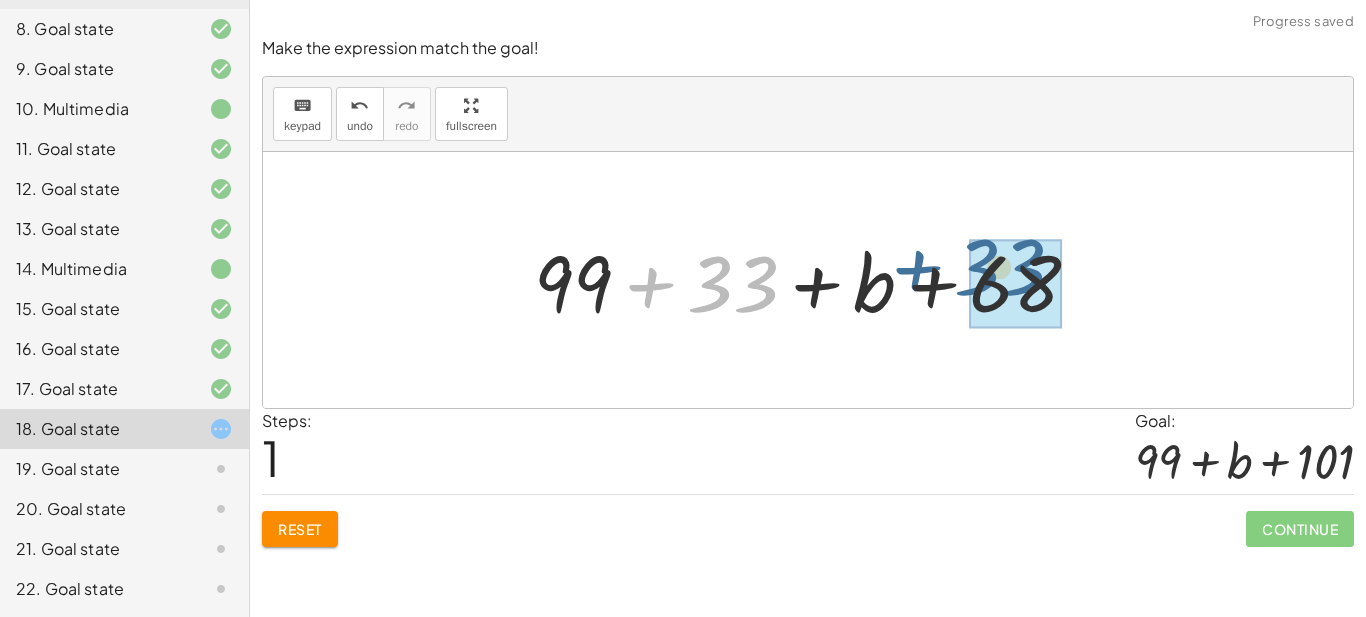 drag, startPoint x: 754, startPoint y: 295, endPoint x: 1039, endPoint y: 283, distance: 285.25253 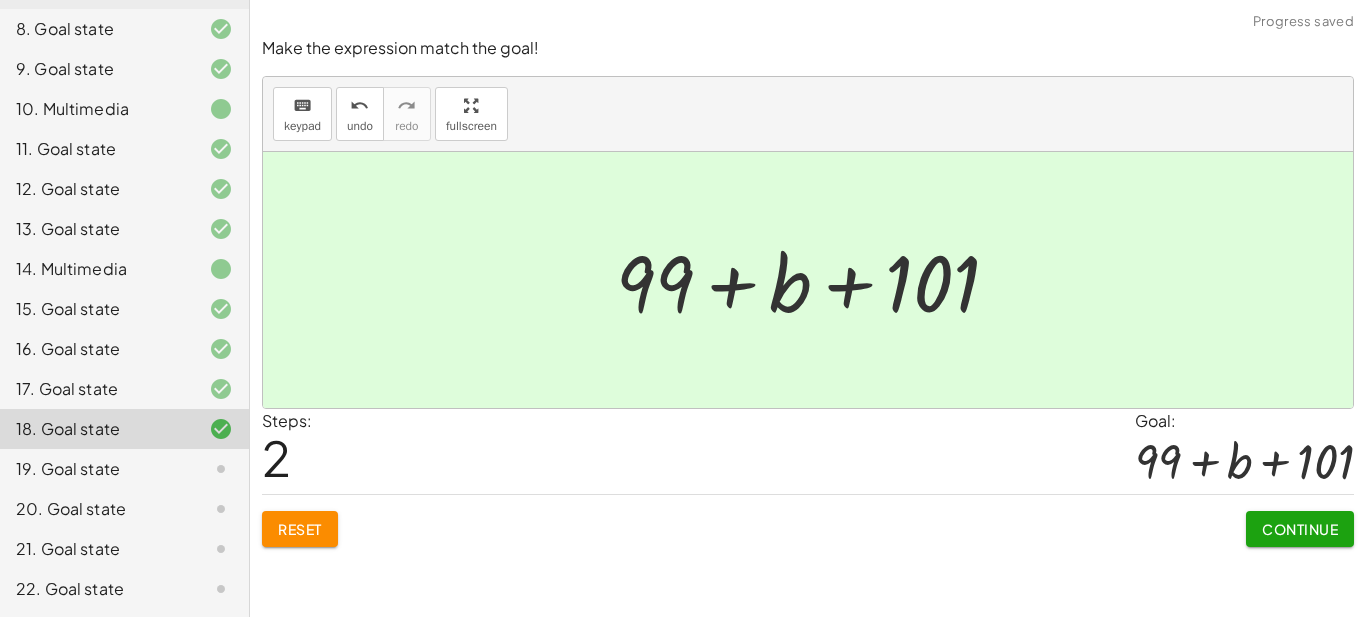 click on "Continue" 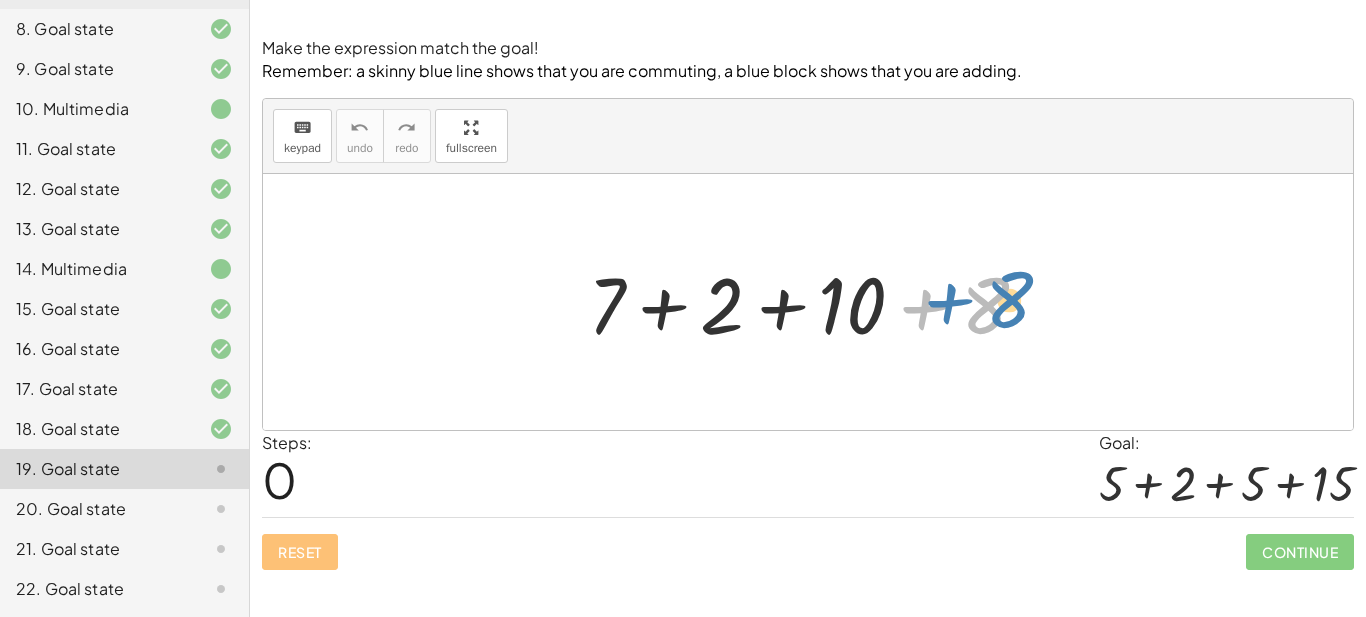 drag, startPoint x: 980, startPoint y: 313, endPoint x: 1002, endPoint y: 306, distance: 23.086792 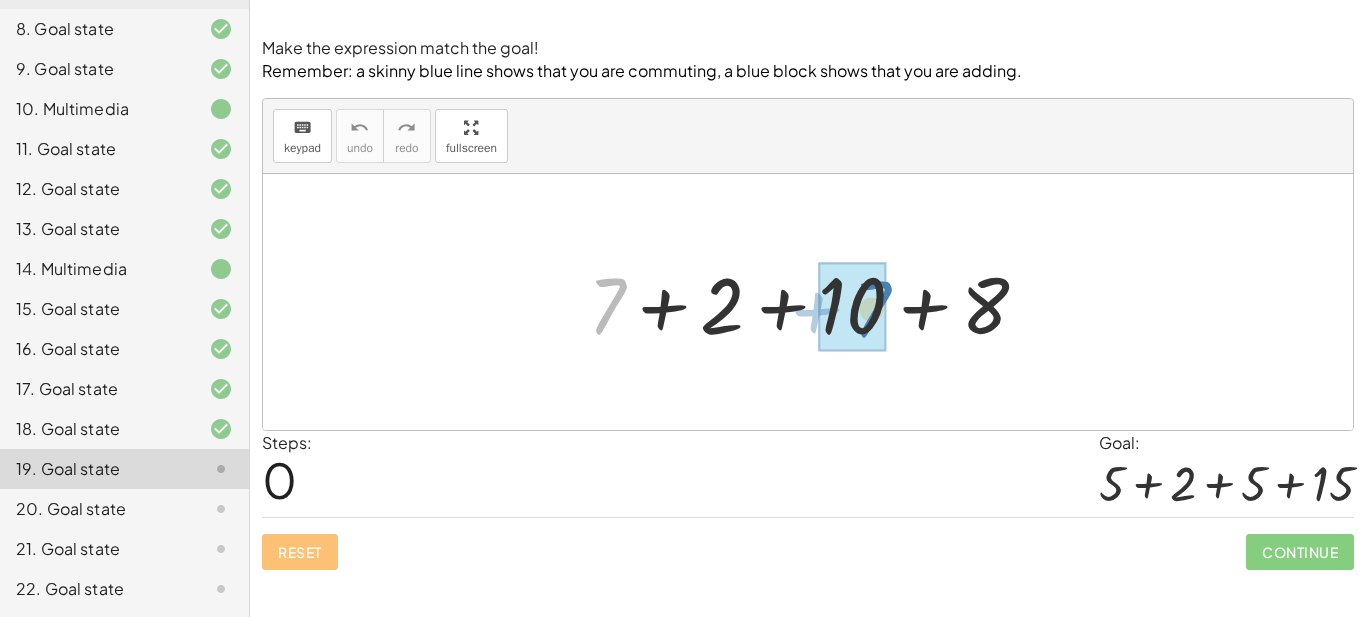 drag, startPoint x: 609, startPoint y: 301, endPoint x: 874, endPoint y: 304, distance: 265.01697 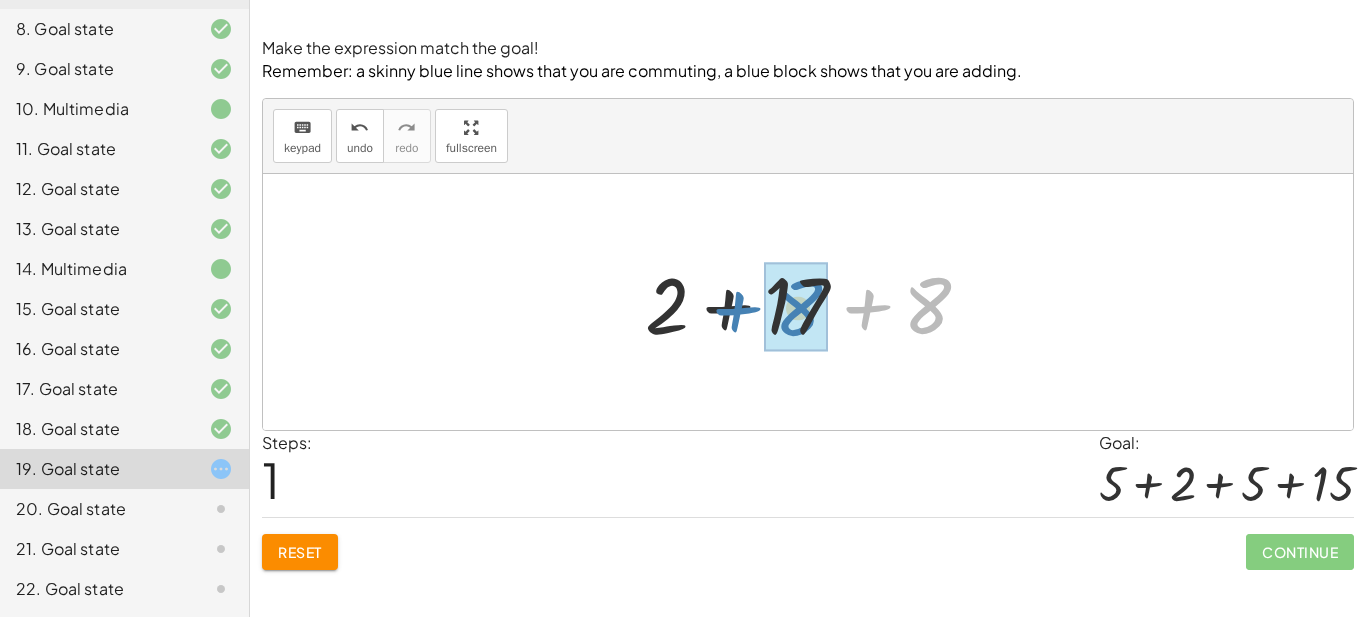 drag, startPoint x: 914, startPoint y: 310, endPoint x: 785, endPoint y: 312, distance: 129.0155 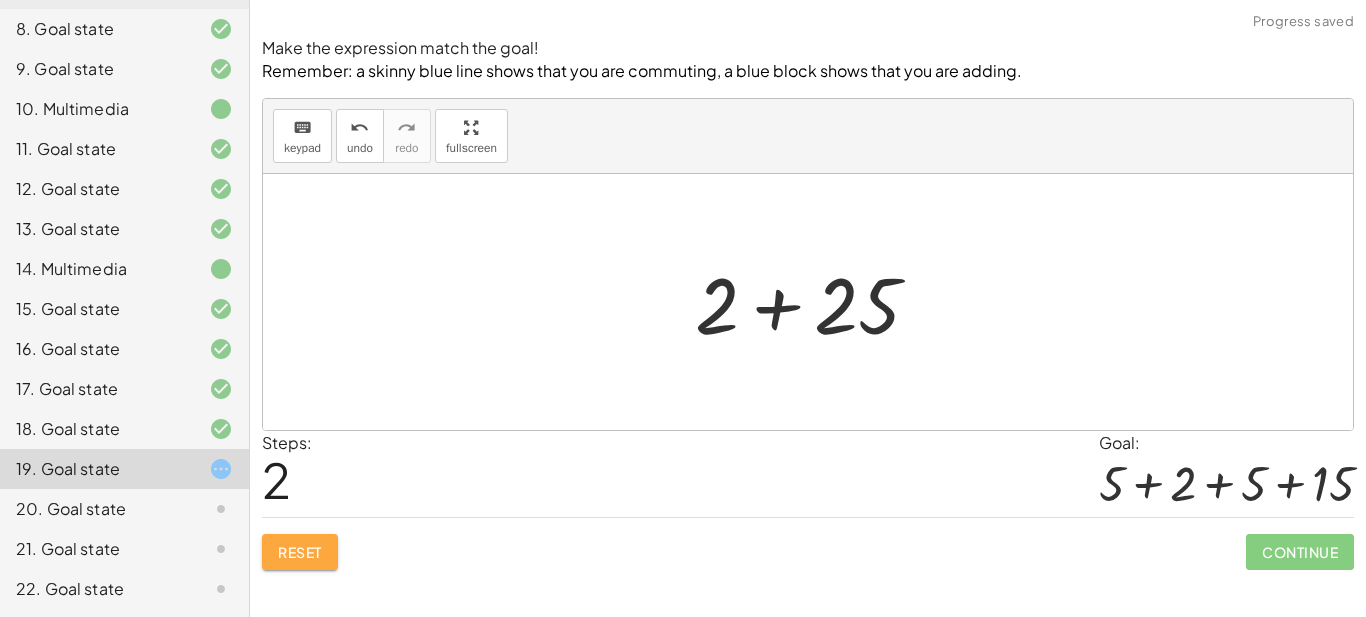 click on "Reset" 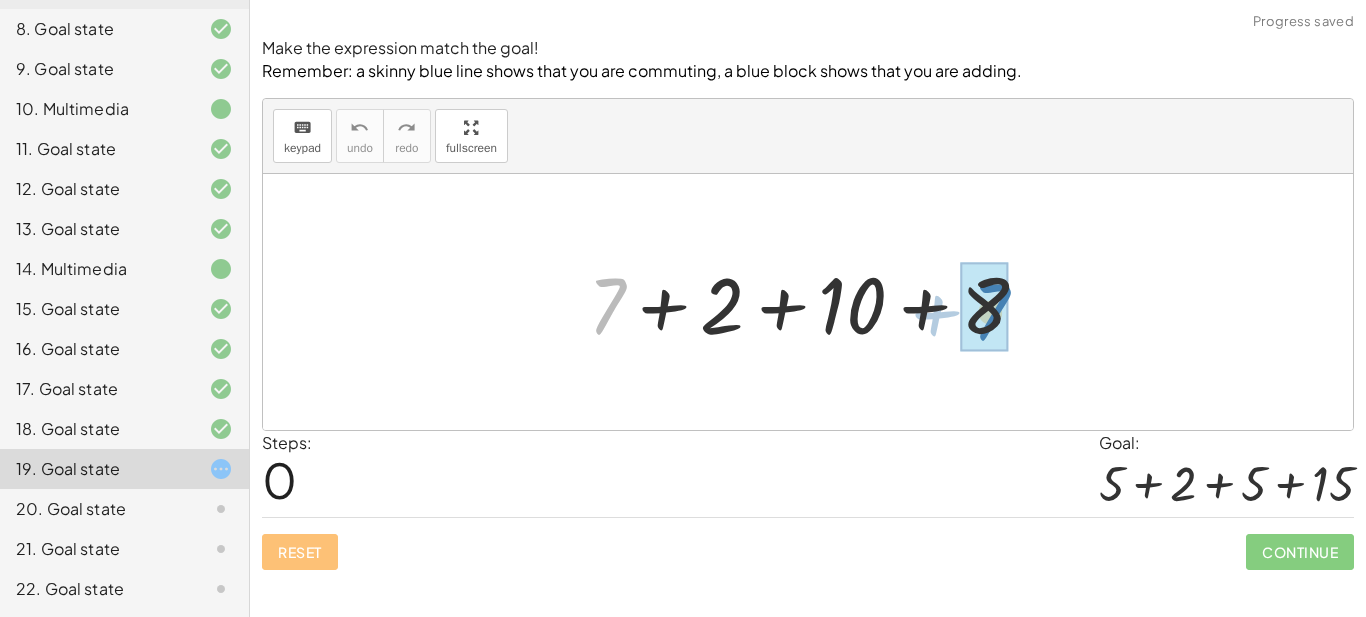 drag, startPoint x: 605, startPoint y: 316, endPoint x: 988, endPoint y: 322, distance: 383.047 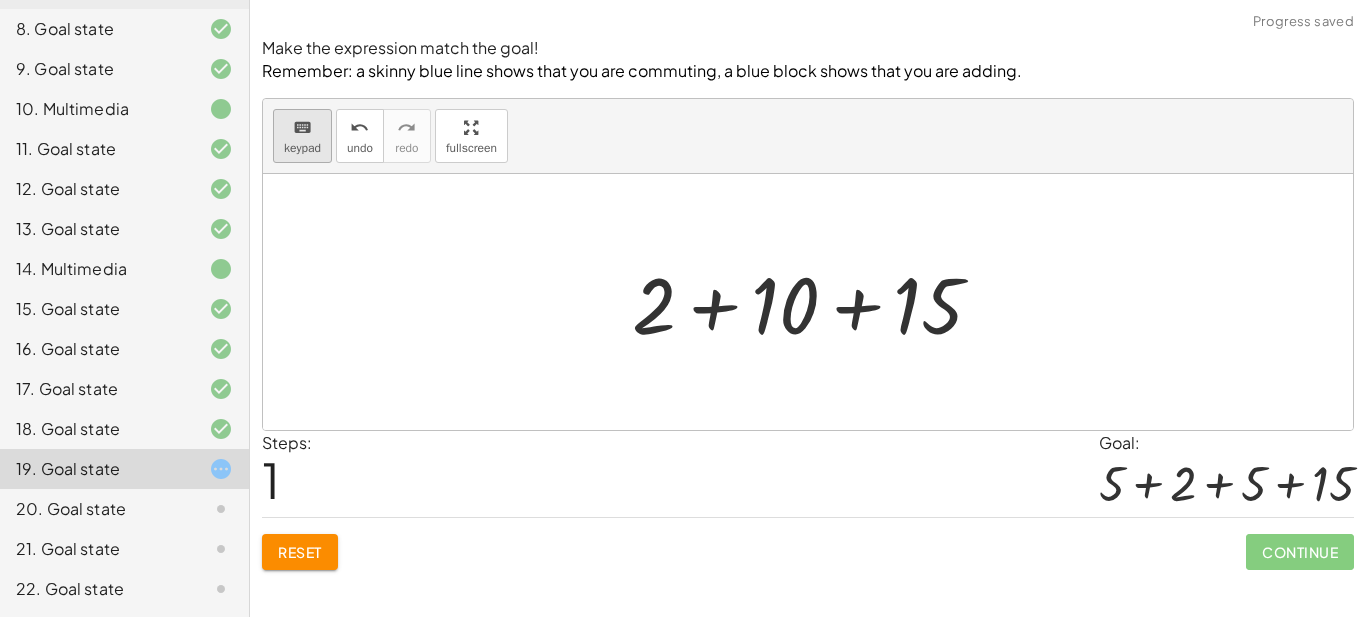 drag, startPoint x: 289, startPoint y: 150, endPoint x: 330, endPoint y: 154, distance: 41.19466 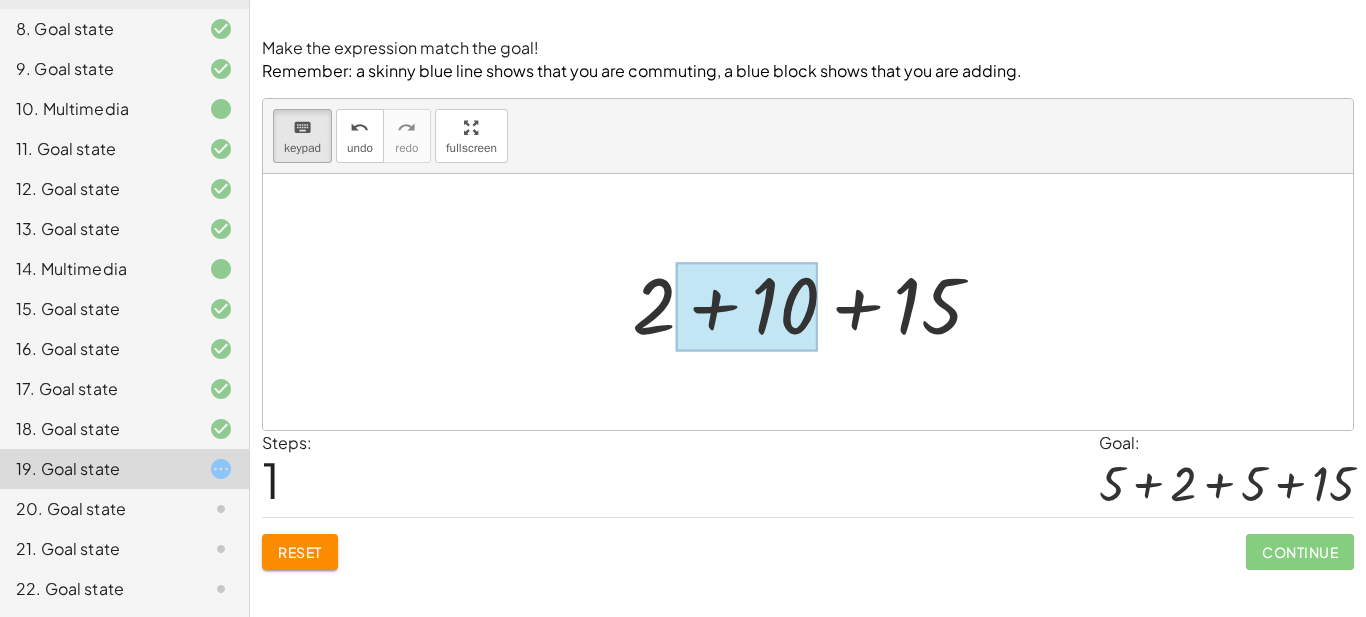 click at bounding box center (747, 306) 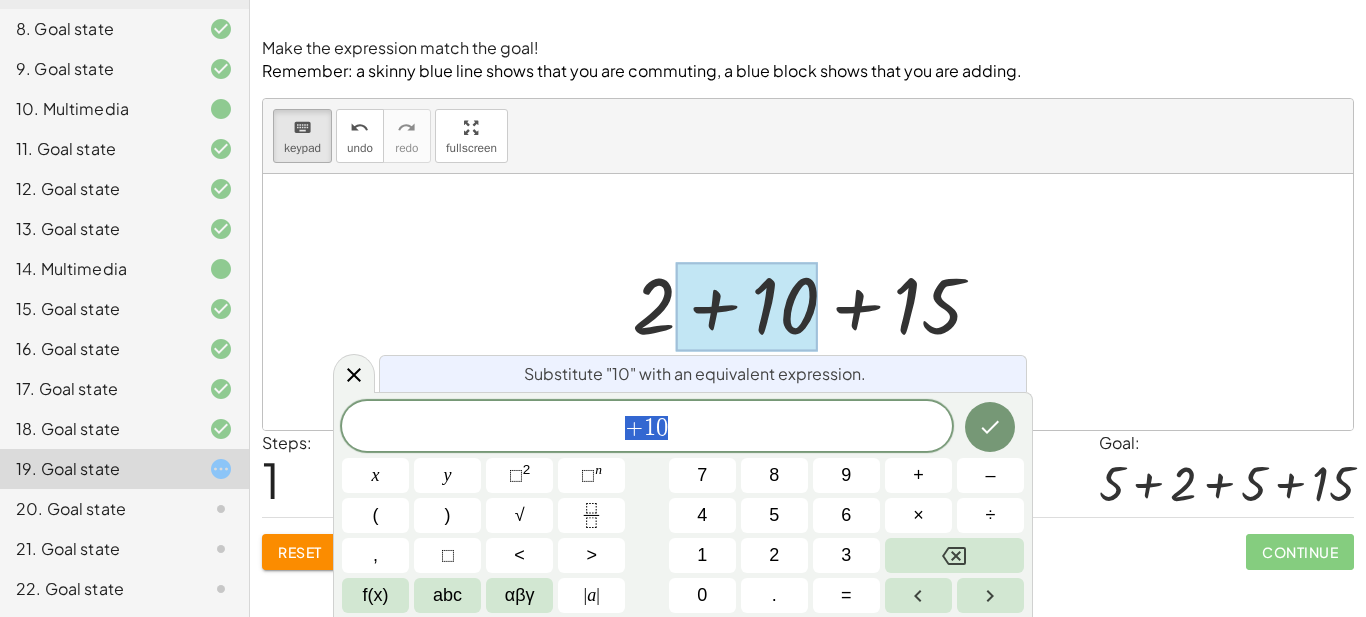 scroll, scrollTop: 1, scrollLeft: 0, axis: vertical 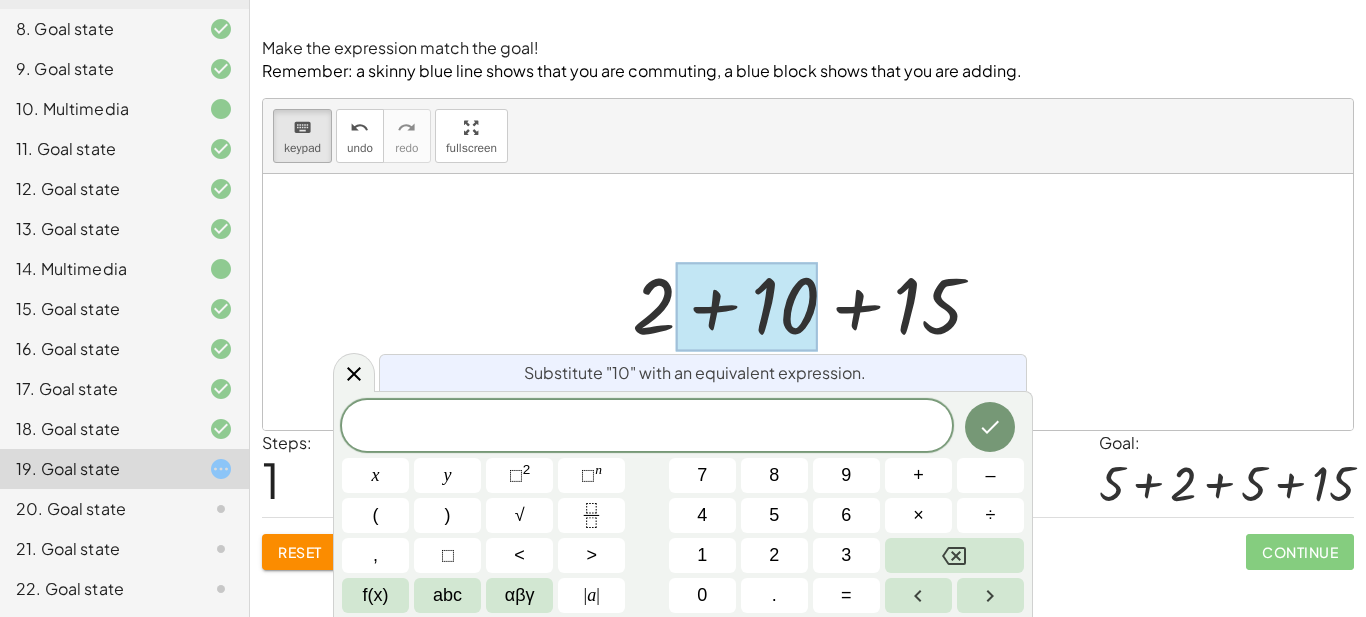 drag, startPoint x: 658, startPoint y: 308, endPoint x: 935, endPoint y: 276, distance: 278.84225 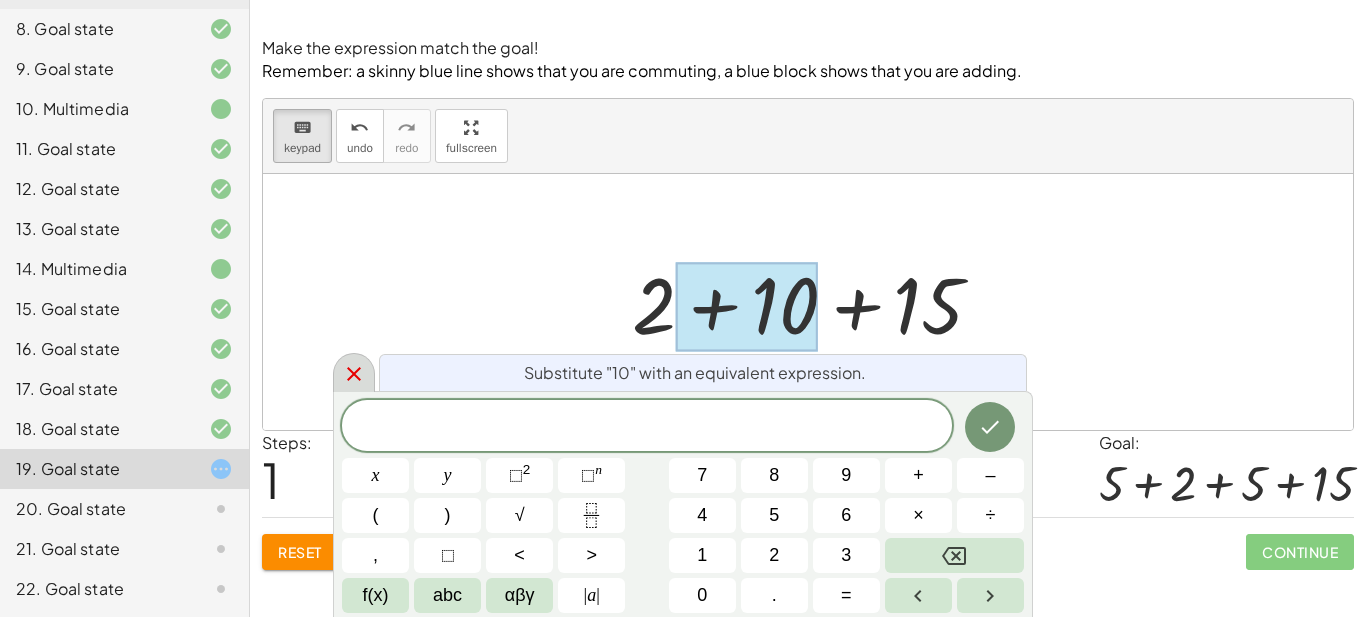 click 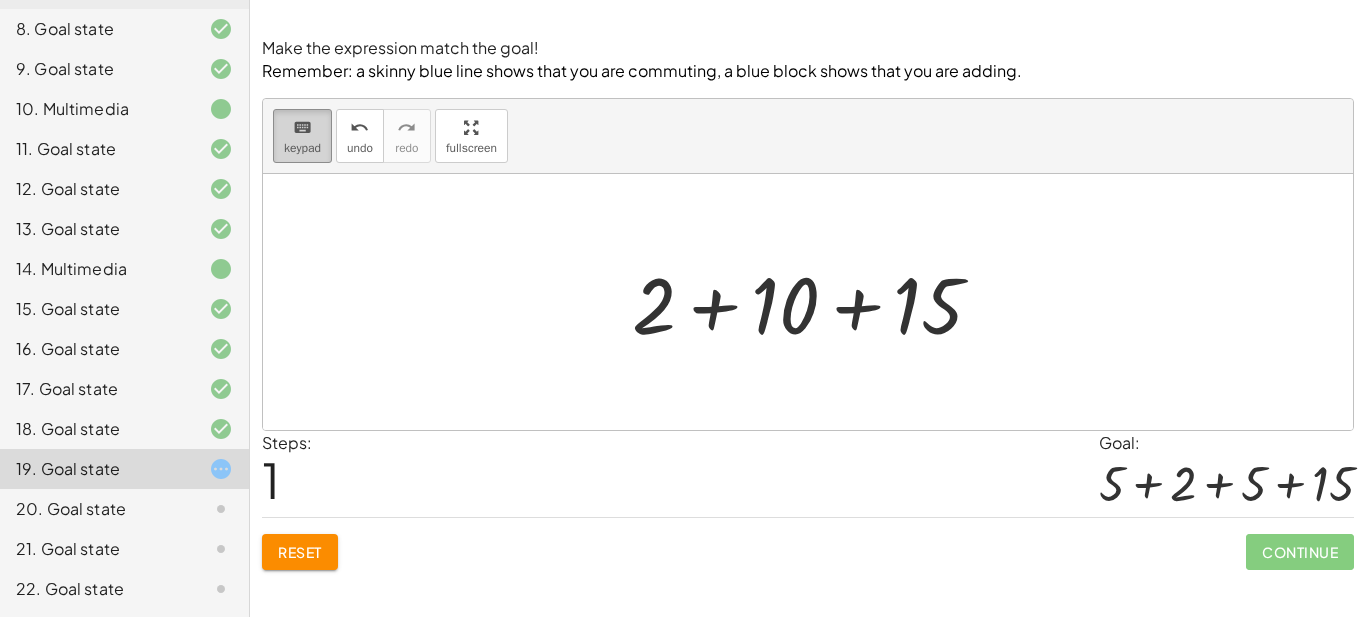 click on "keypad" at bounding box center (302, 148) 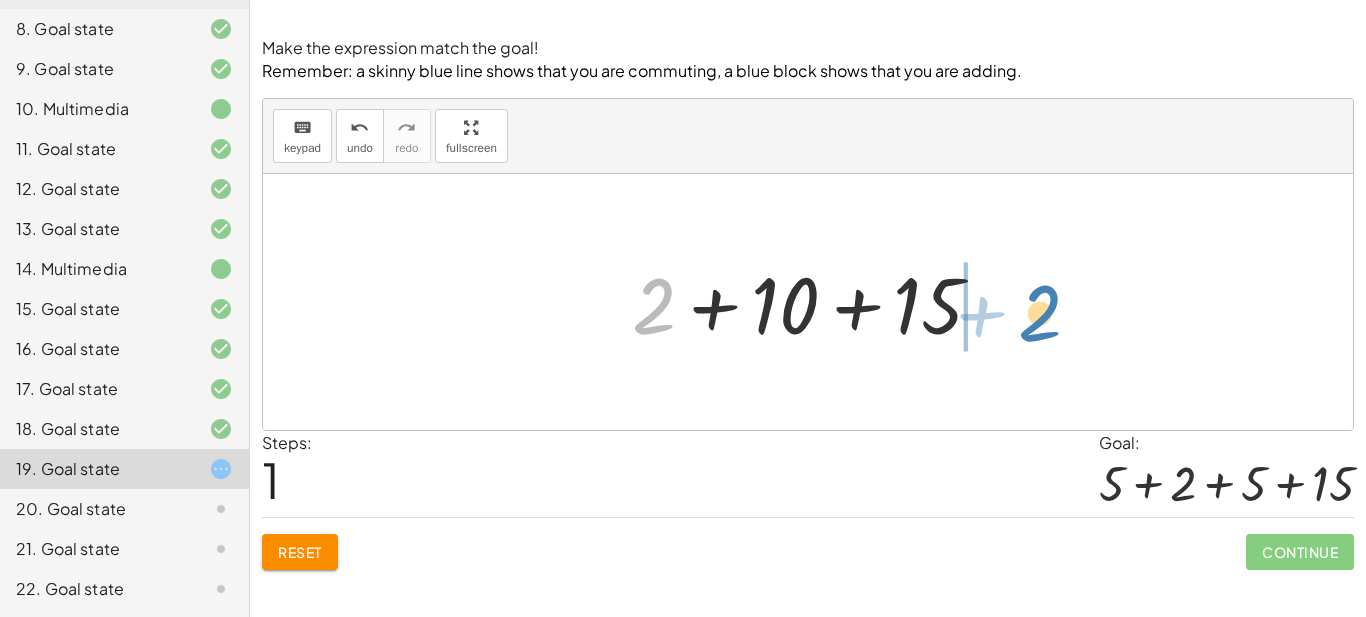 drag, startPoint x: 643, startPoint y: 312, endPoint x: 1026, endPoint y: 319, distance: 383.06396 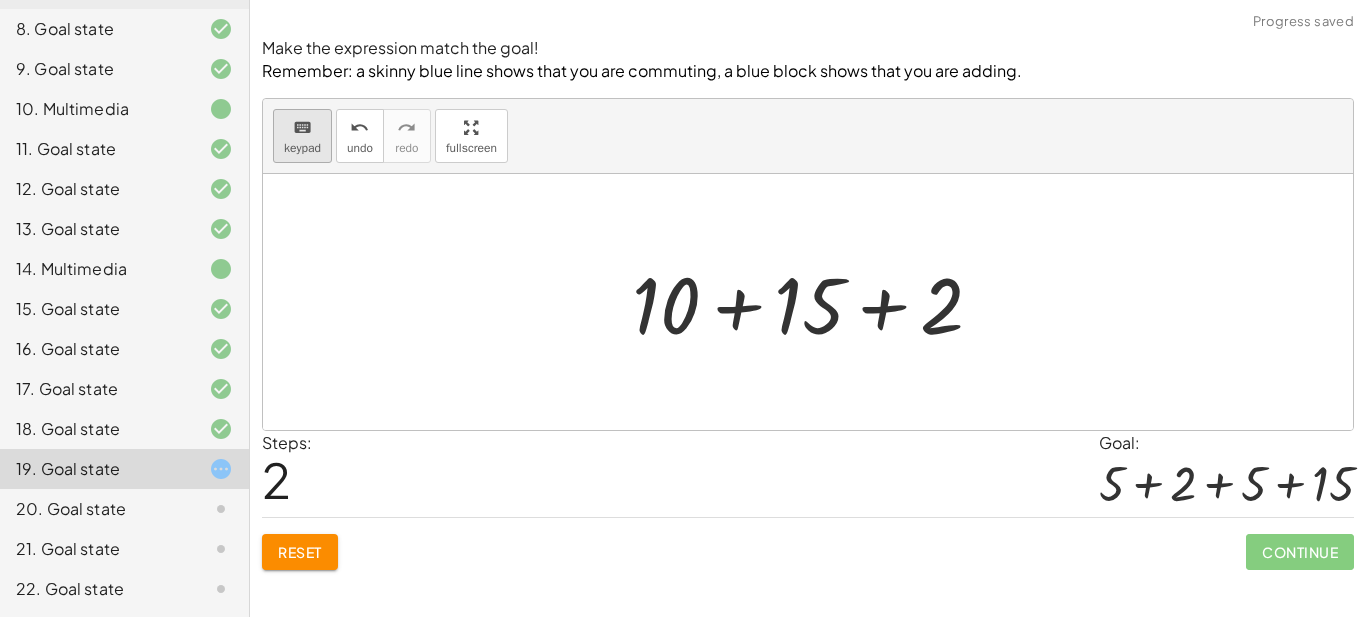 click on "keyboard" at bounding box center [302, 128] 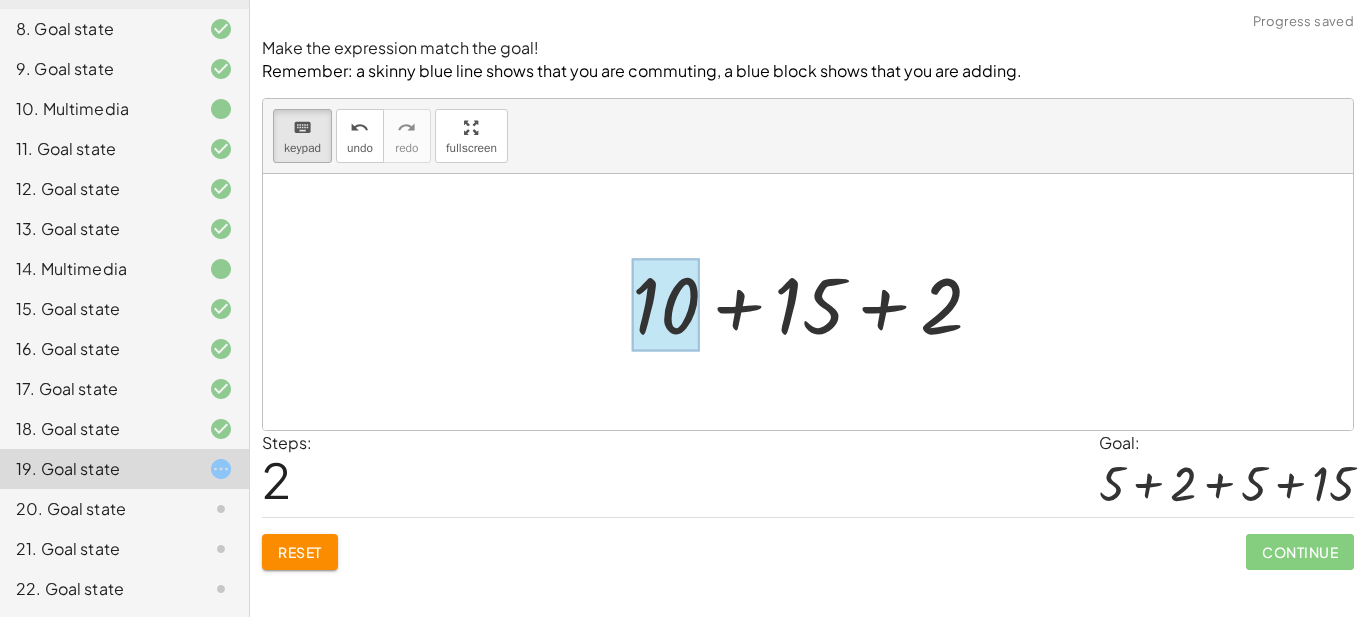 click at bounding box center [666, 304] 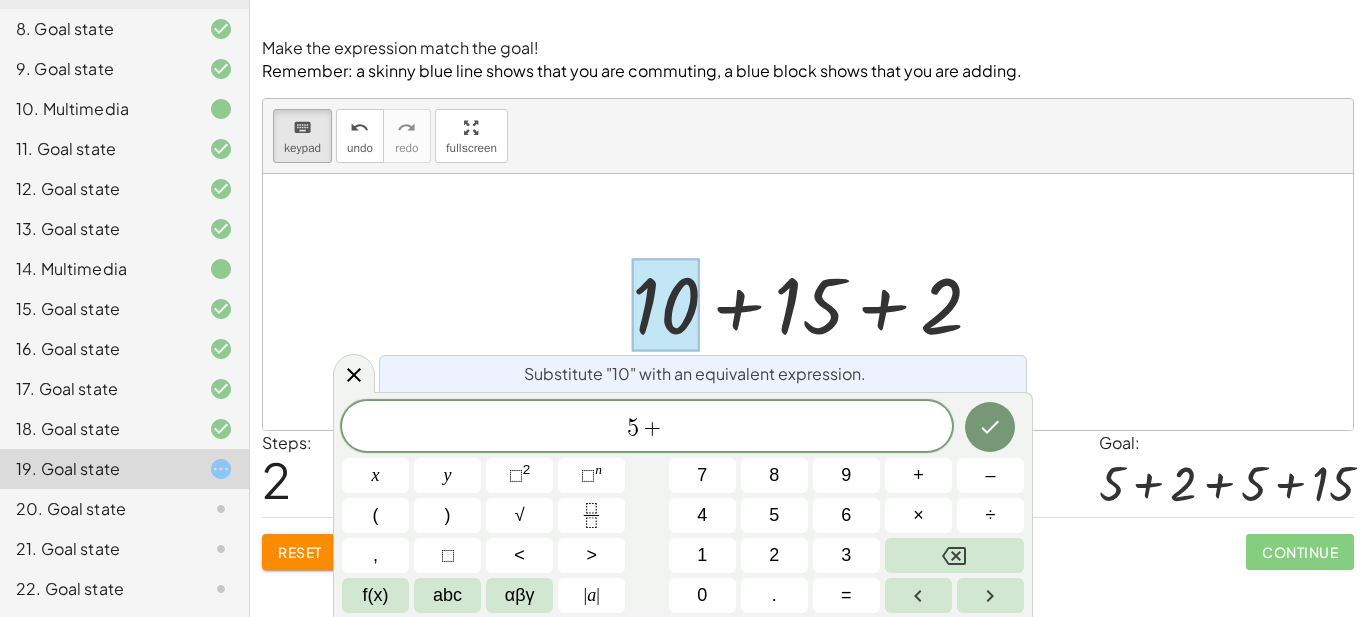 scroll, scrollTop: 6, scrollLeft: 0, axis: vertical 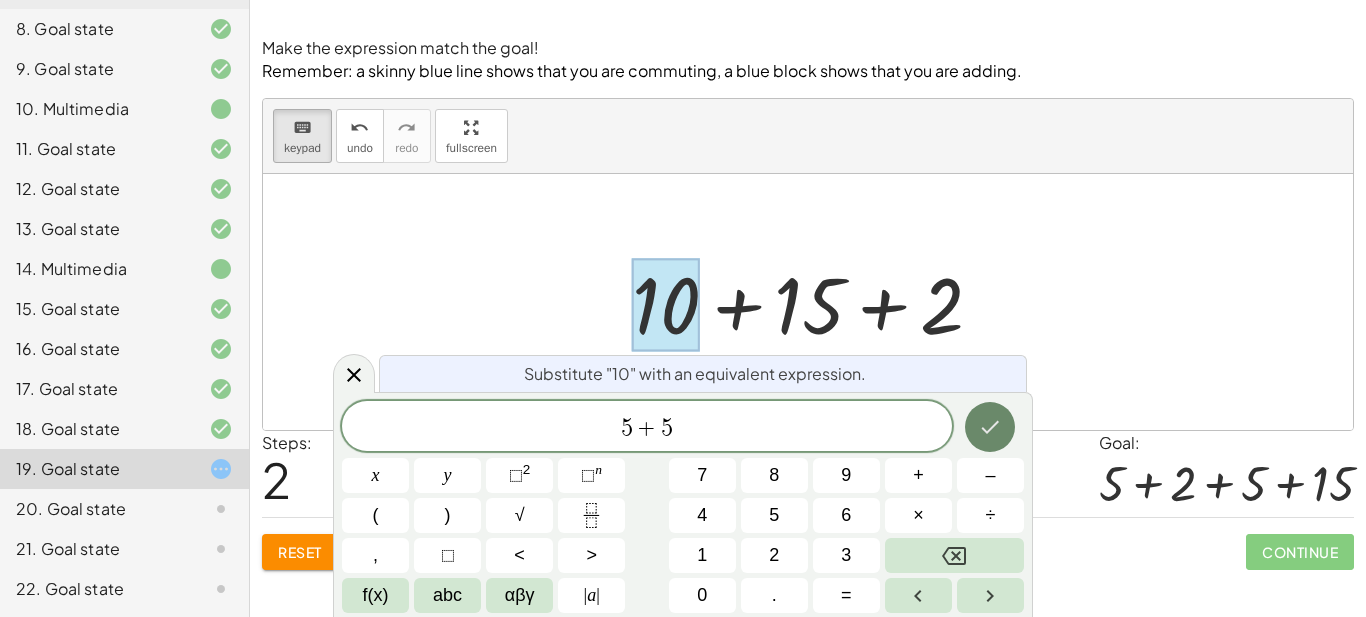 click at bounding box center (990, 427) 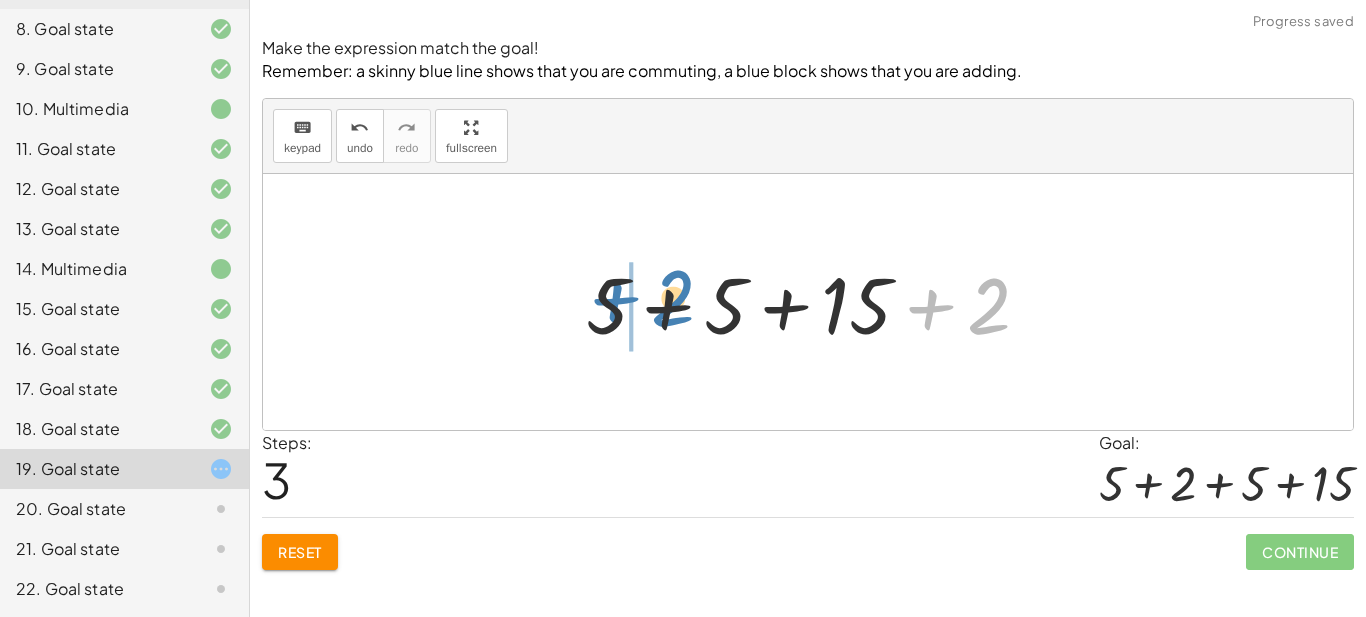 drag, startPoint x: 782, startPoint y: 317, endPoint x: 669, endPoint y: 318, distance: 113.004425 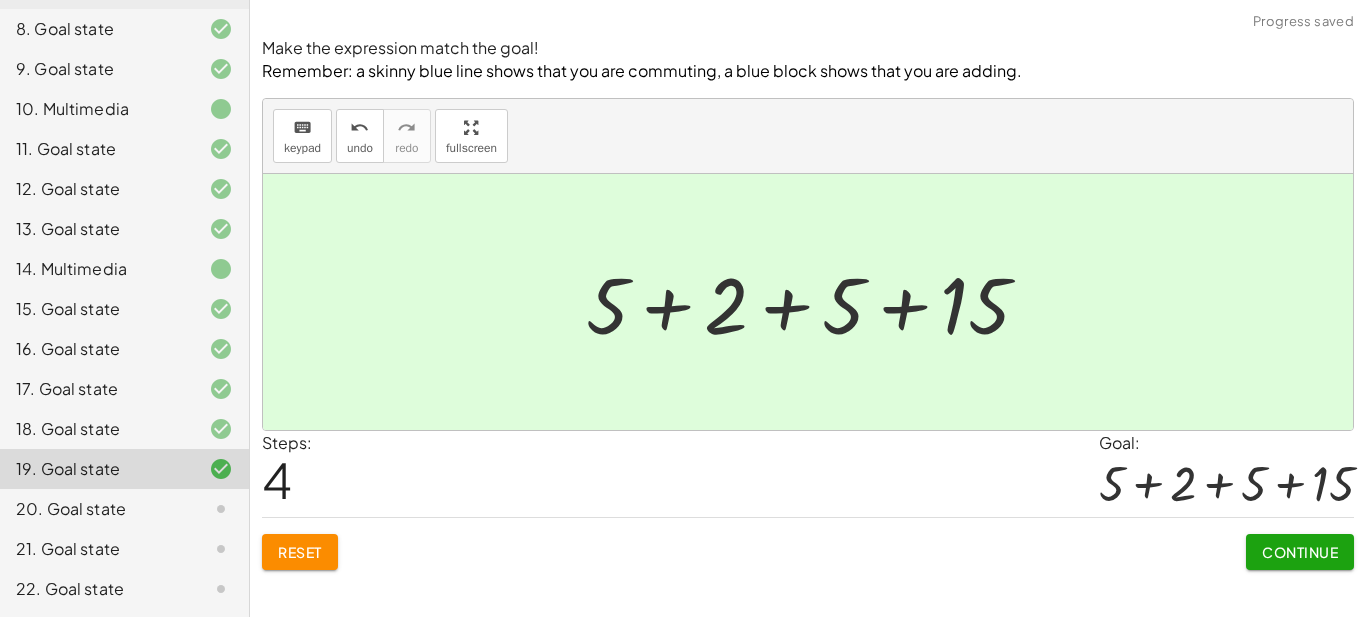 click on "Continue" 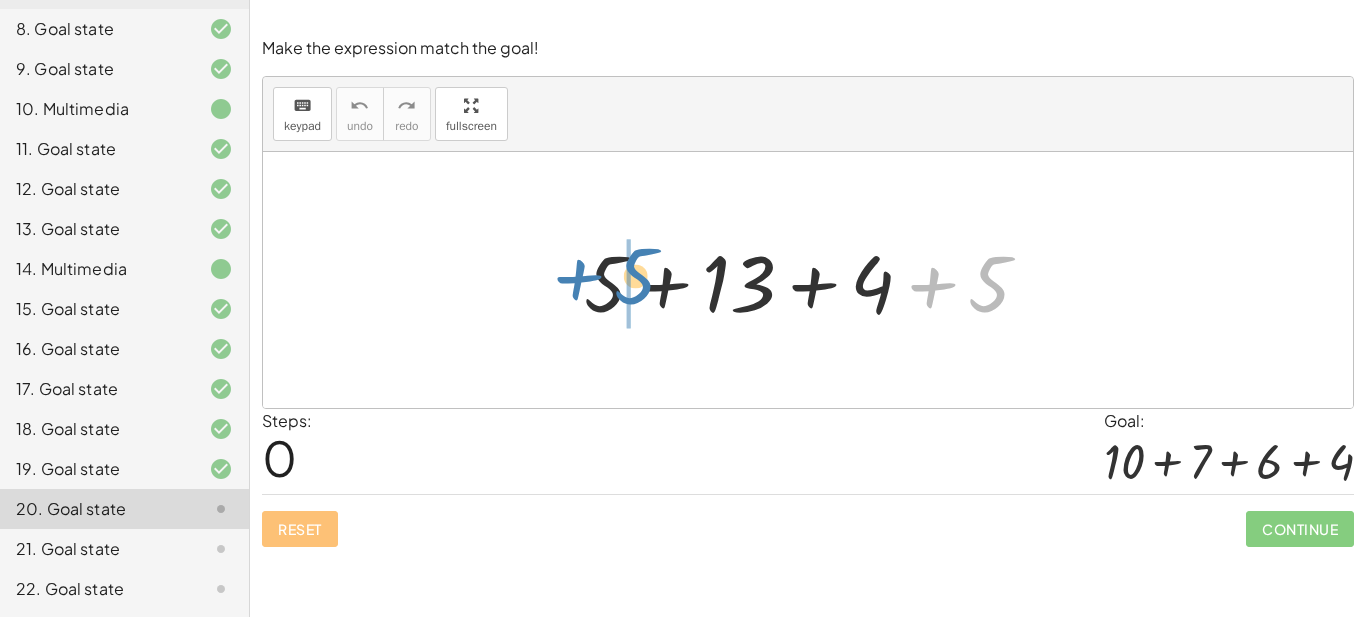 drag, startPoint x: 991, startPoint y: 309, endPoint x: 639, endPoint y: 301, distance: 352.0909 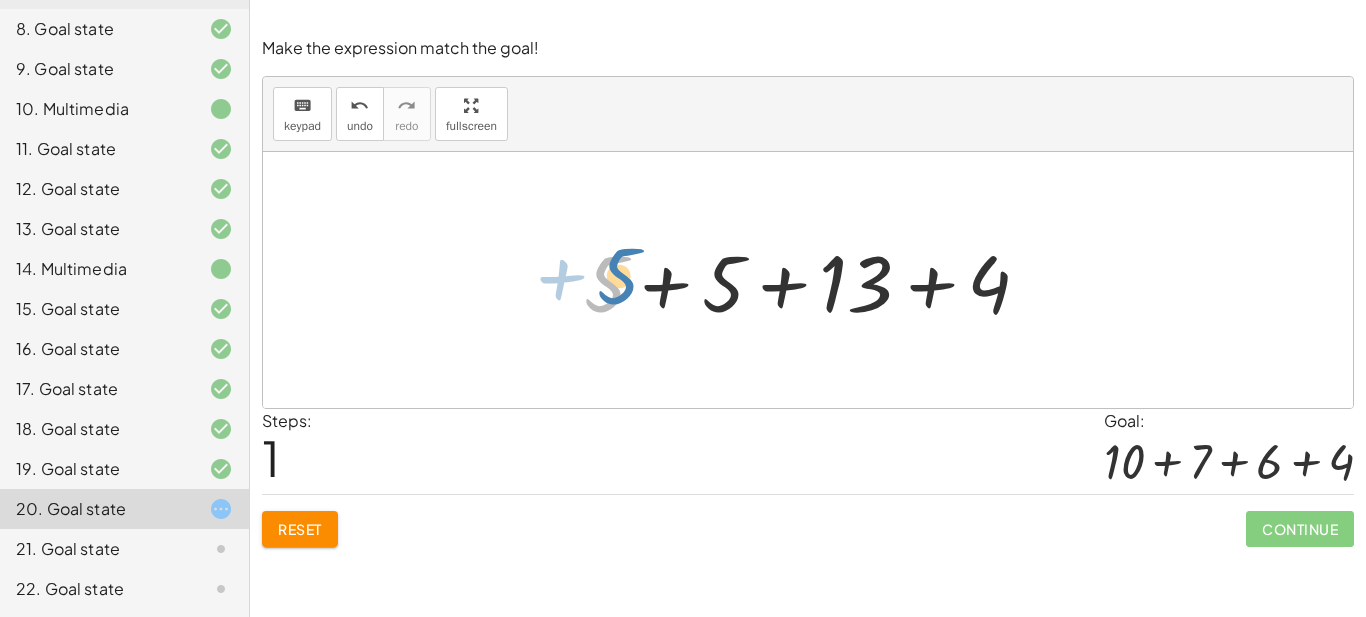 drag, startPoint x: 603, startPoint y: 280, endPoint x: 615, endPoint y: 272, distance: 14.422205 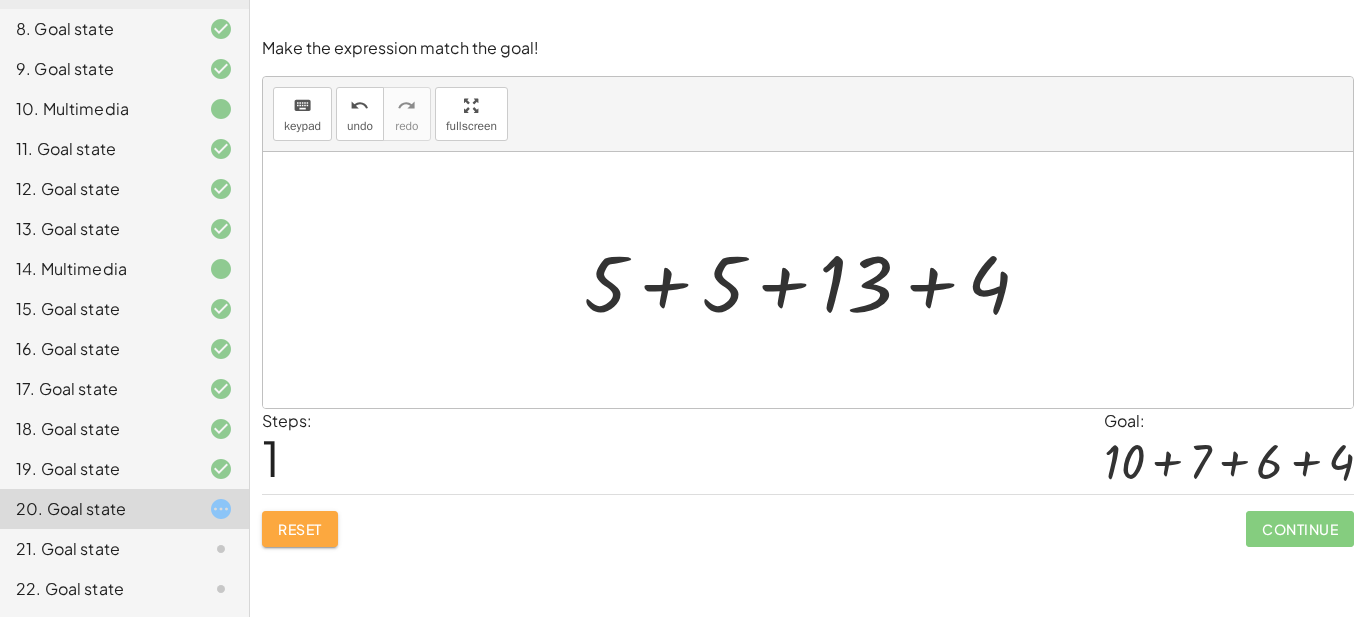 click on "Reset" at bounding box center [300, 529] 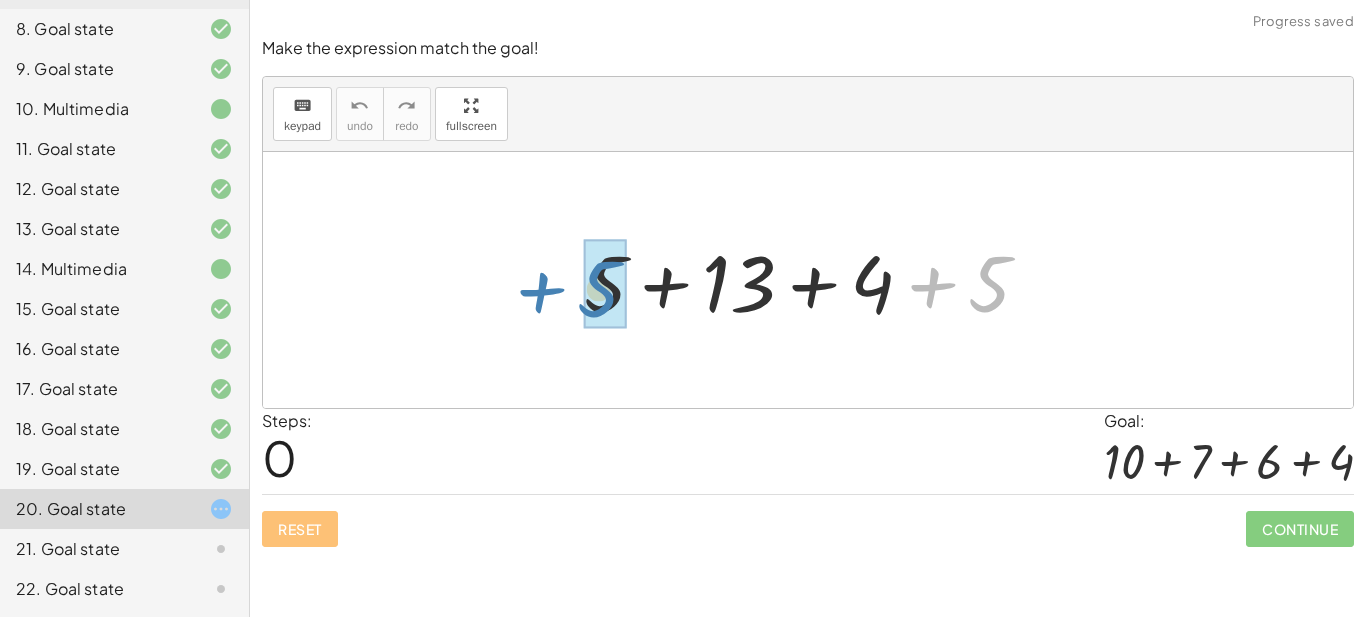 drag, startPoint x: 988, startPoint y: 271, endPoint x: 601, endPoint y: 276, distance: 387.0323 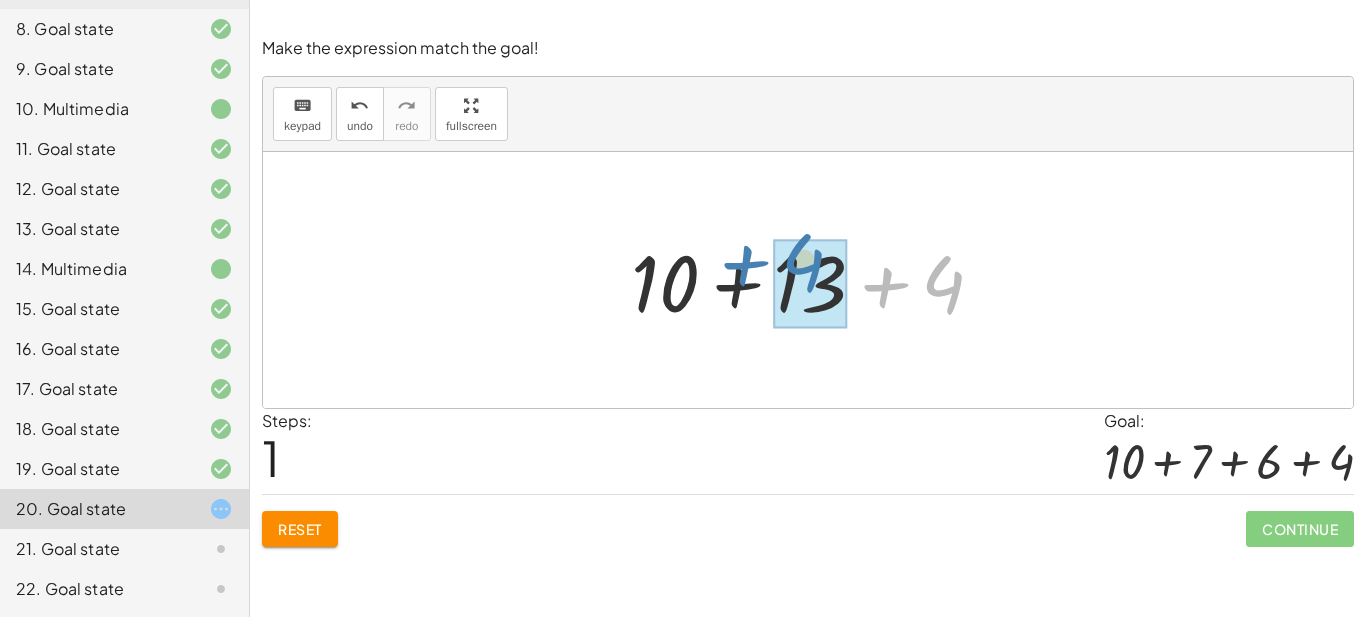 drag, startPoint x: 946, startPoint y: 293, endPoint x: 807, endPoint y: 271, distance: 140.73024 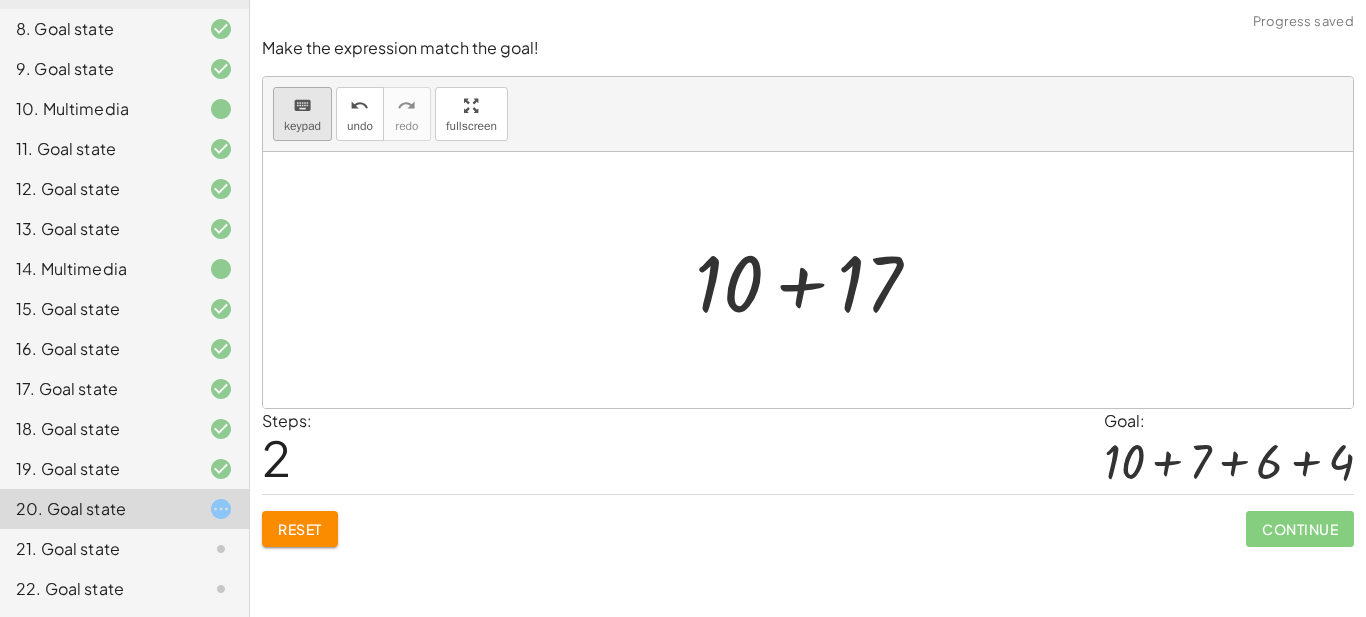 click on "keypad" at bounding box center (302, 126) 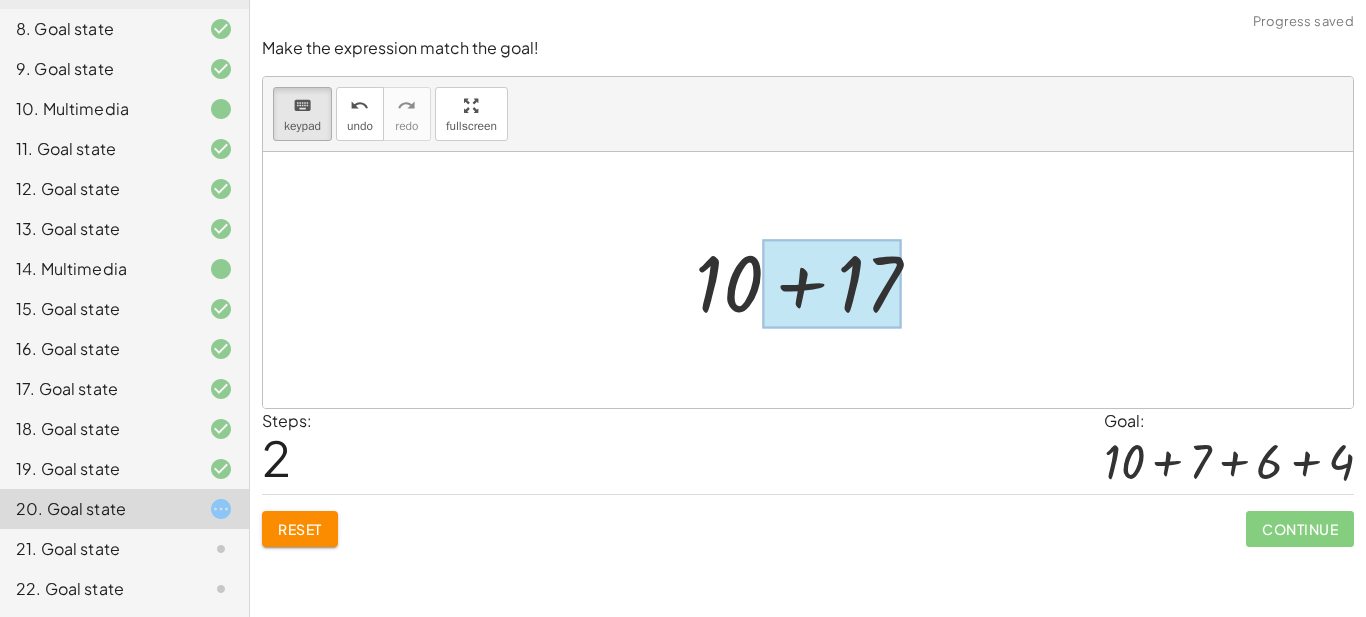 click at bounding box center (832, 284) 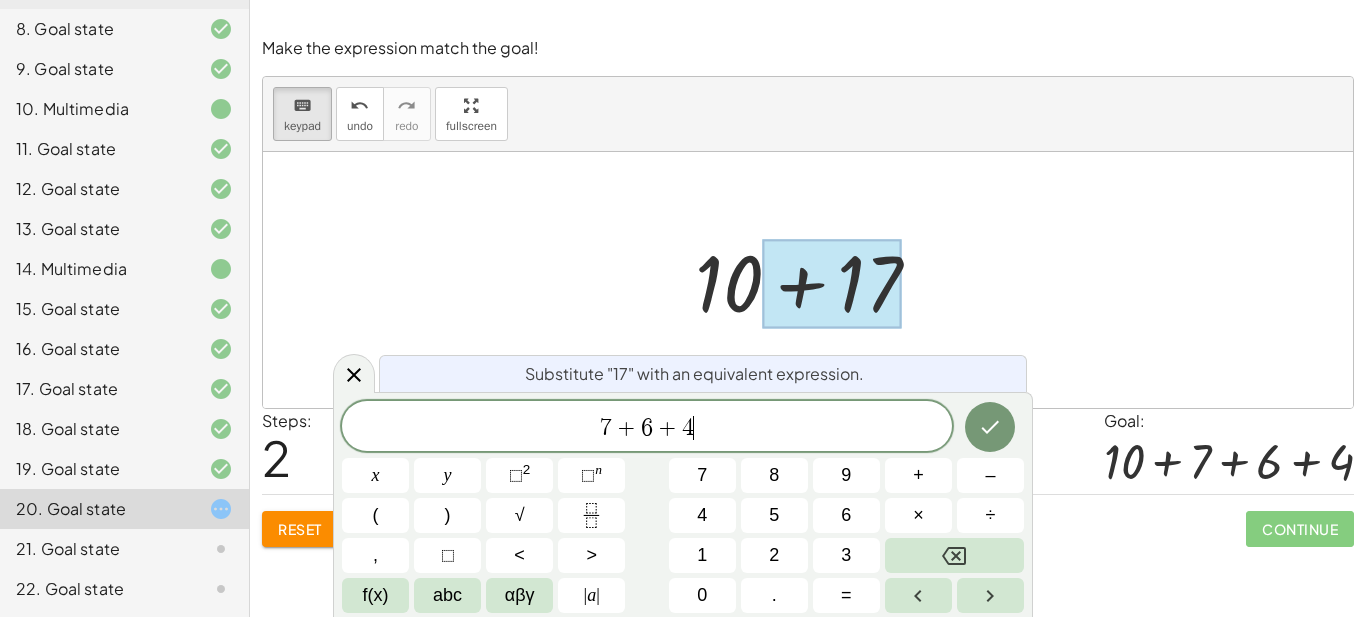 scroll, scrollTop: 13, scrollLeft: 0, axis: vertical 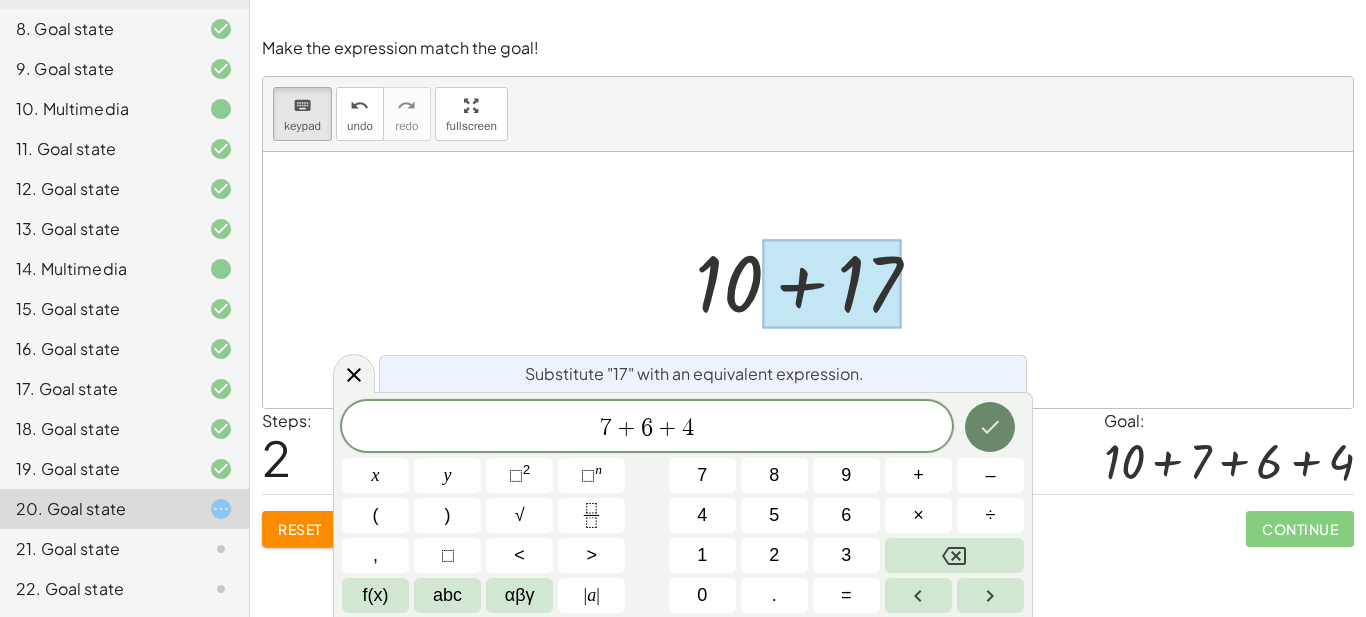 click at bounding box center [990, 427] 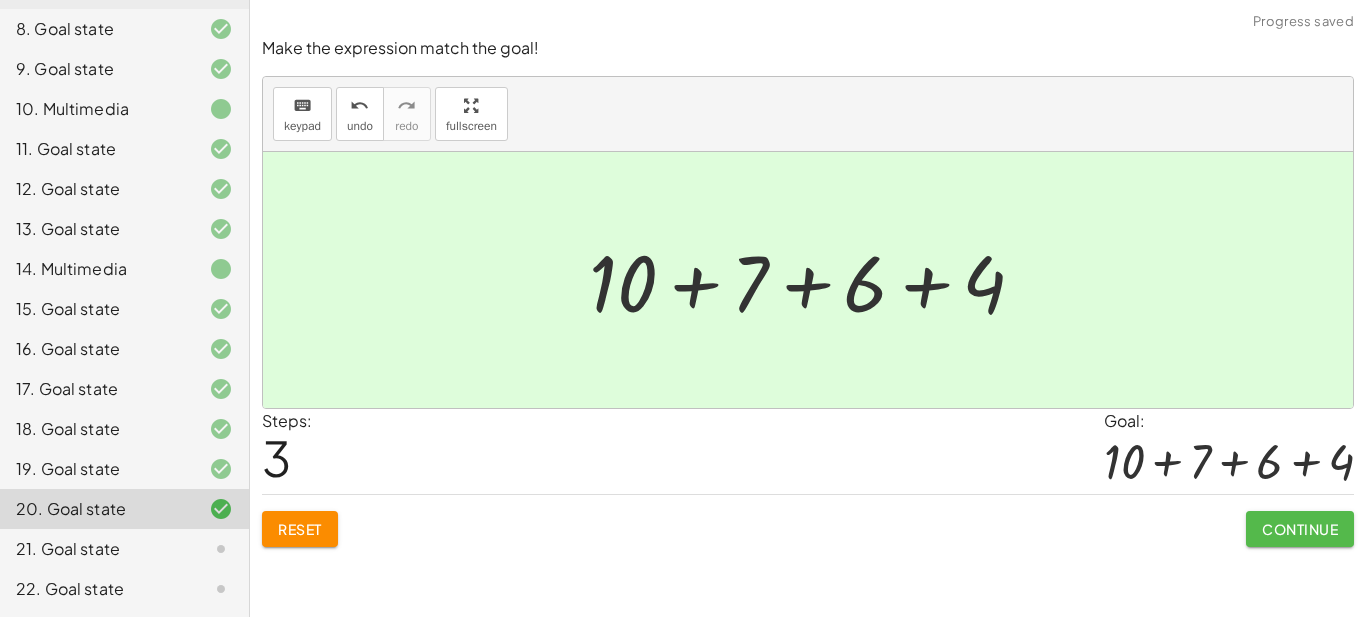 click on "Continue" 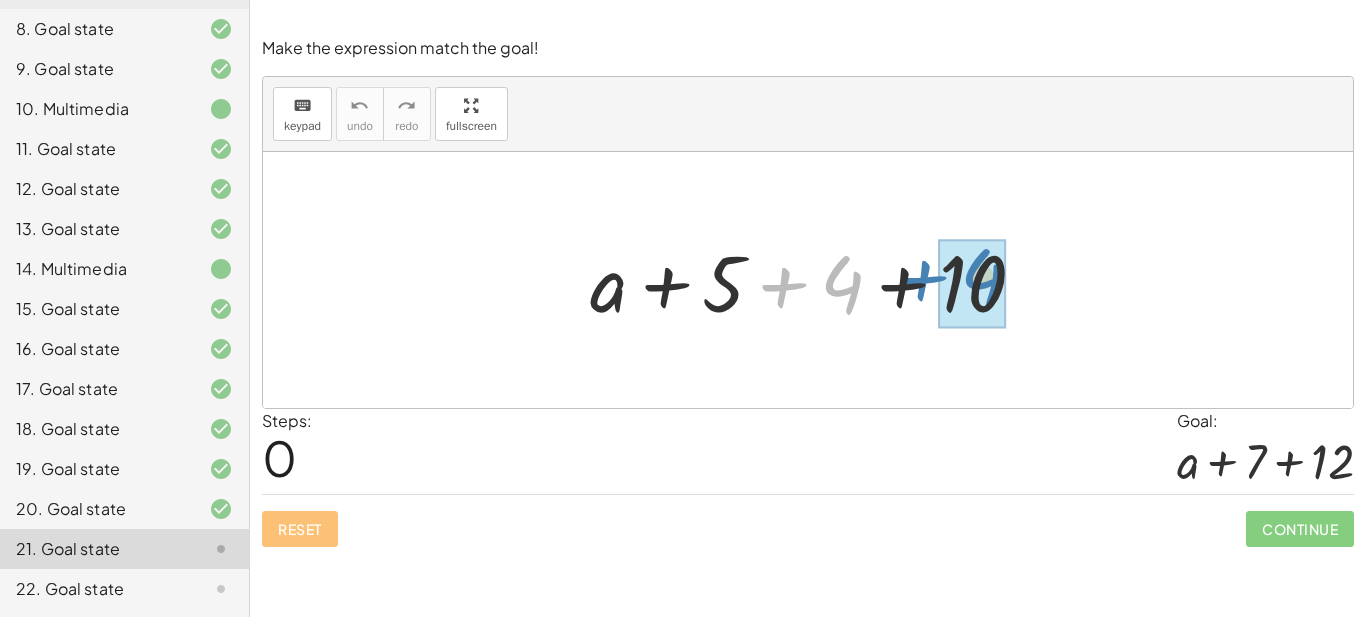 drag, startPoint x: 839, startPoint y: 282, endPoint x: 979, endPoint y: 275, distance: 140.1749 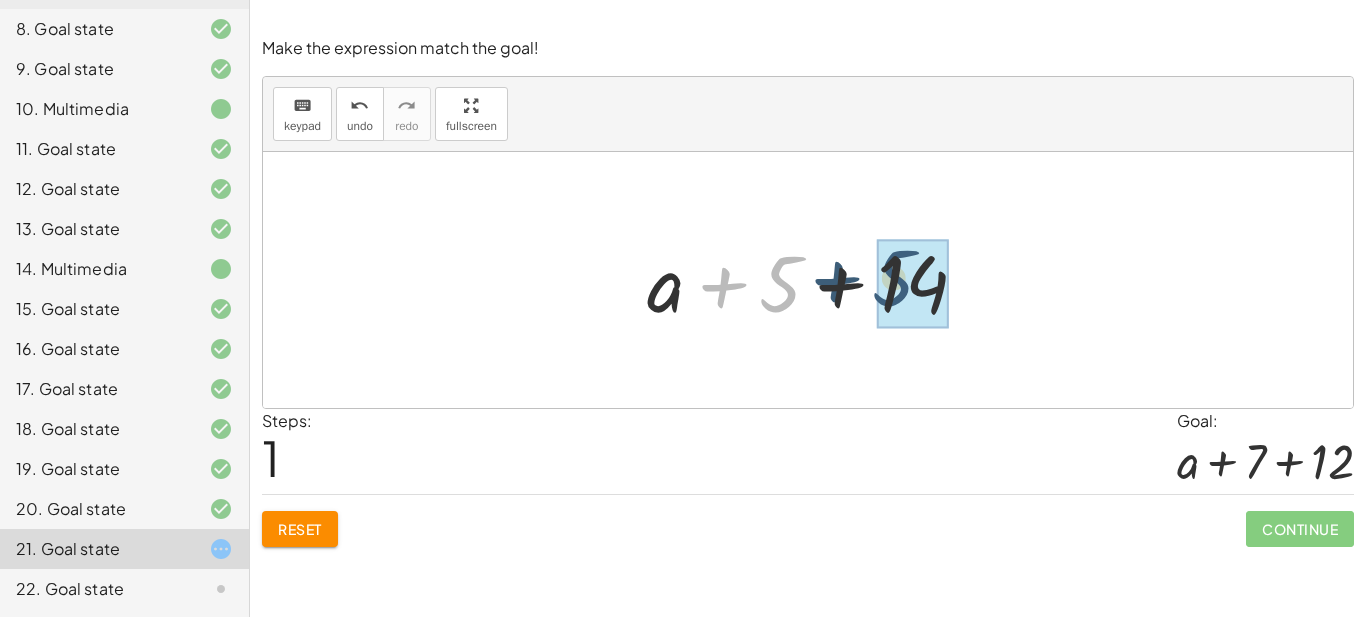 drag, startPoint x: 779, startPoint y: 296, endPoint x: 893, endPoint y: 290, distance: 114.15778 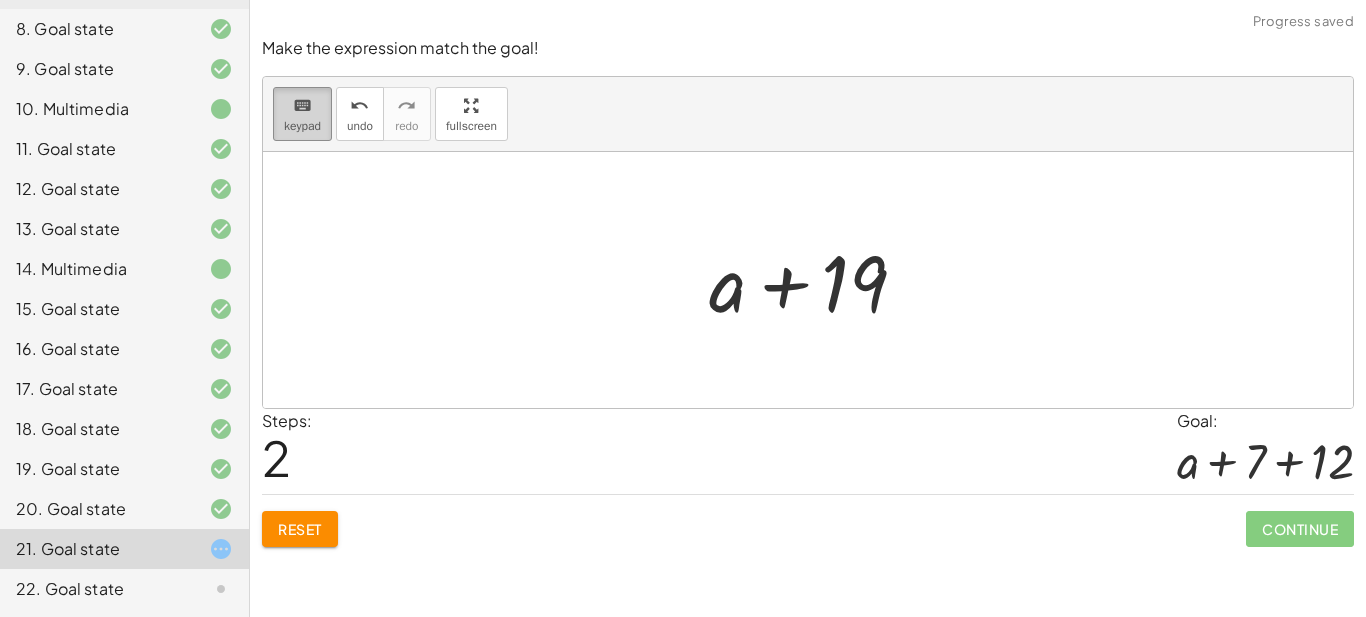 click on "keyboard keypad" at bounding box center [302, 114] 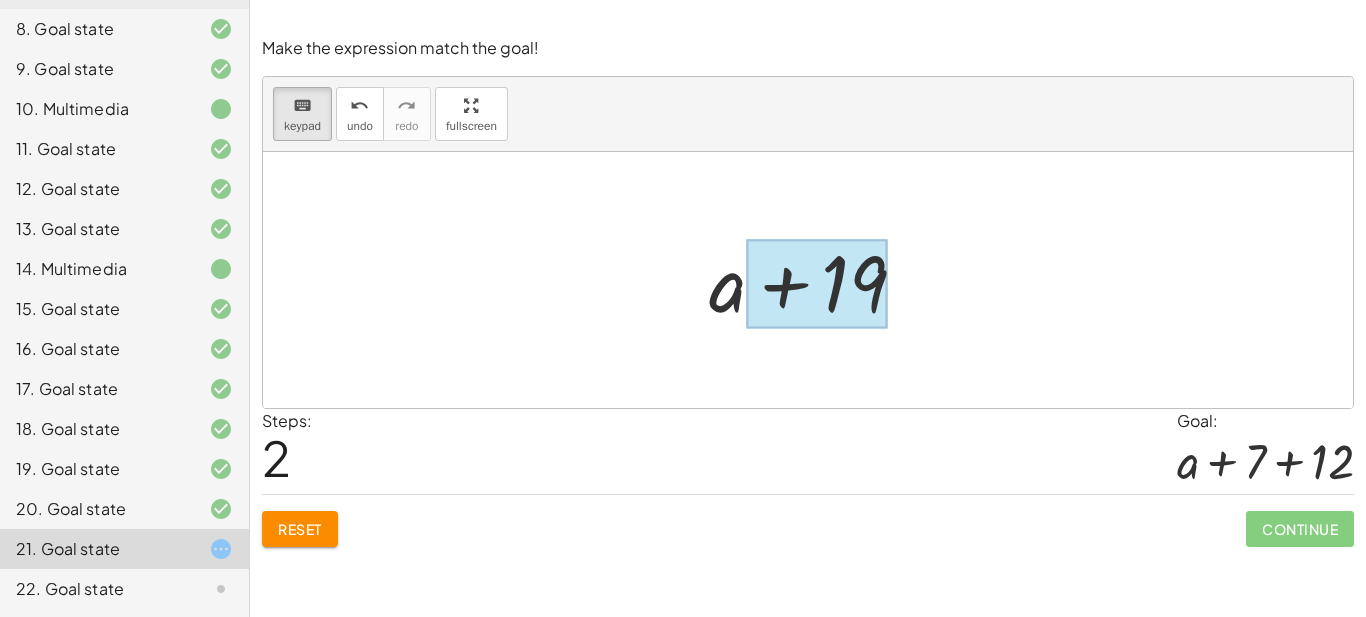 click at bounding box center (817, 284) 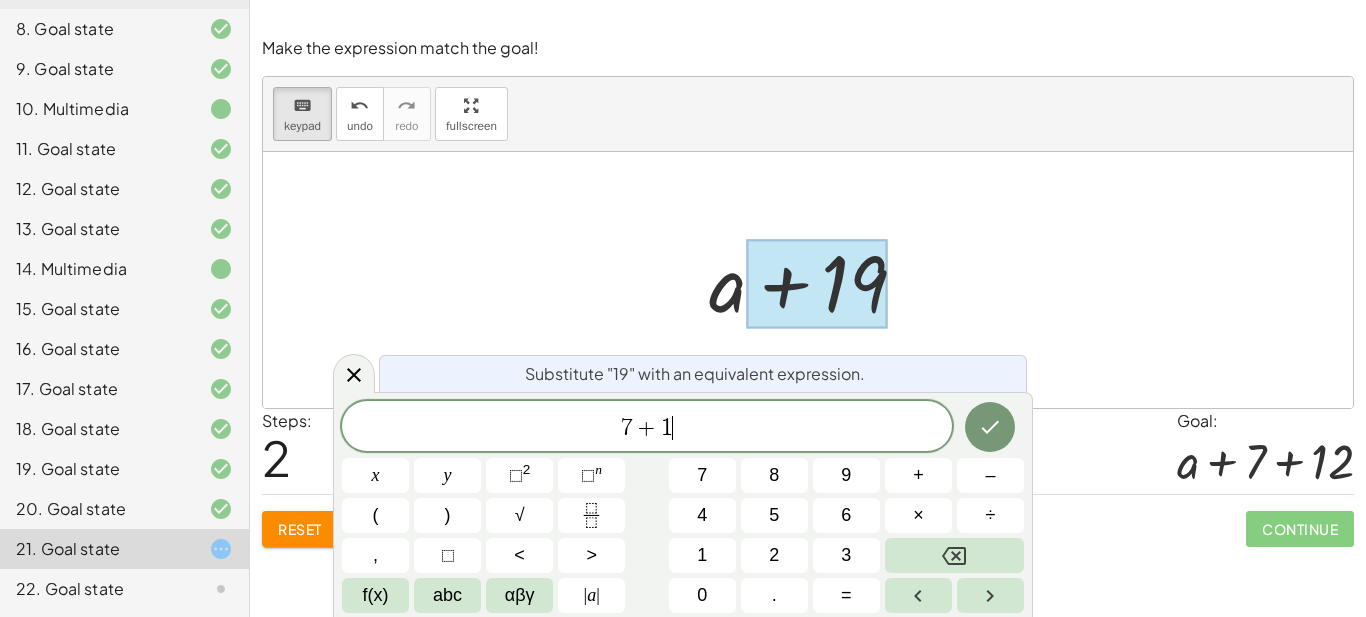 scroll, scrollTop: 18, scrollLeft: 0, axis: vertical 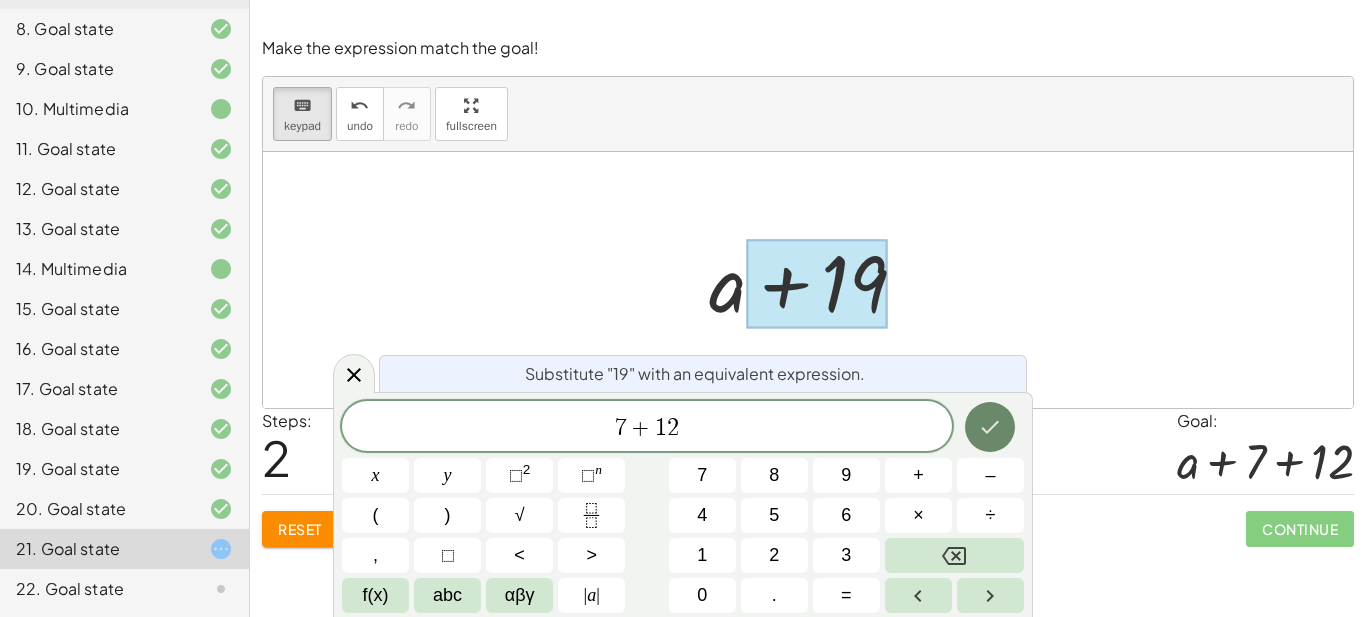 click at bounding box center (990, 427) 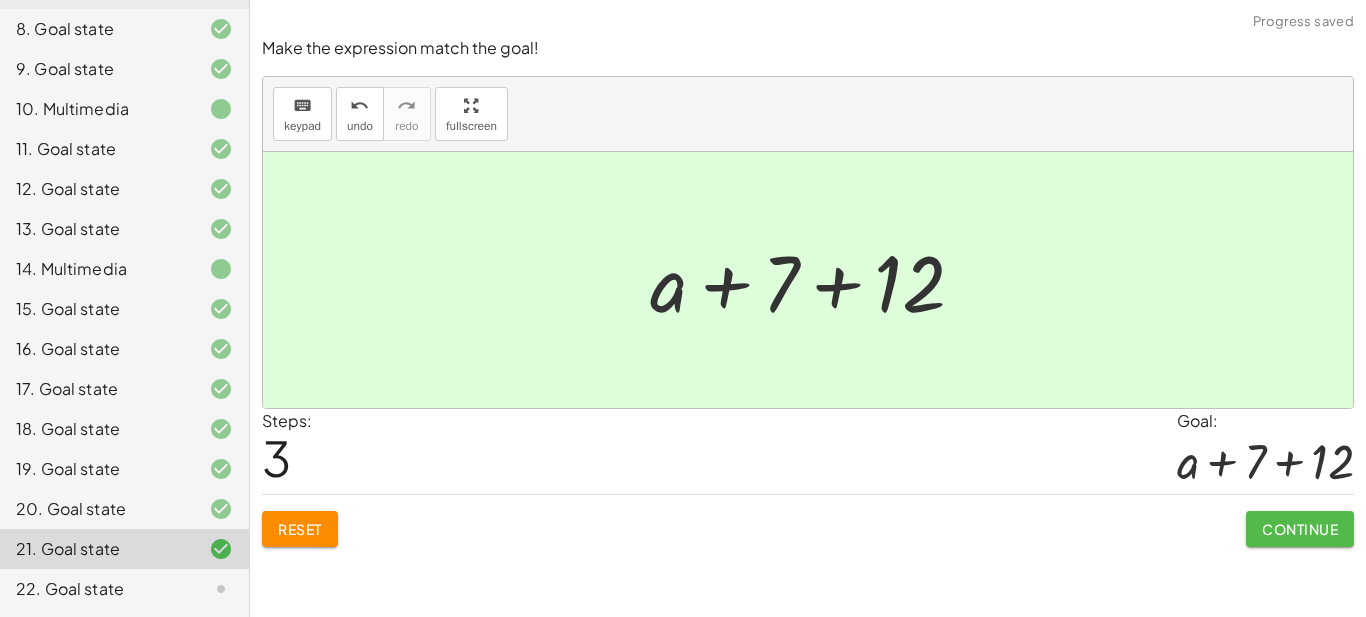 click on "Continue" at bounding box center (1300, 529) 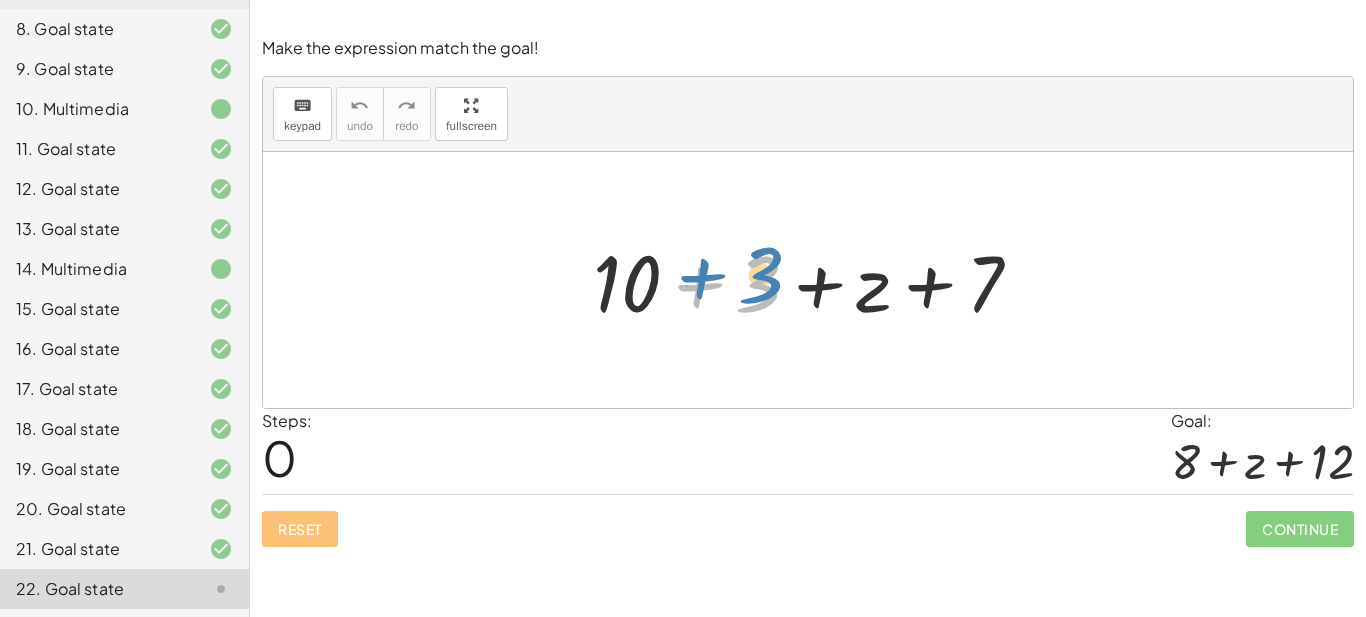click at bounding box center (815, 280) 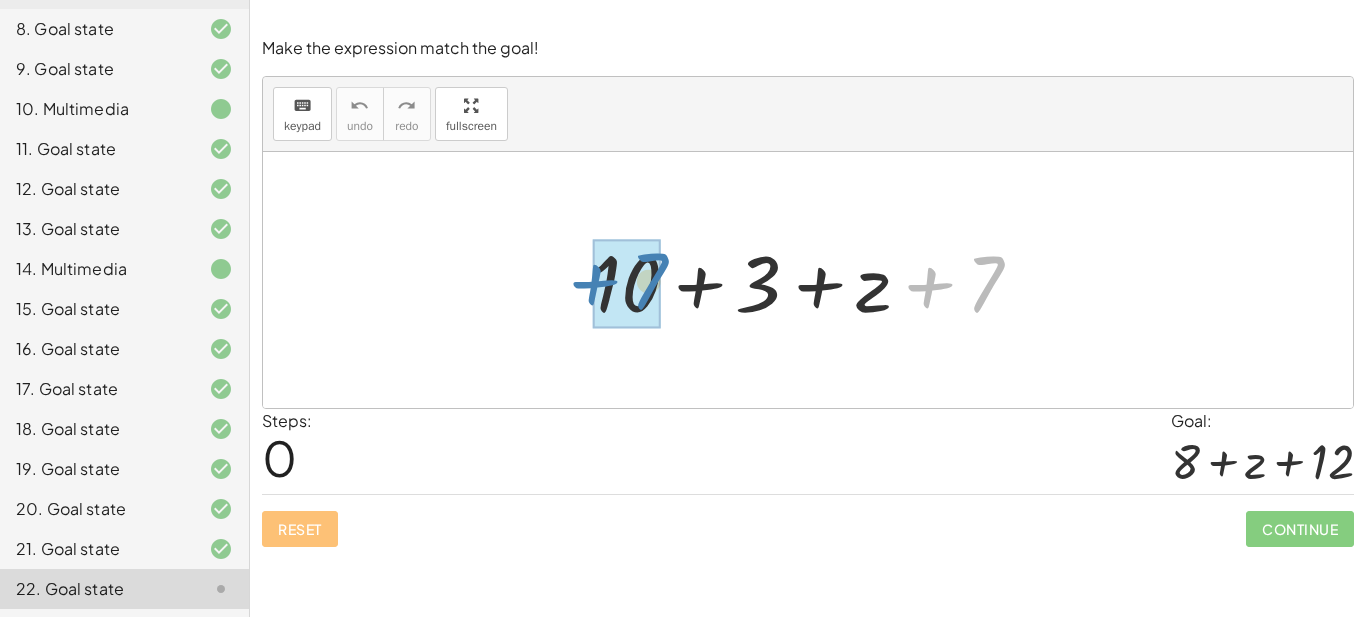 drag, startPoint x: 984, startPoint y: 295, endPoint x: 648, endPoint y: 294, distance: 336.0015 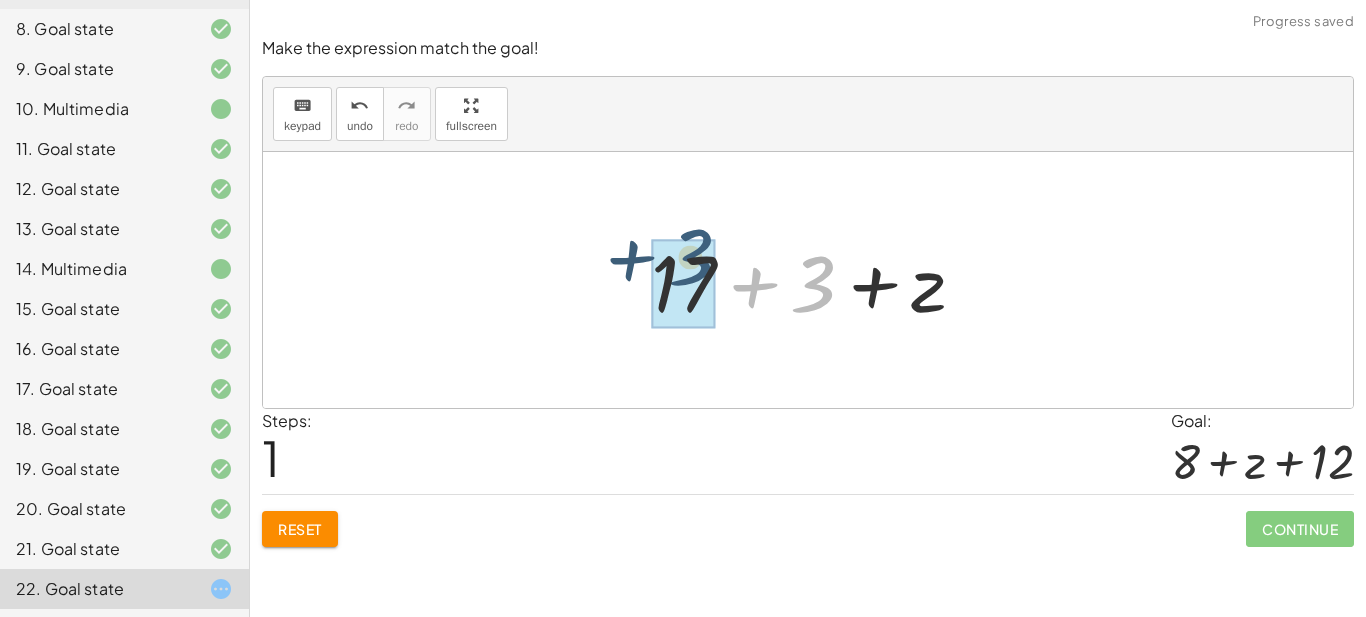drag, startPoint x: 815, startPoint y: 299, endPoint x: 692, endPoint y: 272, distance: 125.92855 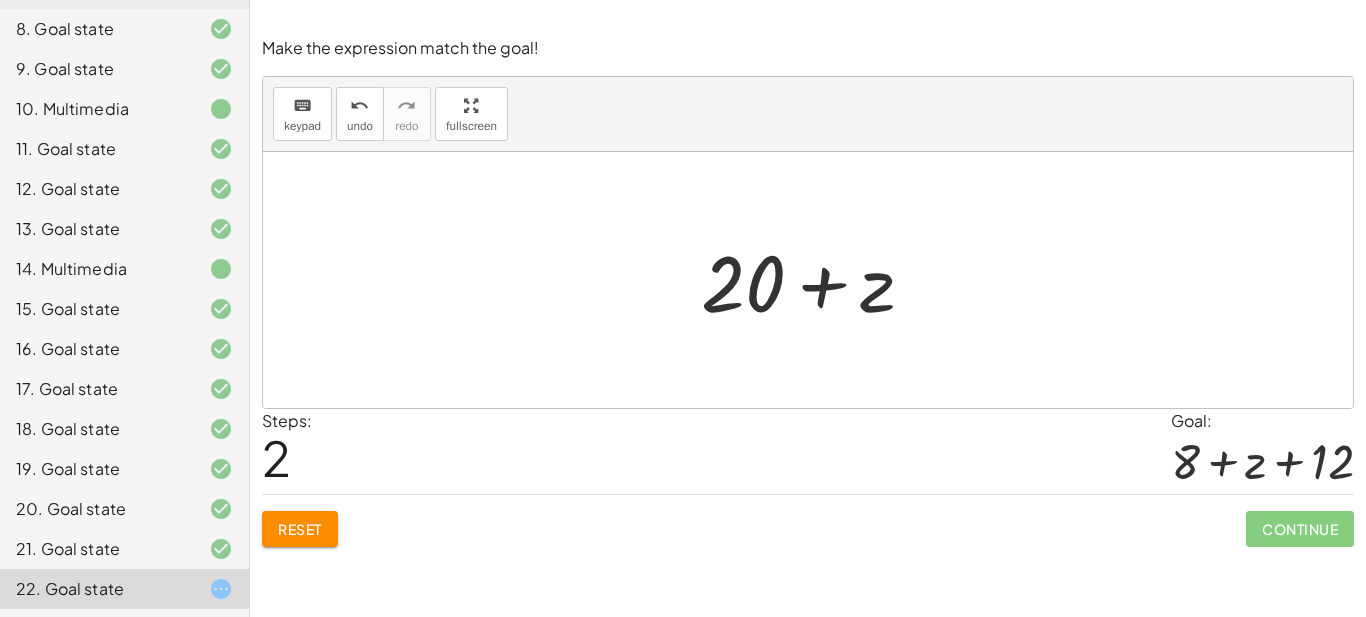 click on "keyboard" at bounding box center (302, 106) 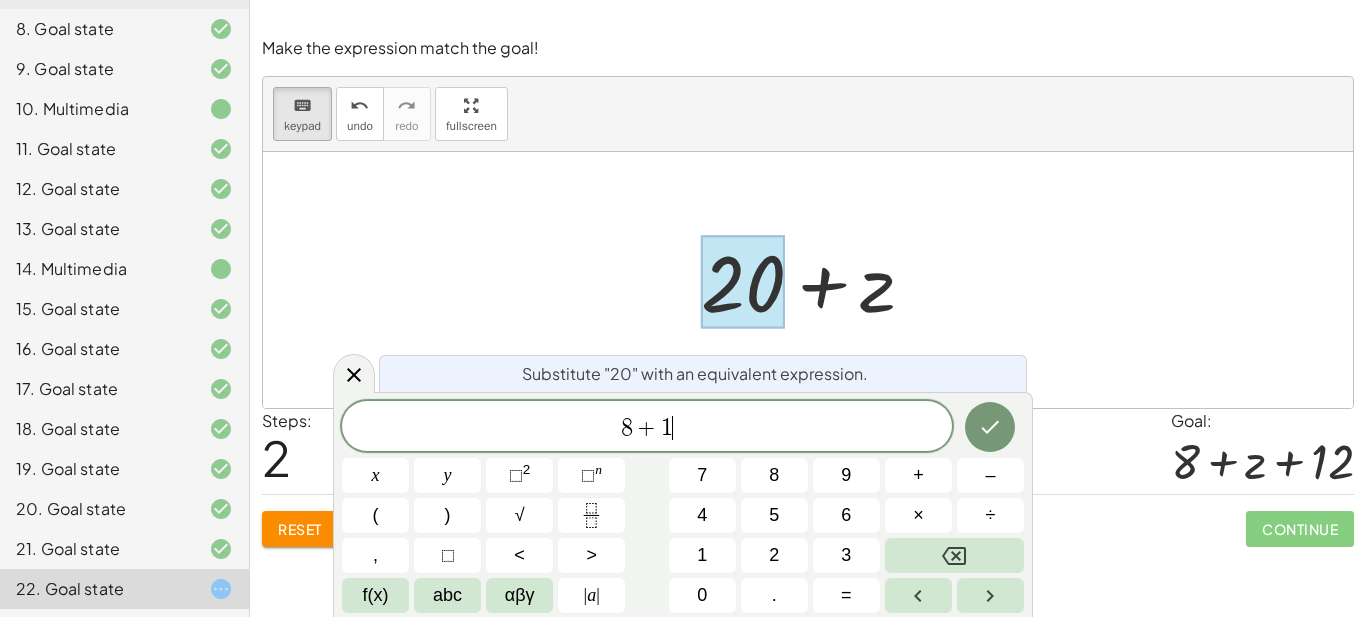 scroll, scrollTop: 23, scrollLeft: 0, axis: vertical 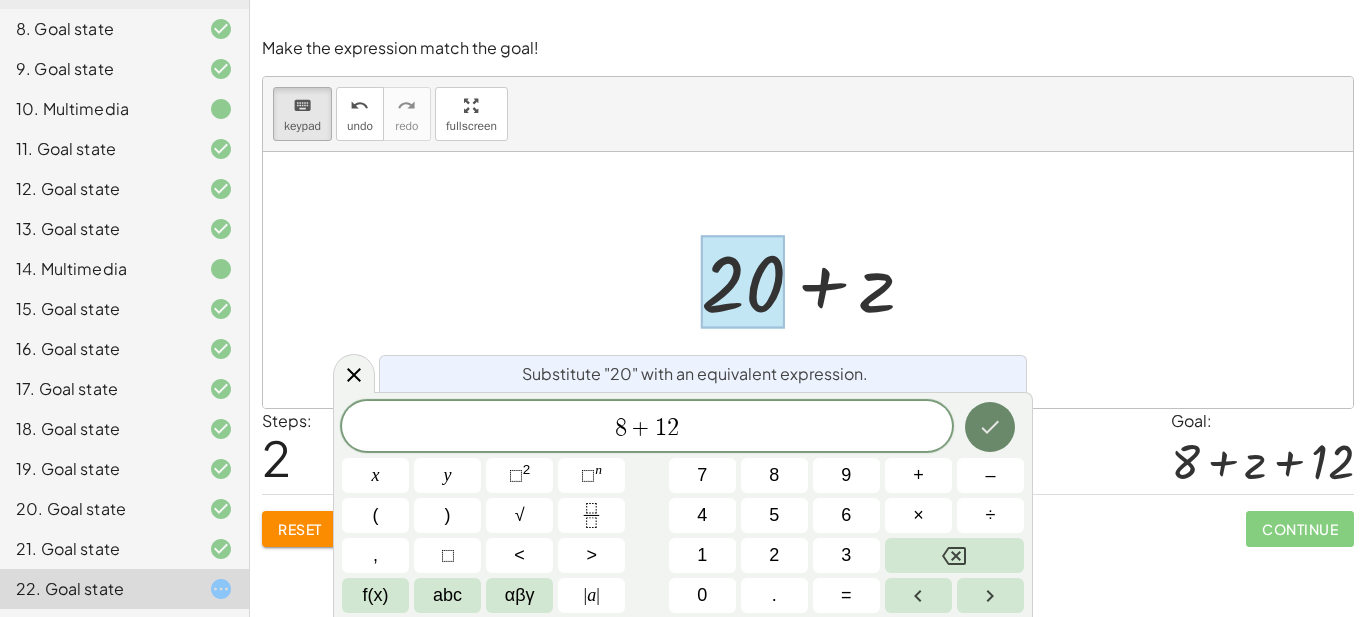 click at bounding box center [990, 427] 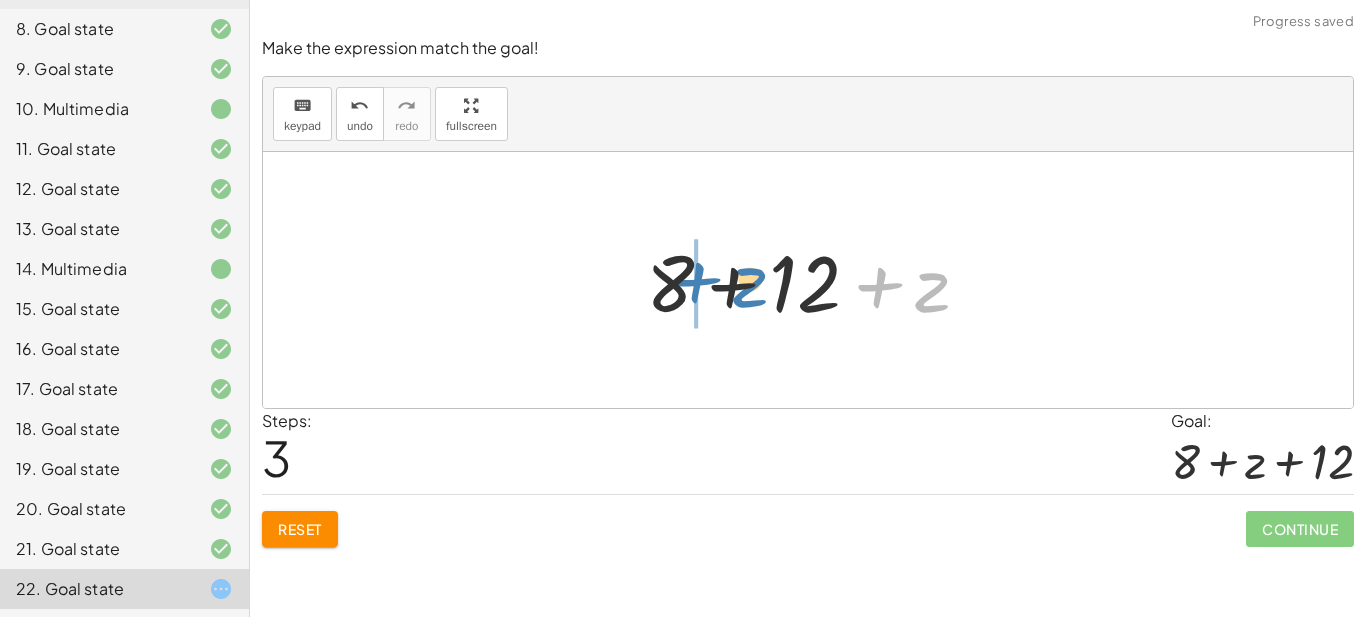 drag, startPoint x: 929, startPoint y: 297, endPoint x: 745, endPoint y: 292, distance: 184.06792 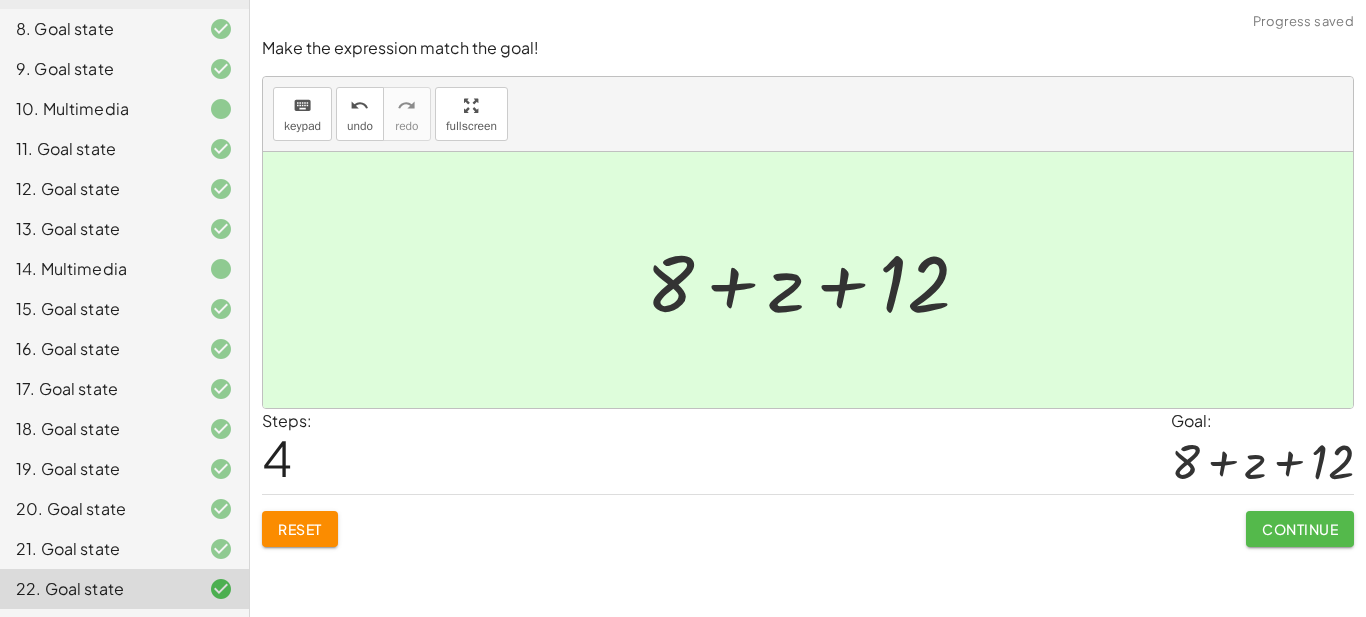 click on "Continue" 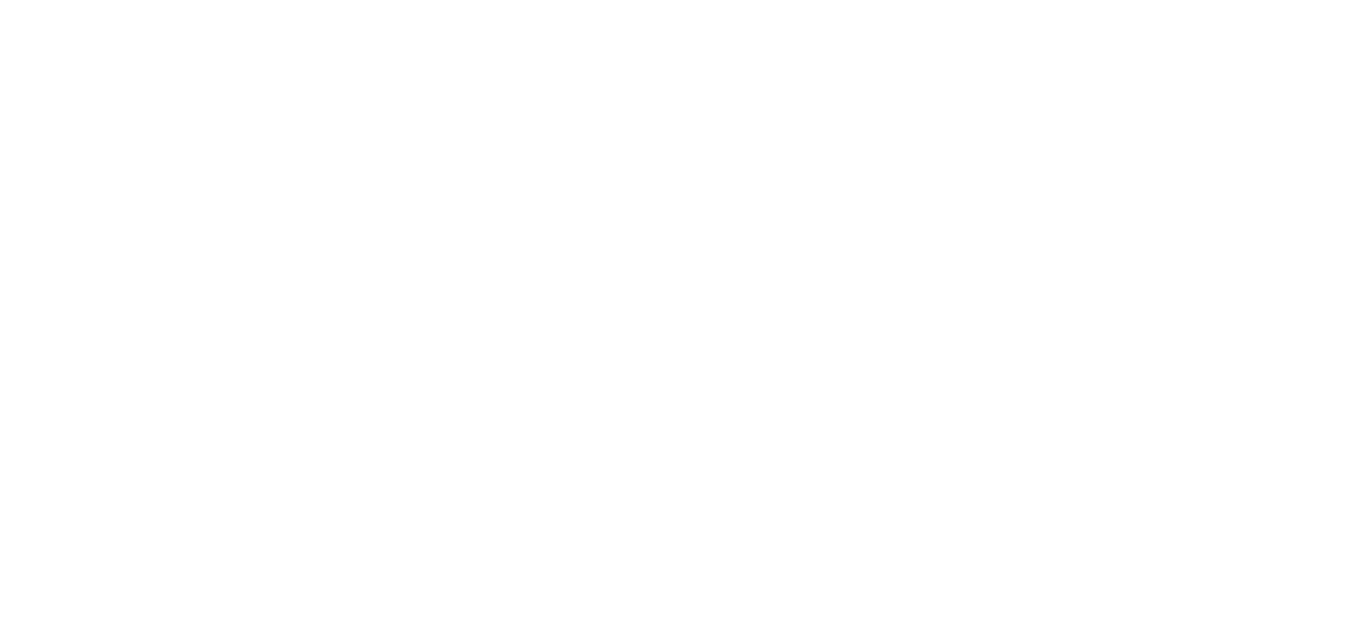 scroll, scrollTop: 0, scrollLeft: 0, axis: both 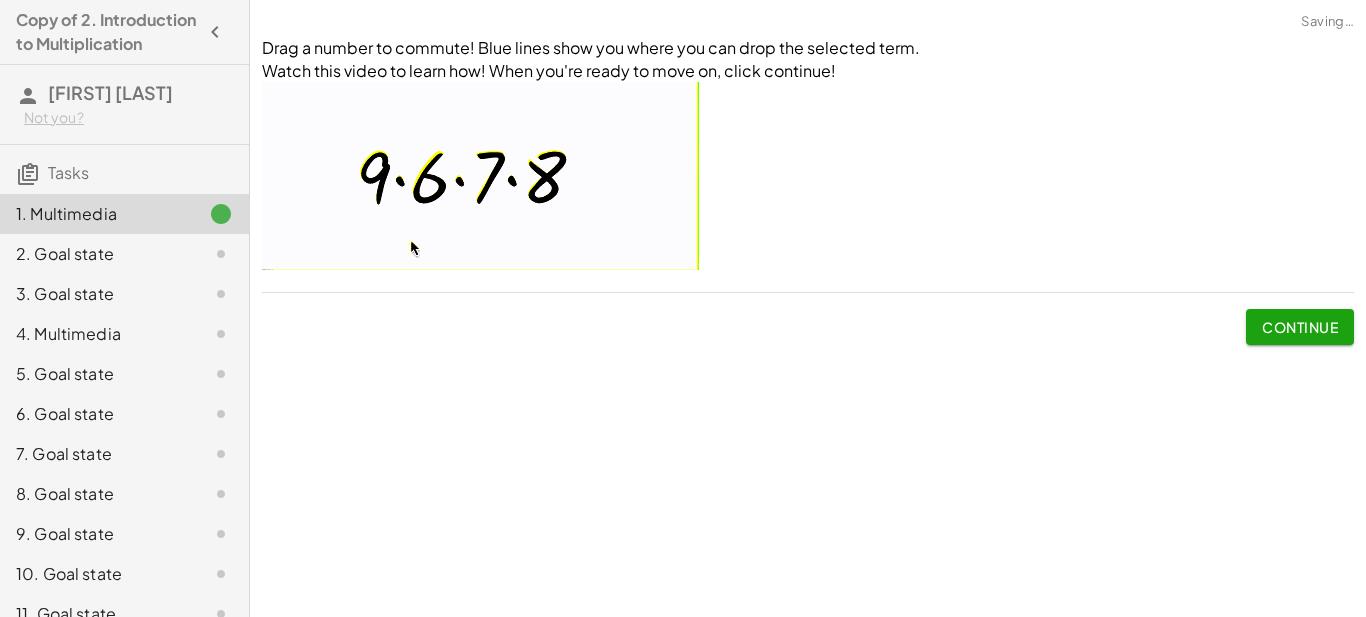 click at bounding box center [808, 179] 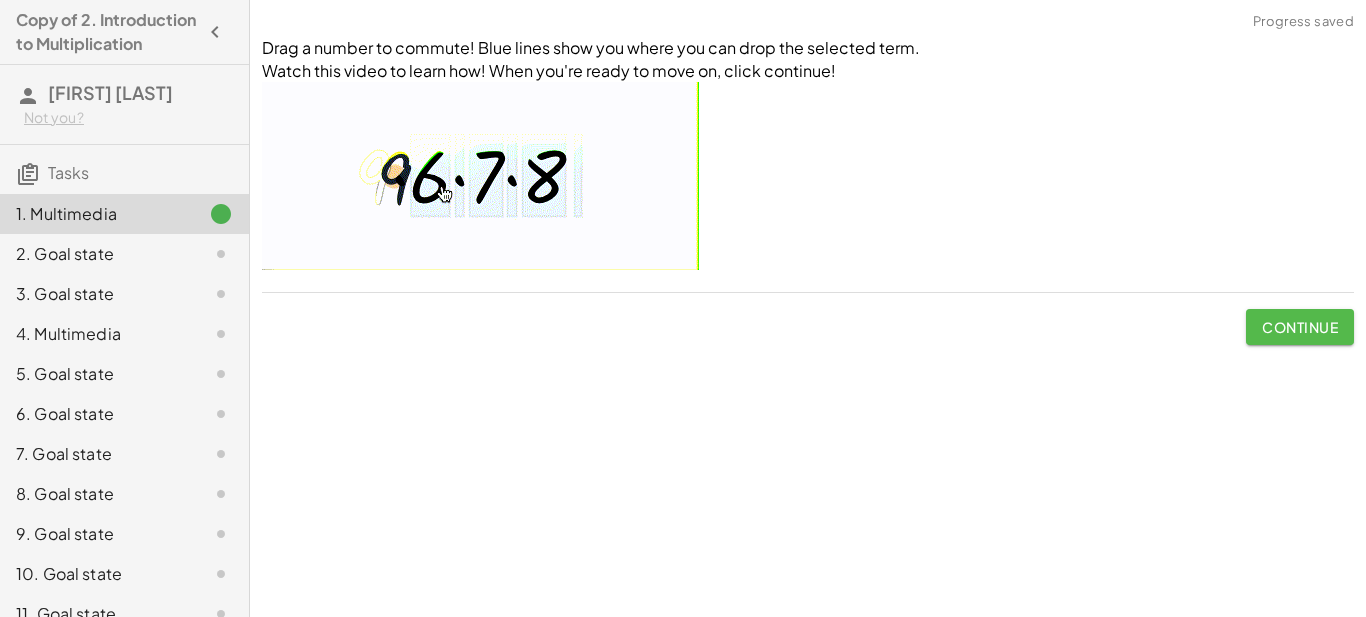 click on "Continue" 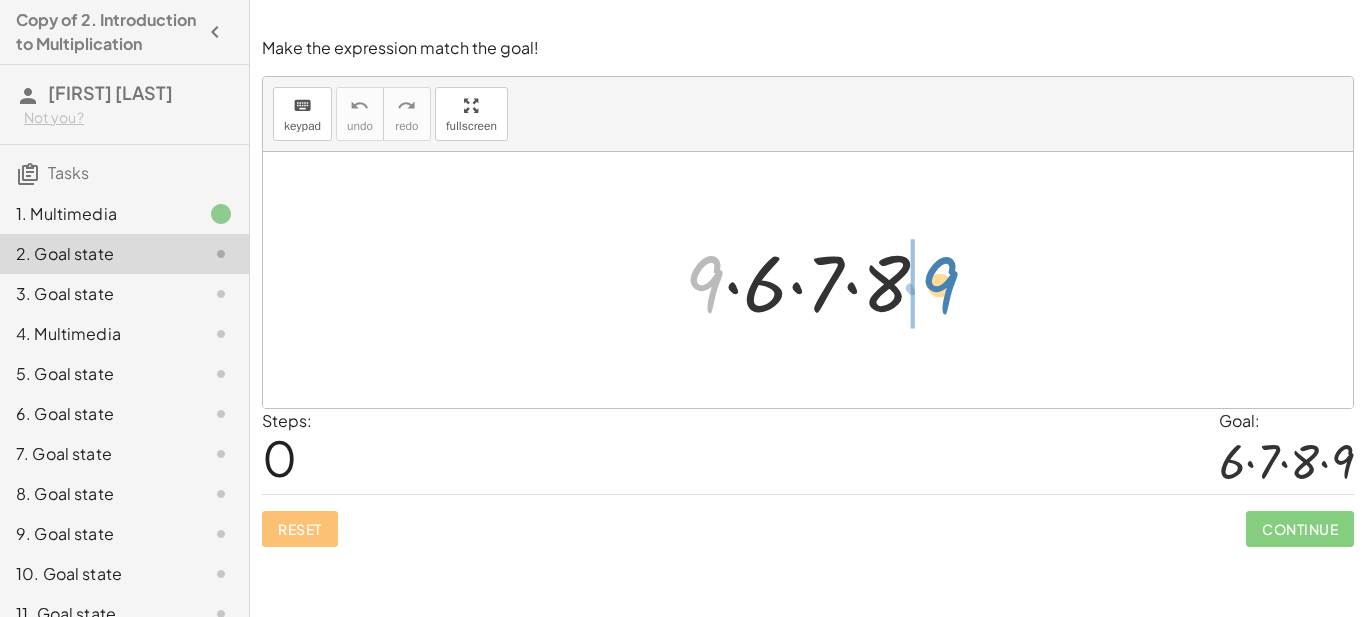 drag, startPoint x: 685, startPoint y: 288, endPoint x: 932, endPoint y: 272, distance: 247.51767 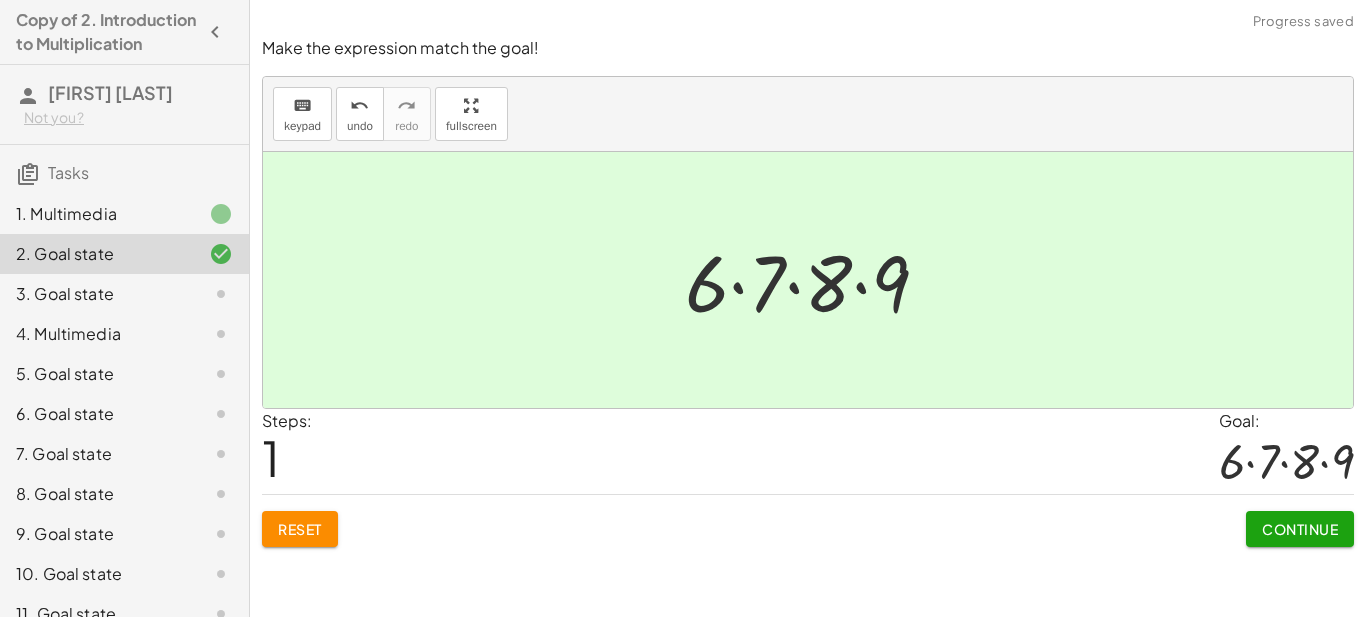 click on "Continue" at bounding box center (1300, 529) 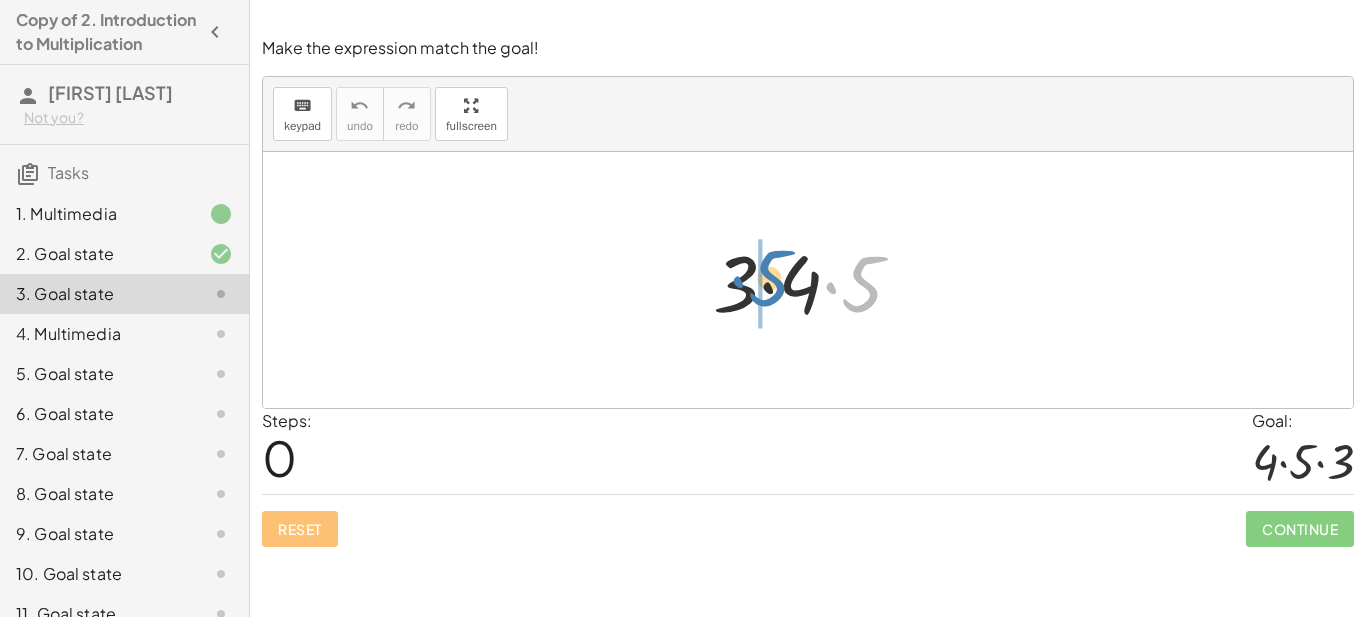drag, startPoint x: 867, startPoint y: 288, endPoint x: 774, endPoint y: 282, distance: 93.193344 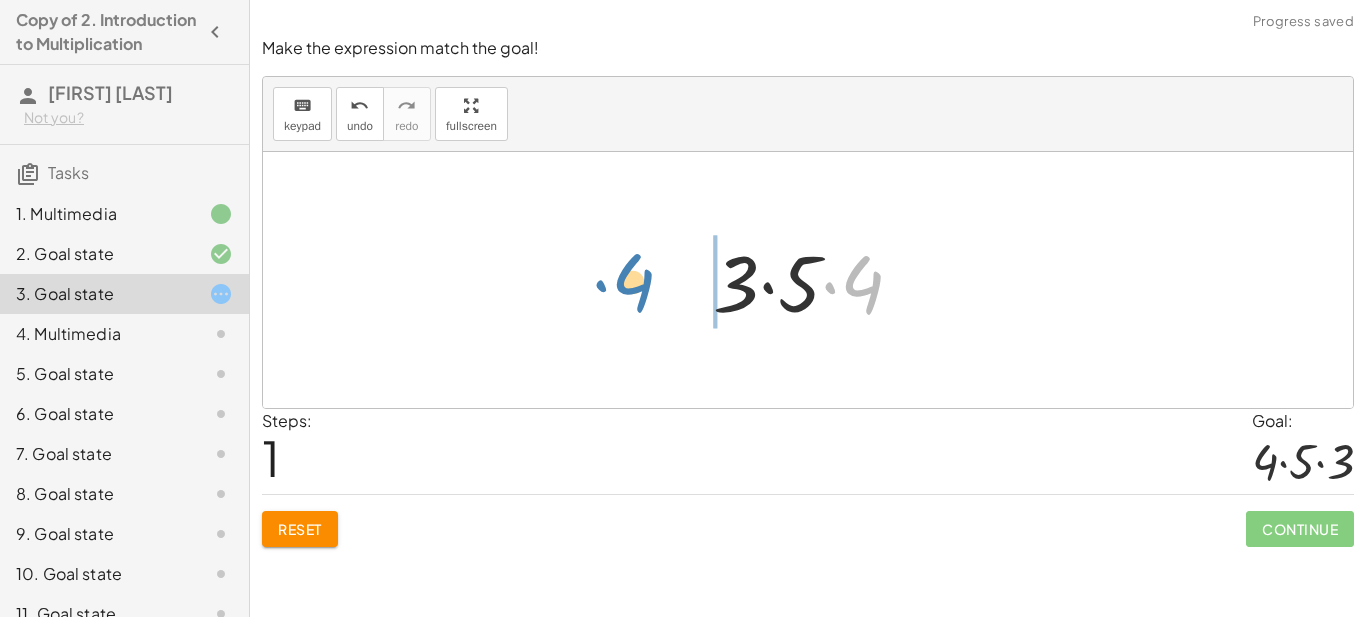 drag, startPoint x: 855, startPoint y: 287, endPoint x: 627, endPoint y: 286, distance: 228.0022 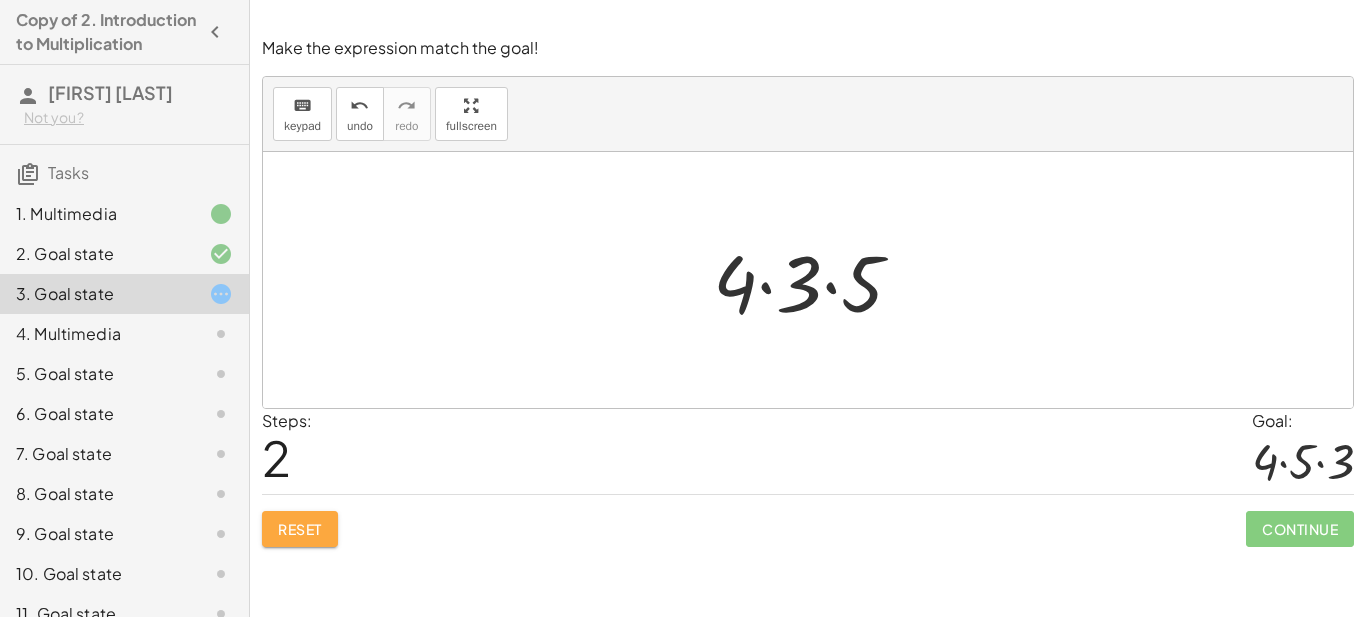 click on "Reset" at bounding box center (300, 529) 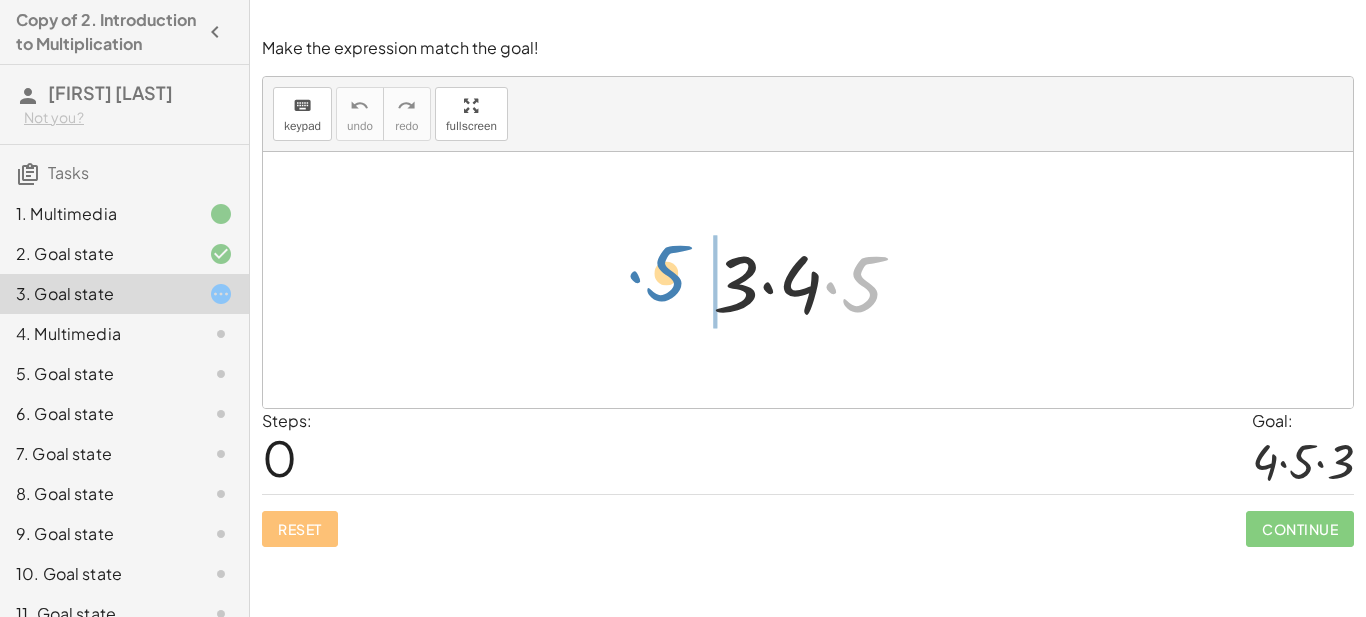 drag, startPoint x: 868, startPoint y: 290, endPoint x: 681, endPoint y: 282, distance: 187.17105 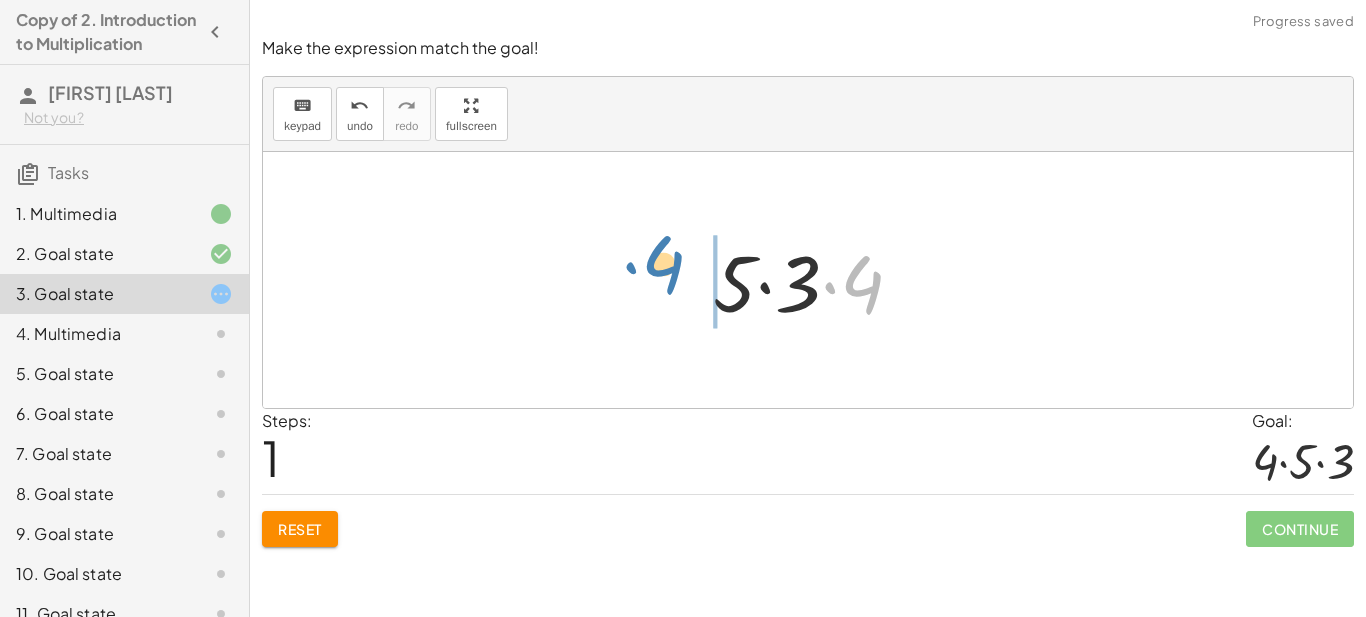 drag, startPoint x: 868, startPoint y: 296, endPoint x: 670, endPoint y: 276, distance: 199.00754 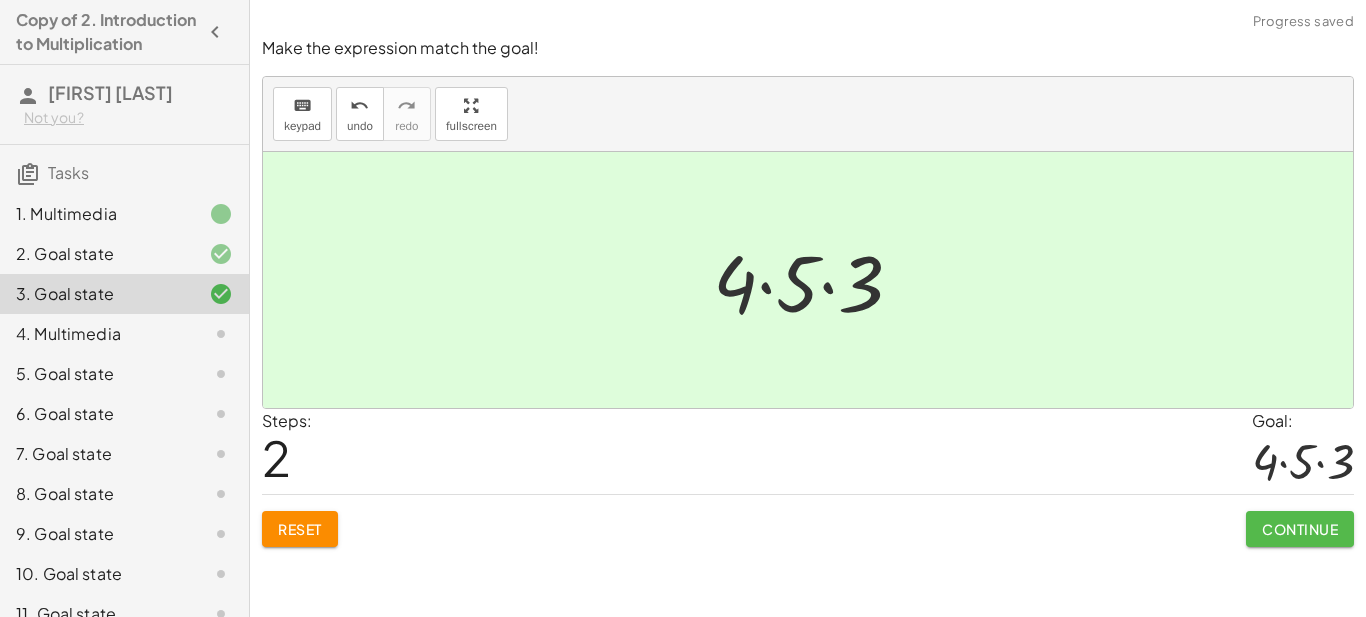 click on "Continue" 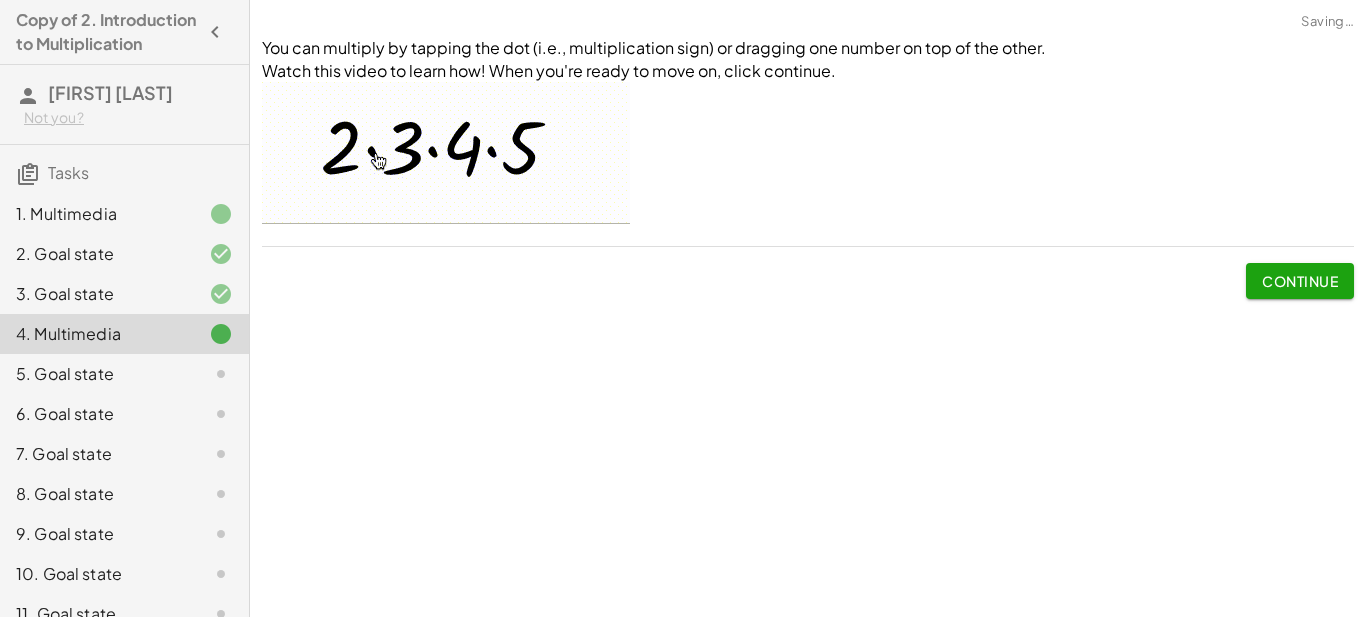 click on "Continue" at bounding box center [1300, 281] 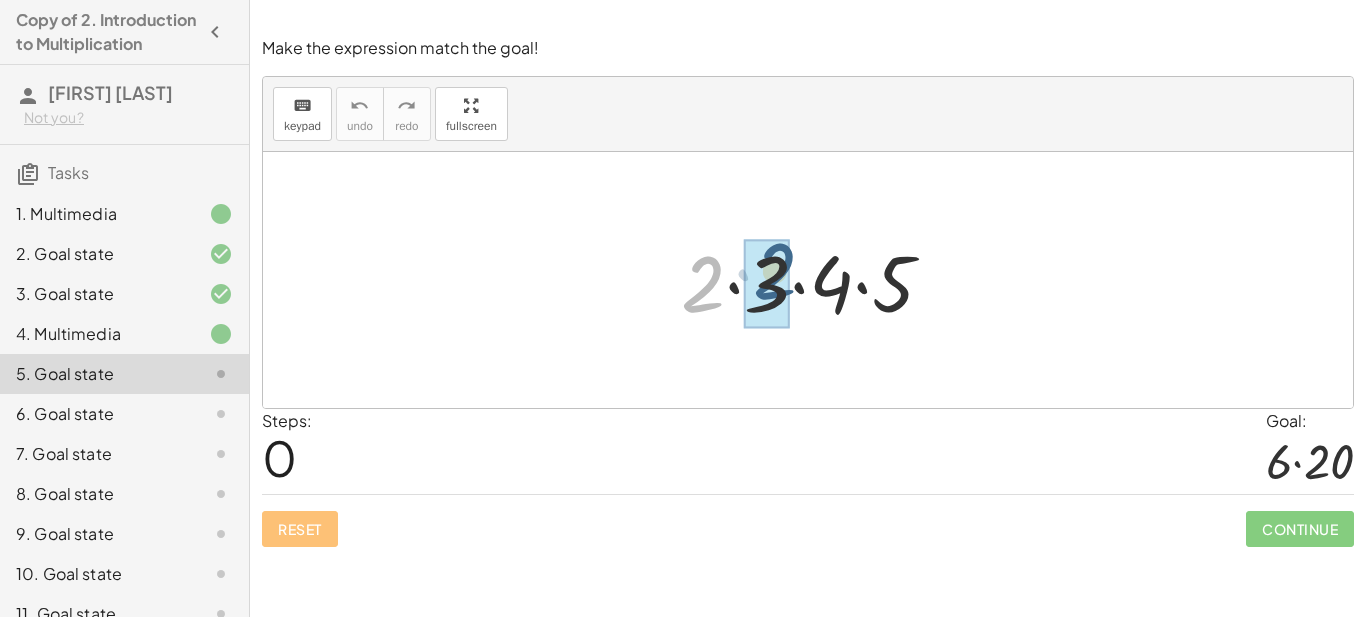 drag, startPoint x: 702, startPoint y: 283, endPoint x: 758, endPoint y: 271, distance: 57.271286 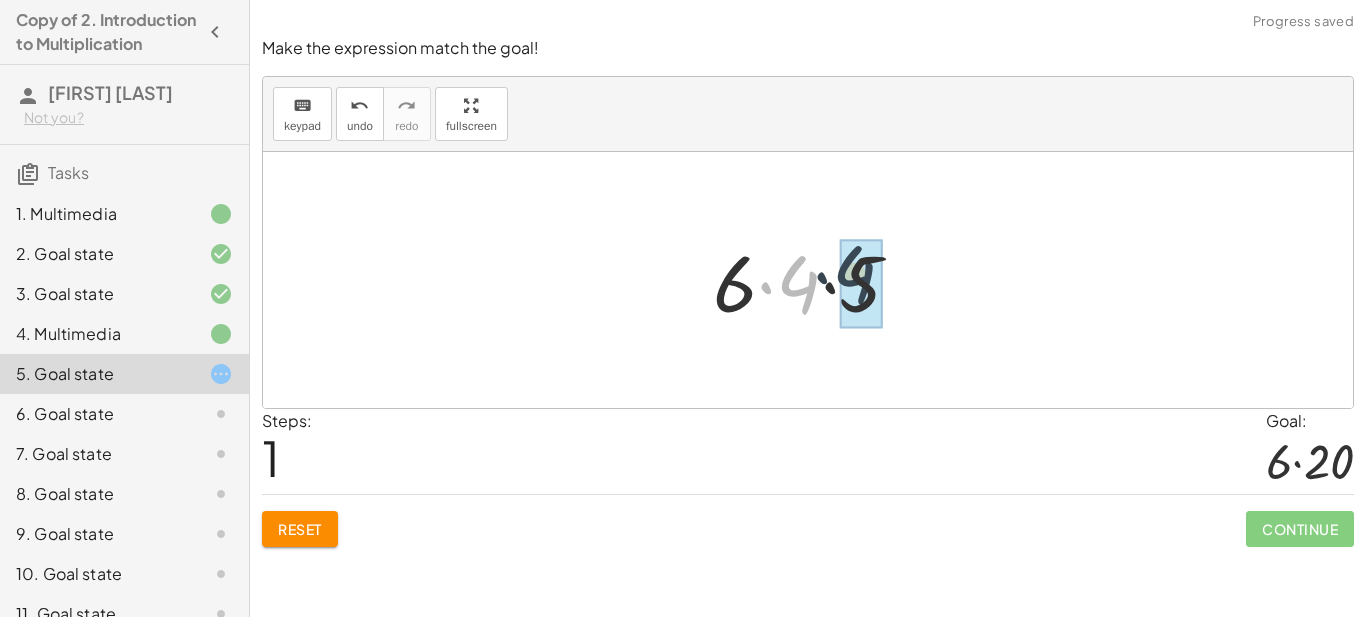 drag, startPoint x: 801, startPoint y: 288, endPoint x: 859, endPoint y: 278, distance: 58.855755 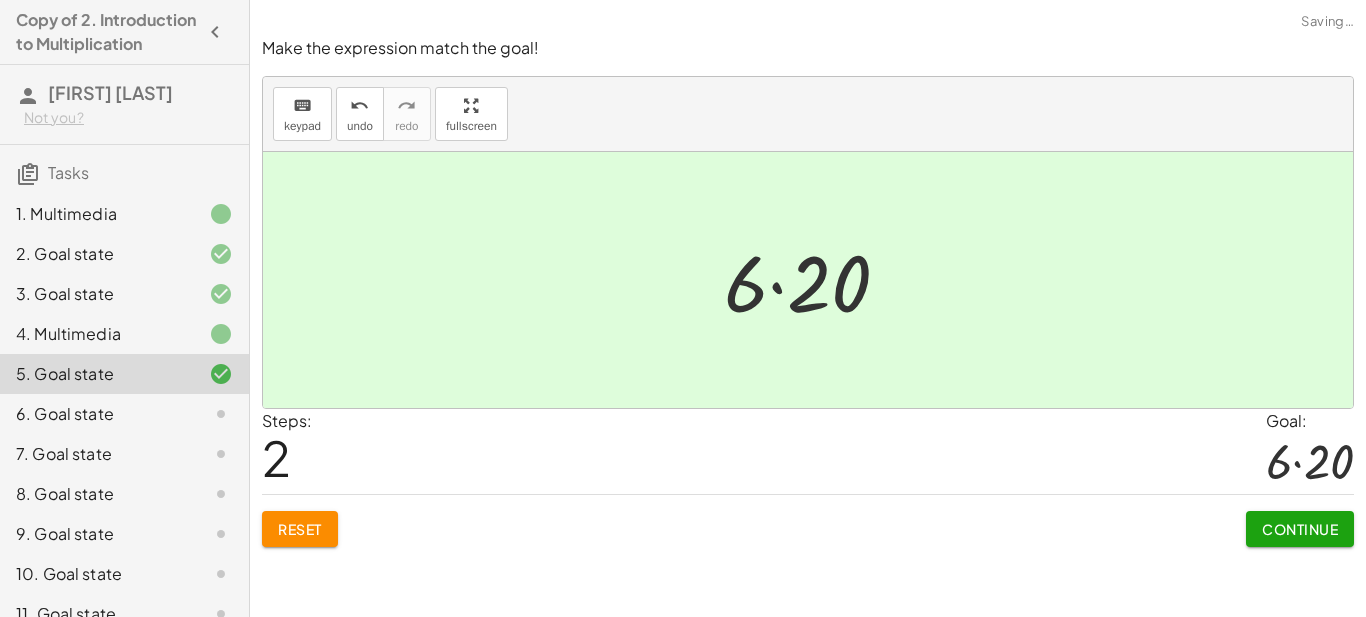 click on "Continue" 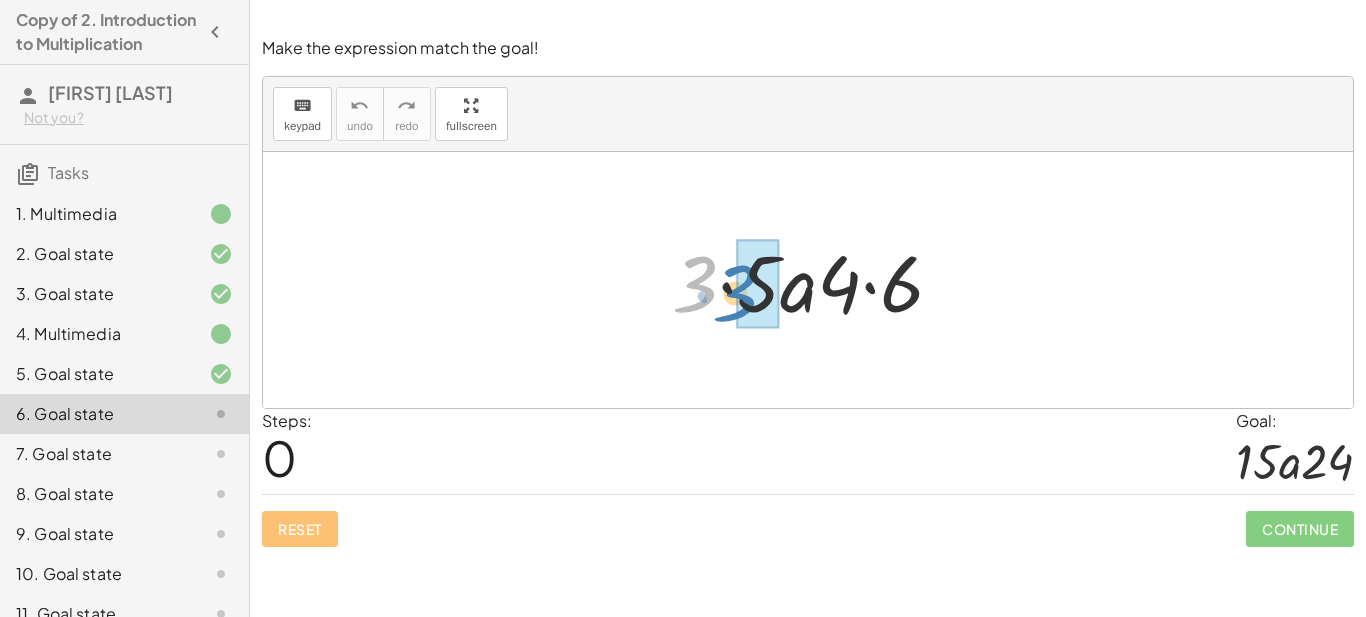 drag, startPoint x: 692, startPoint y: 294, endPoint x: 732, endPoint y: 303, distance: 41 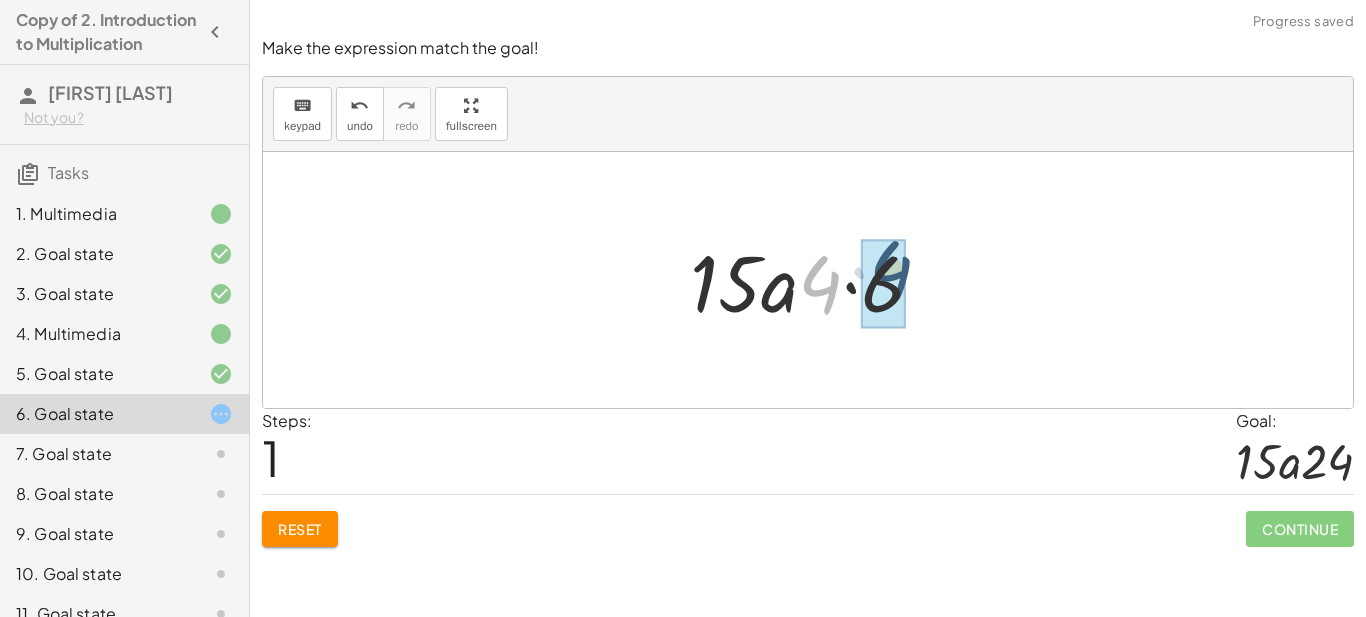 drag, startPoint x: 824, startPoint y: 294, endPoint x: 894, endPoint y: 279, distance: 71.5891 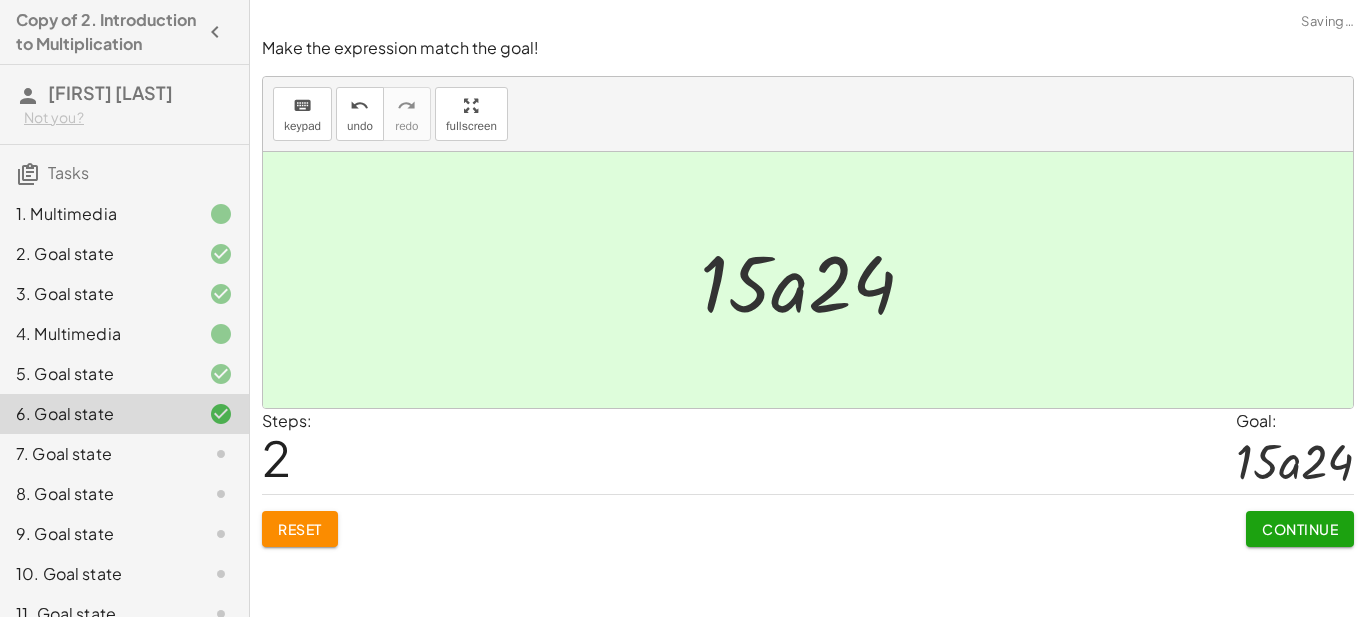 drag, startPoint x: 1294, startPoint y: 523, endPoint x: 1298, endPoint y: 513, distance: 10.770329 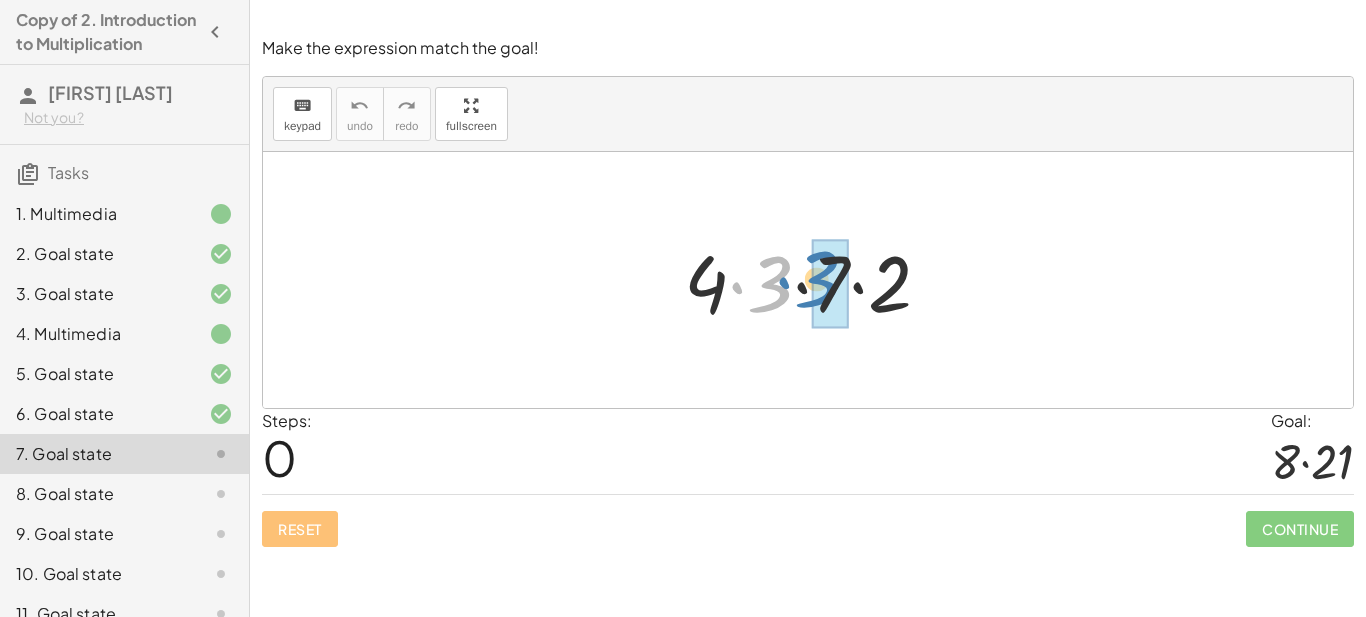 drag, startPoint x: 766, startPoint y: 288, endPoint x: 813, endPoint y: 283, distance: 47.26521 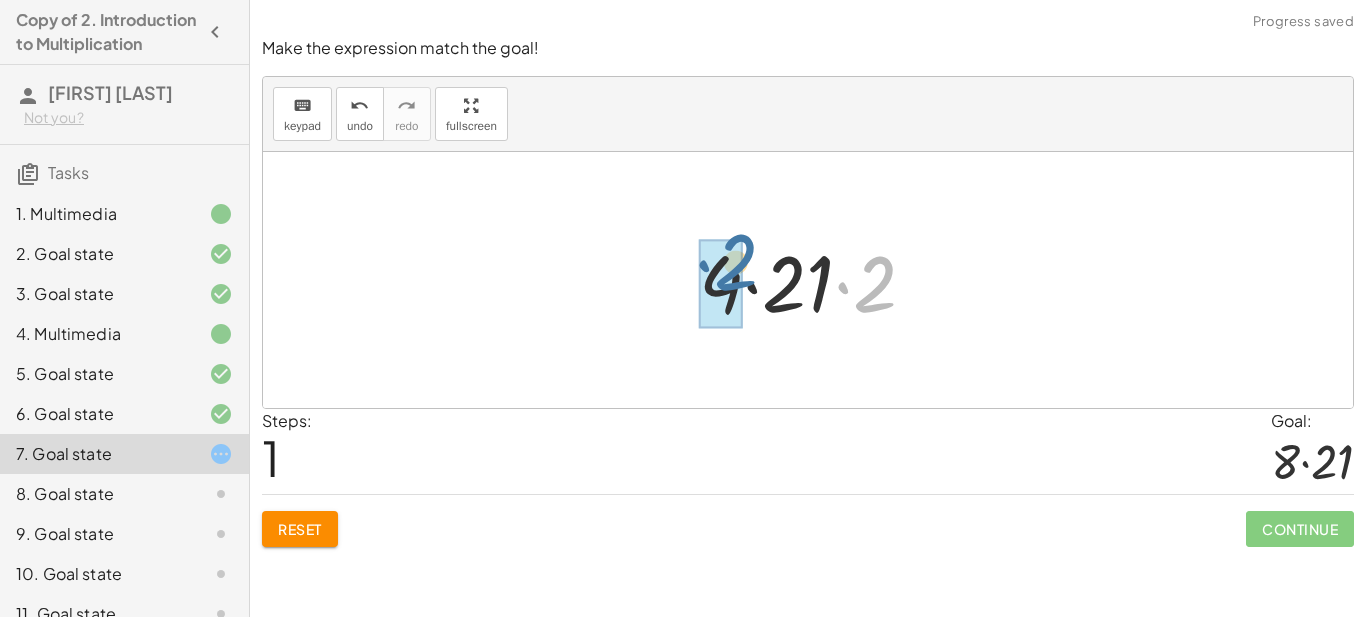 drag, startPoint x: 878, startPoint y: 295, endPoint x: 735, endPoint y: 277, distance: 144.12842 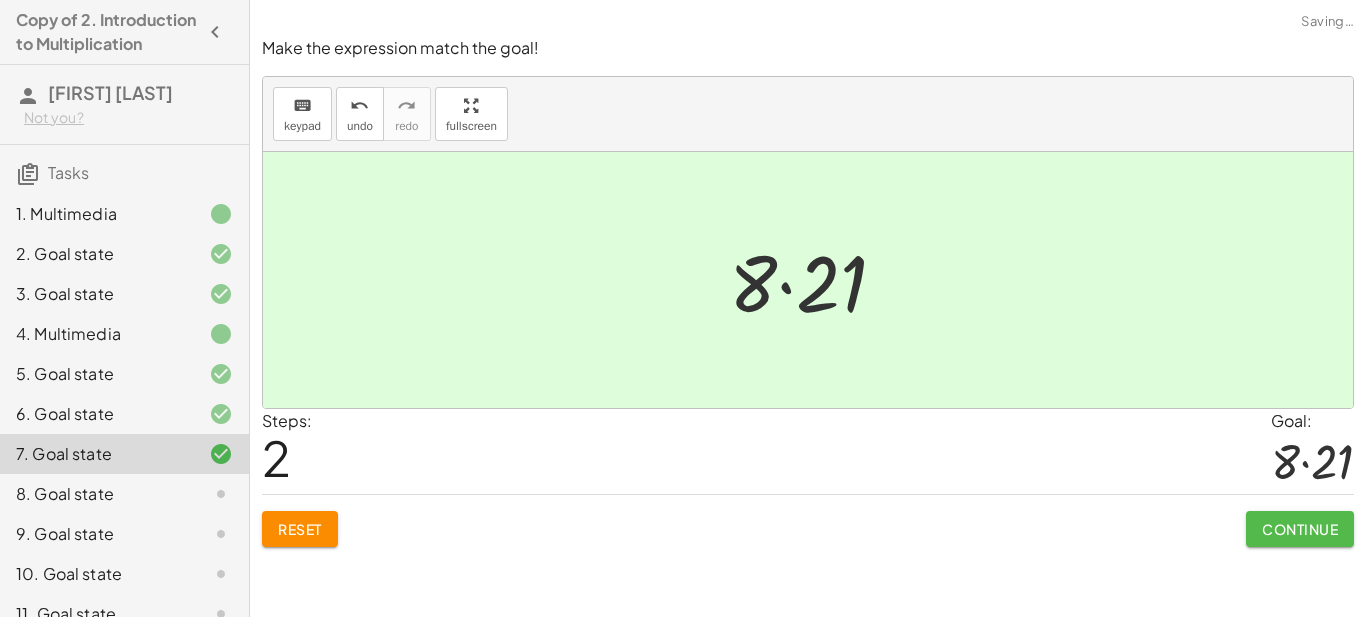 click on "Continue" 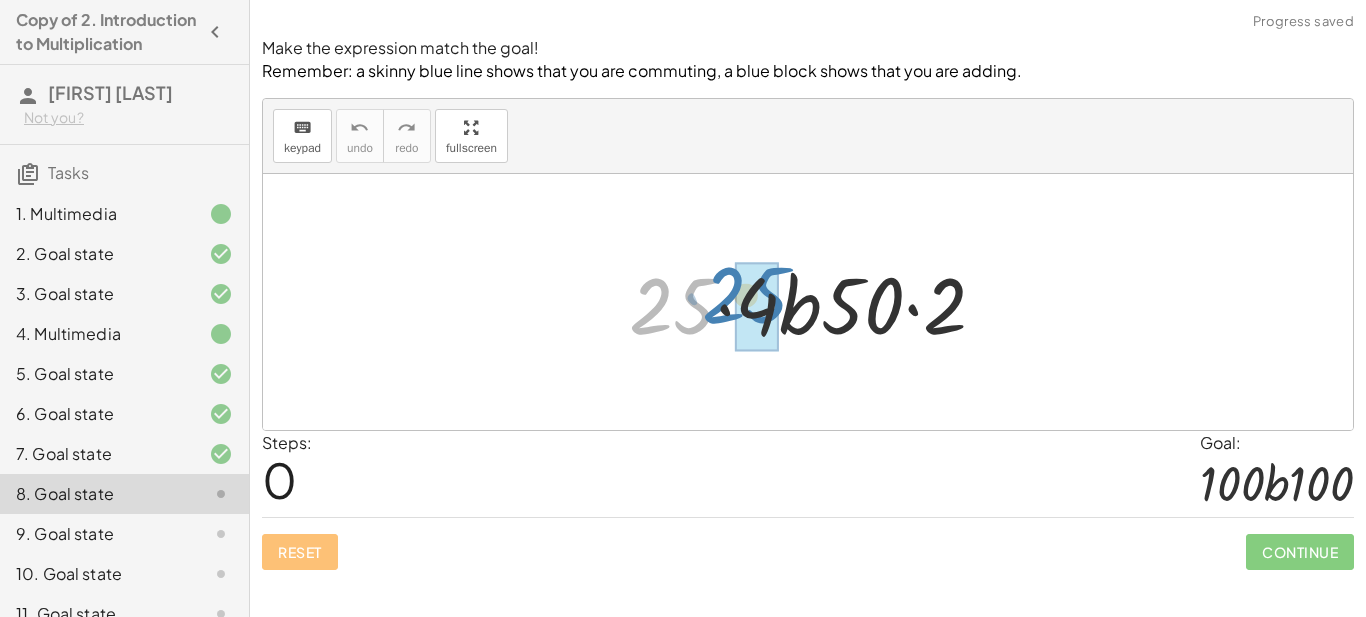 drag, startPoint x: 650, startPoint y: 304, endPoint x: 723, endPoint y: 293, distance: 73.82411 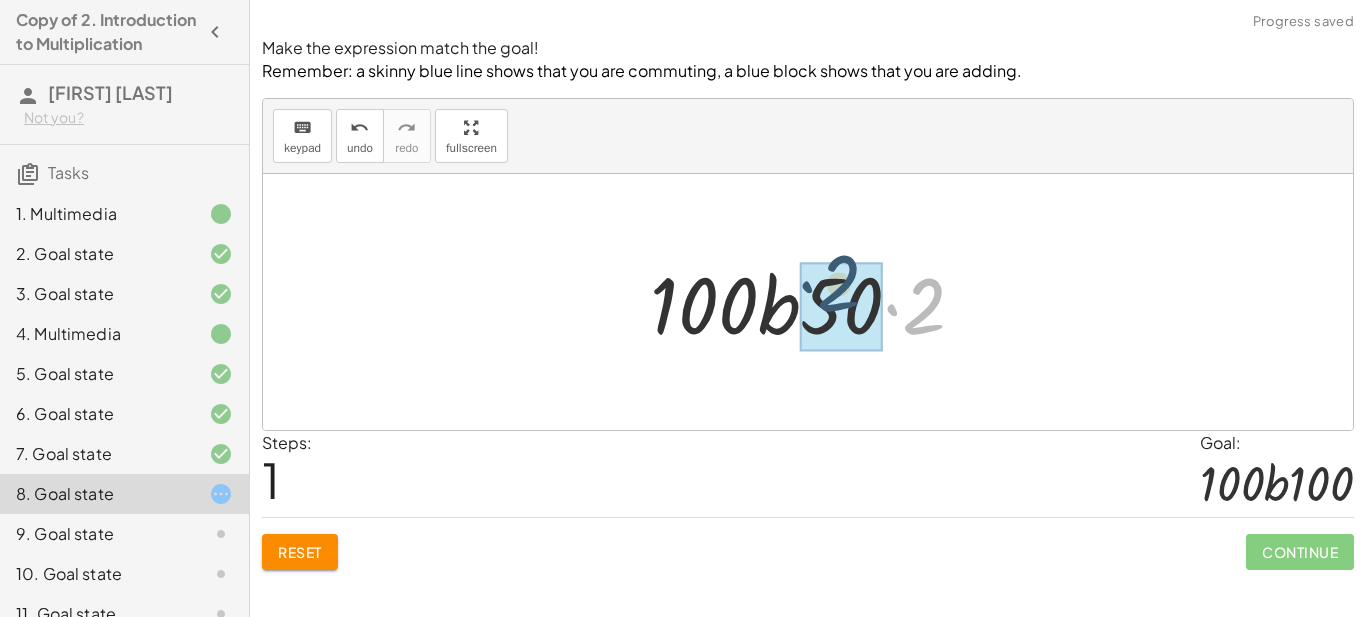 drag, startPoint x: 935, startPoint y: 319, endPoint x: 877, endPoint y: 301, distance: 60.728905 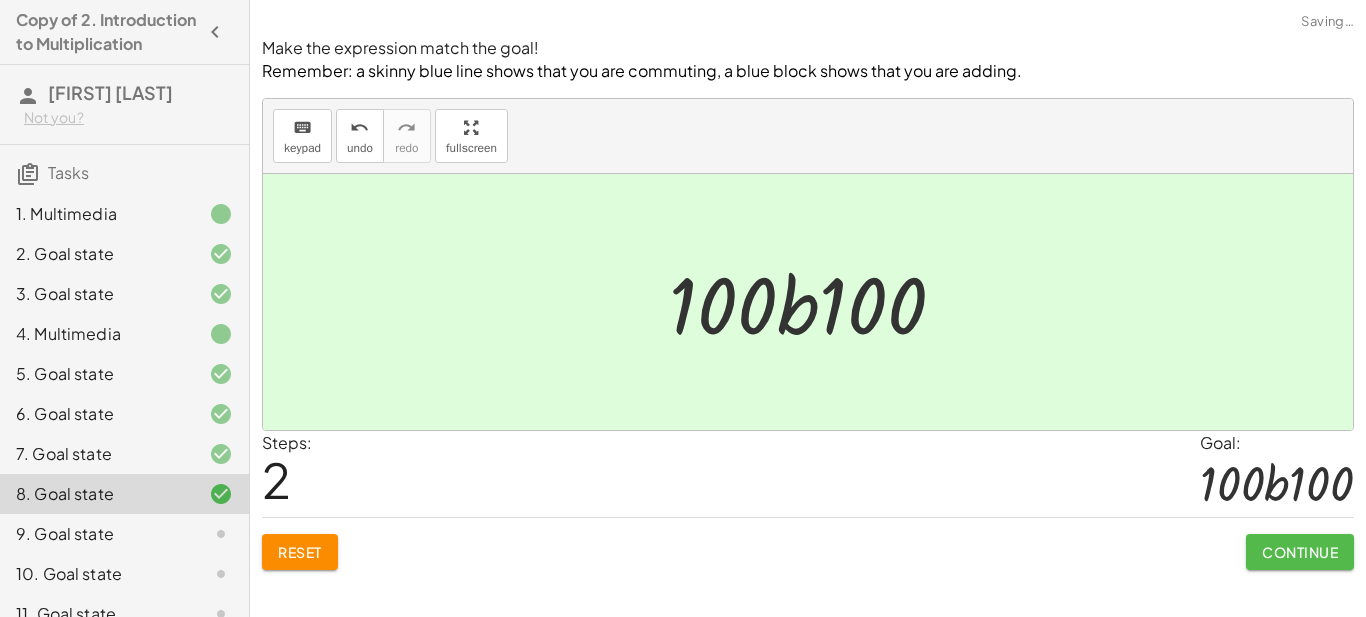 click on "Continue" 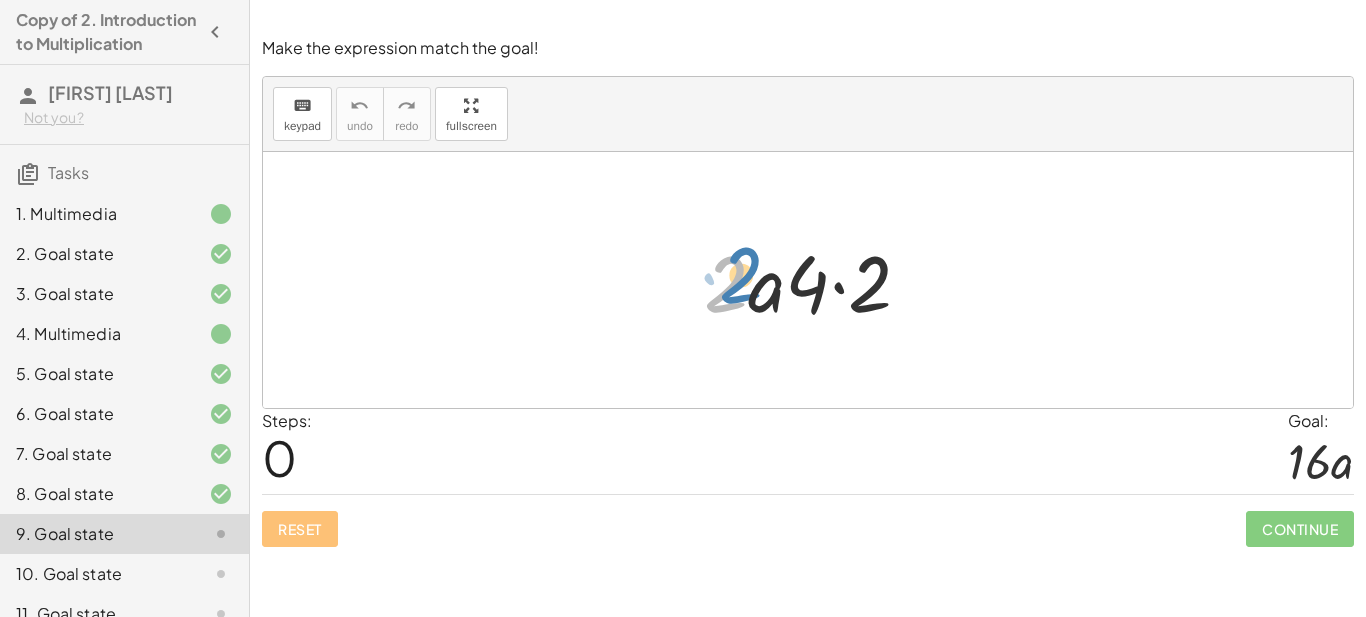 drag, startPoint x: 716, startPoint y: 278, endPoint x: 731, endPoint y: 269, distance: 17.492855 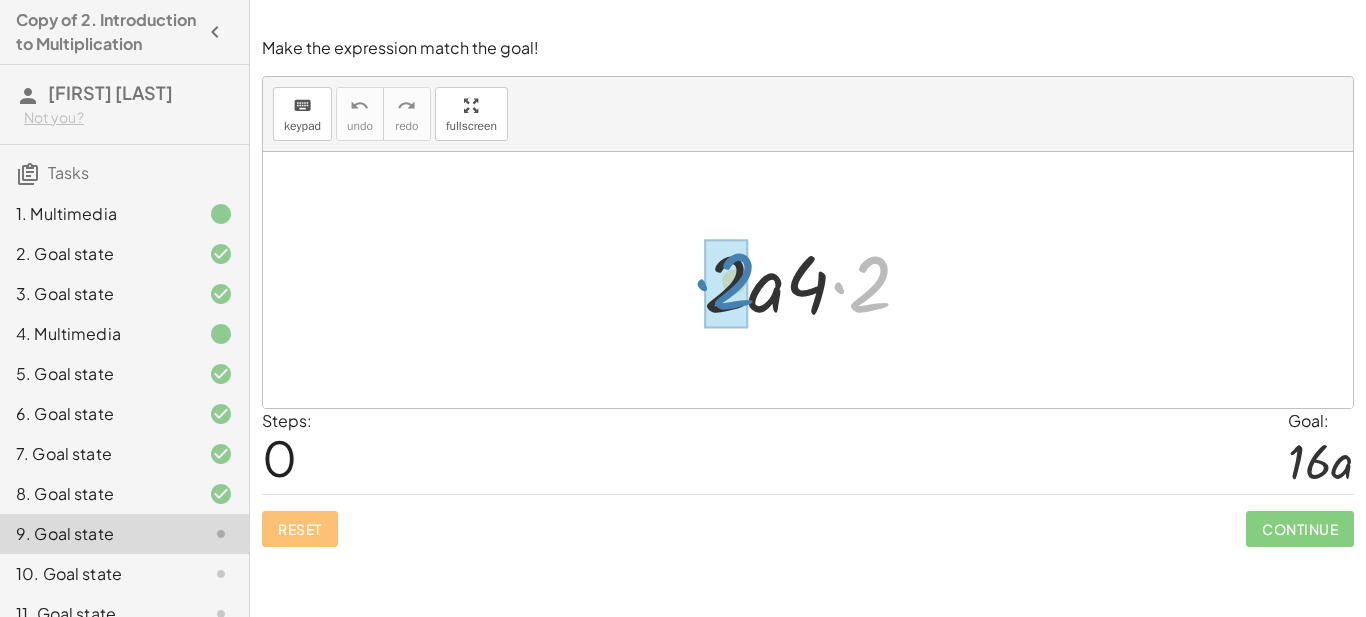 drag, startPoint x: 879, startPoint y: 270, endPoint x: 742, endPoint y: 268, distance: 137.0146 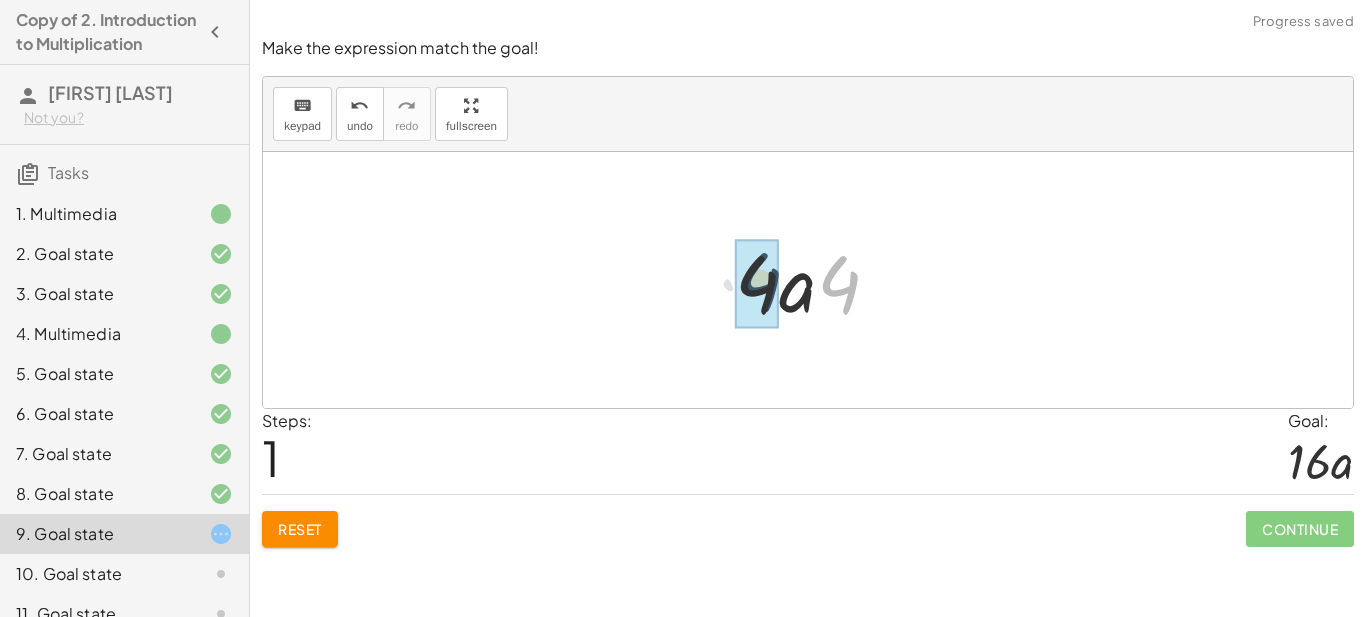drag, startPoint x: 848, startPoint y: 281, endPoint x: 767, endPoint y: 278, distance: 81.055534 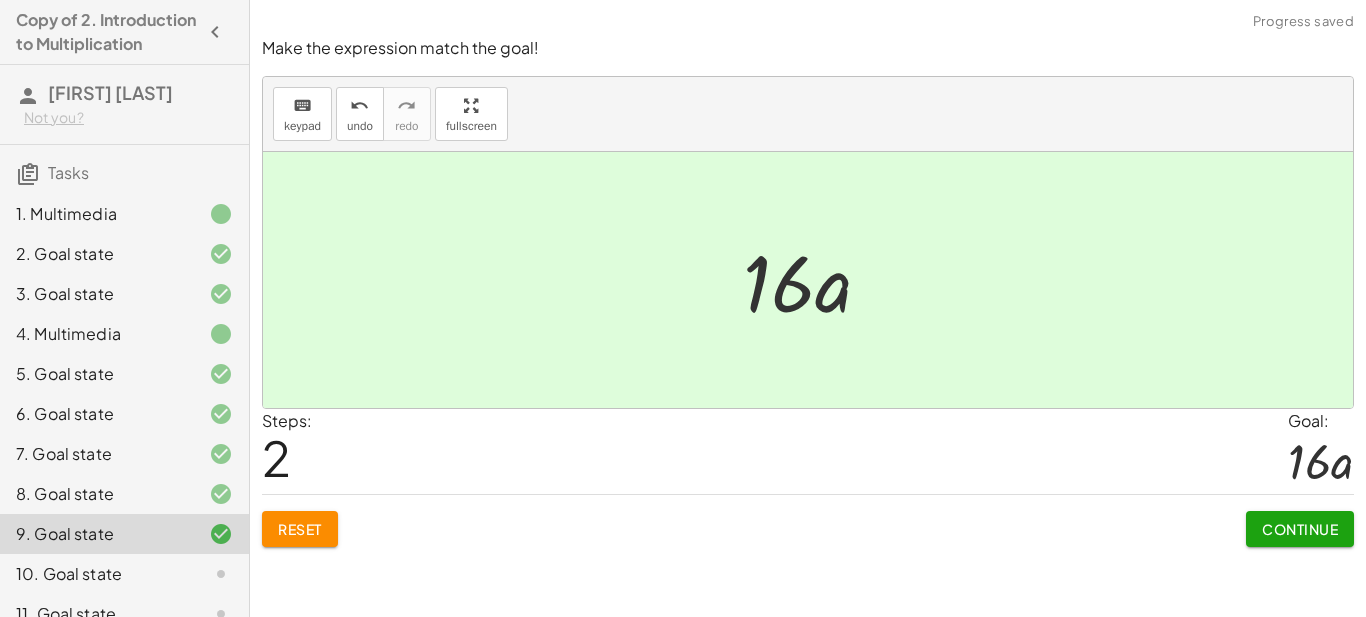click on "Continue" 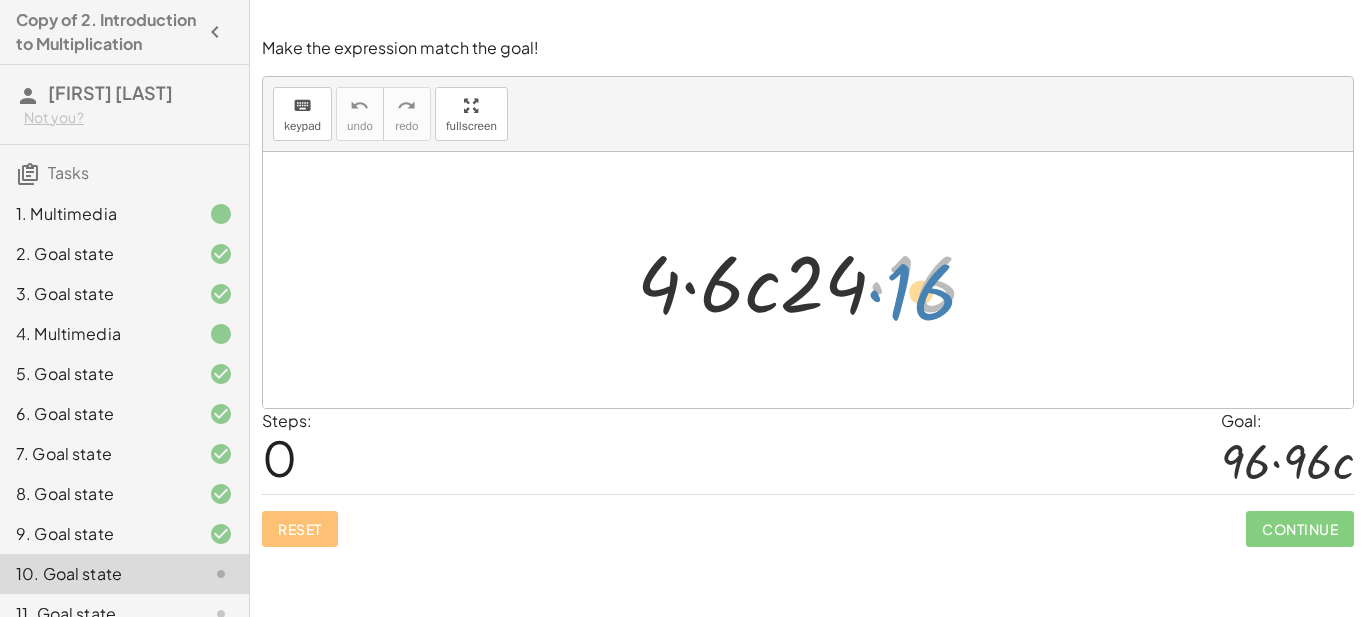 drag, startPoint x: 913, startPoint y: 298, endPoint x: 909, endPoint y: 310, distance: 12.649111 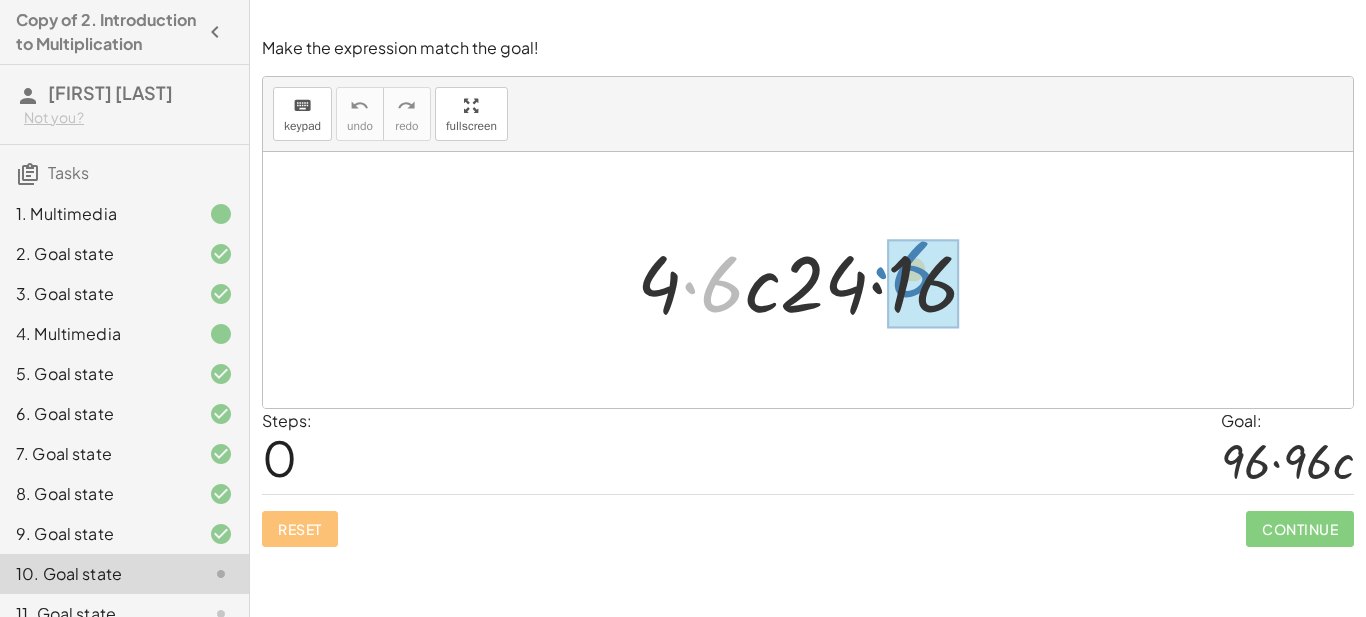 drag, startPoint x: 713, startPoint y: 299, endPoint x: 909, endPoint y: 284, distance: 196.57314 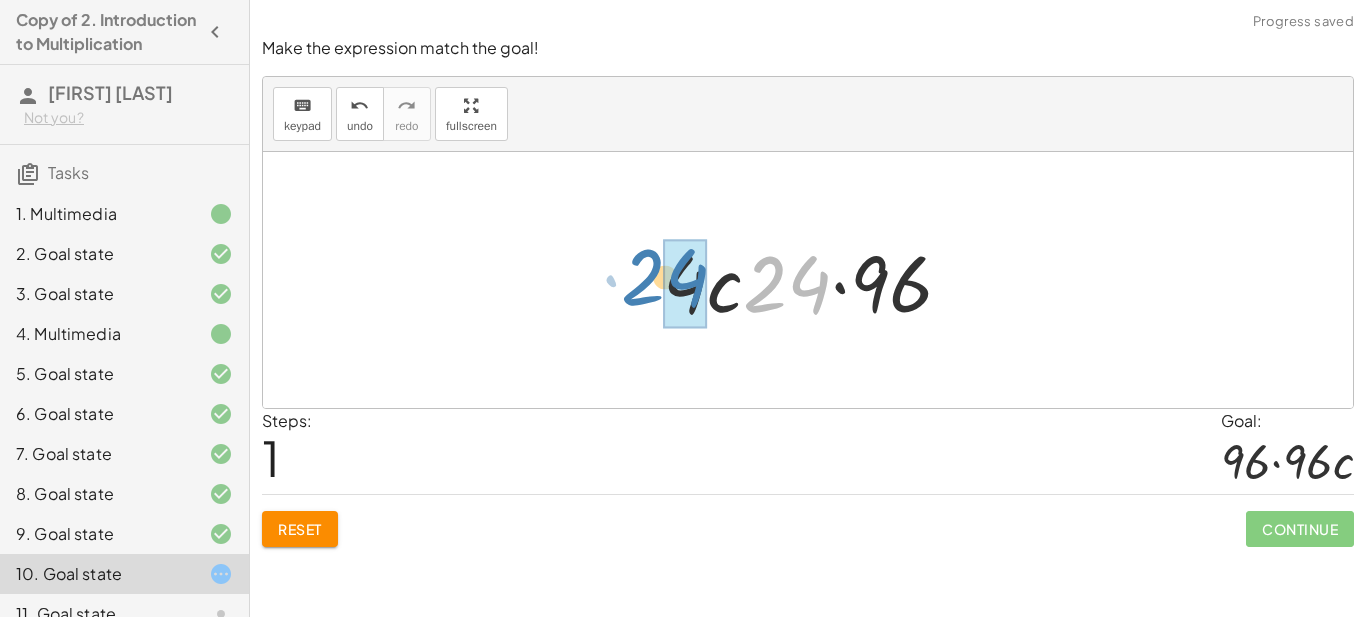 drag, startPoint x: 802, startPoint y: 280, endPoint x: 680, endPoint y: 273, distance: 122.20065 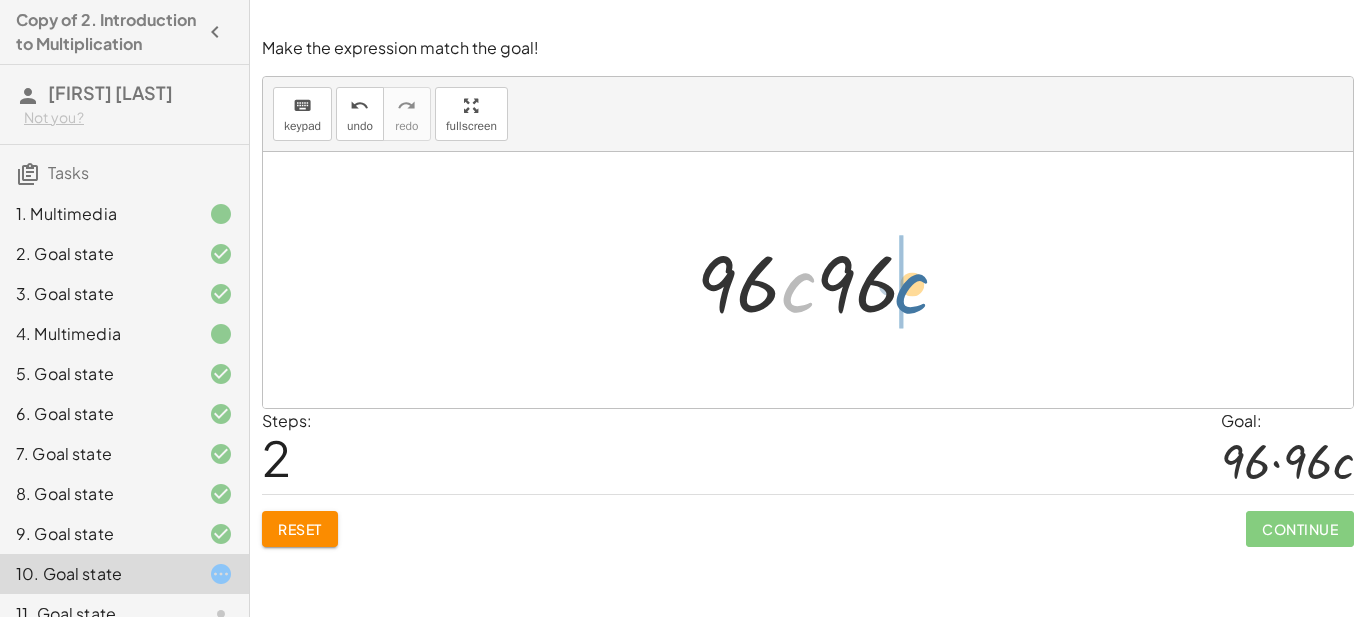 drag, startPoint x: 791, startPoint y: 291, endPoint x: 907, endPoint y: 292, distance: 116.00431 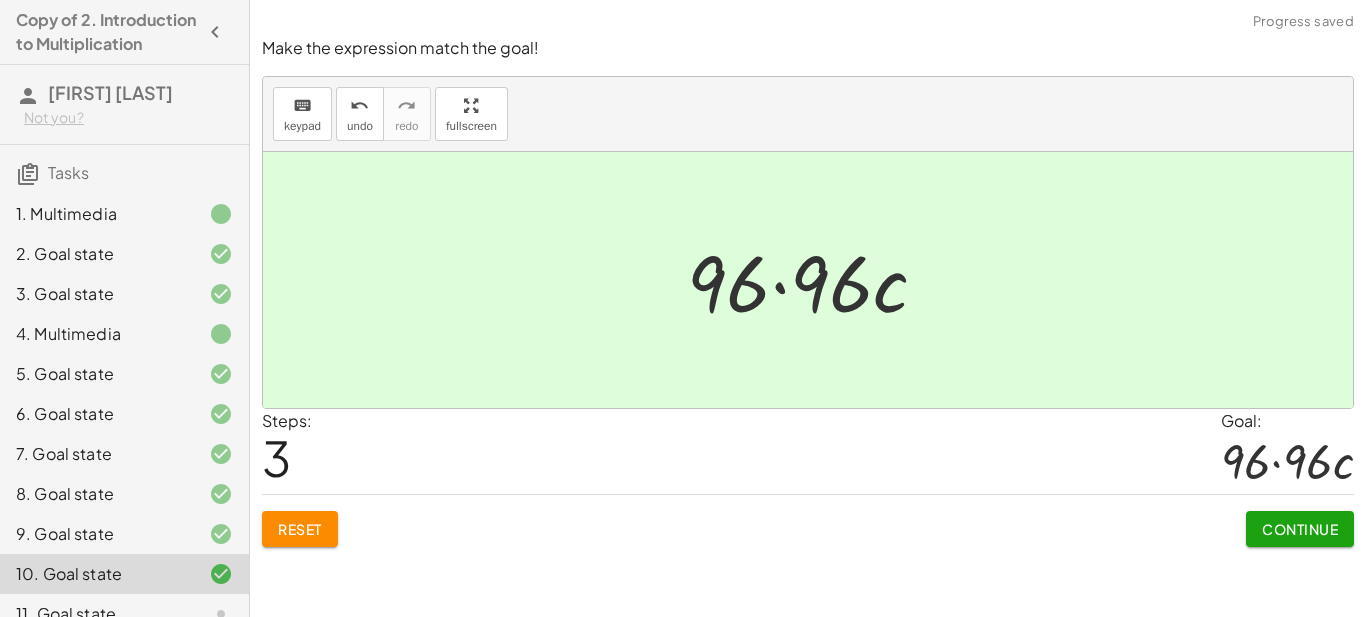 click on "Continue" 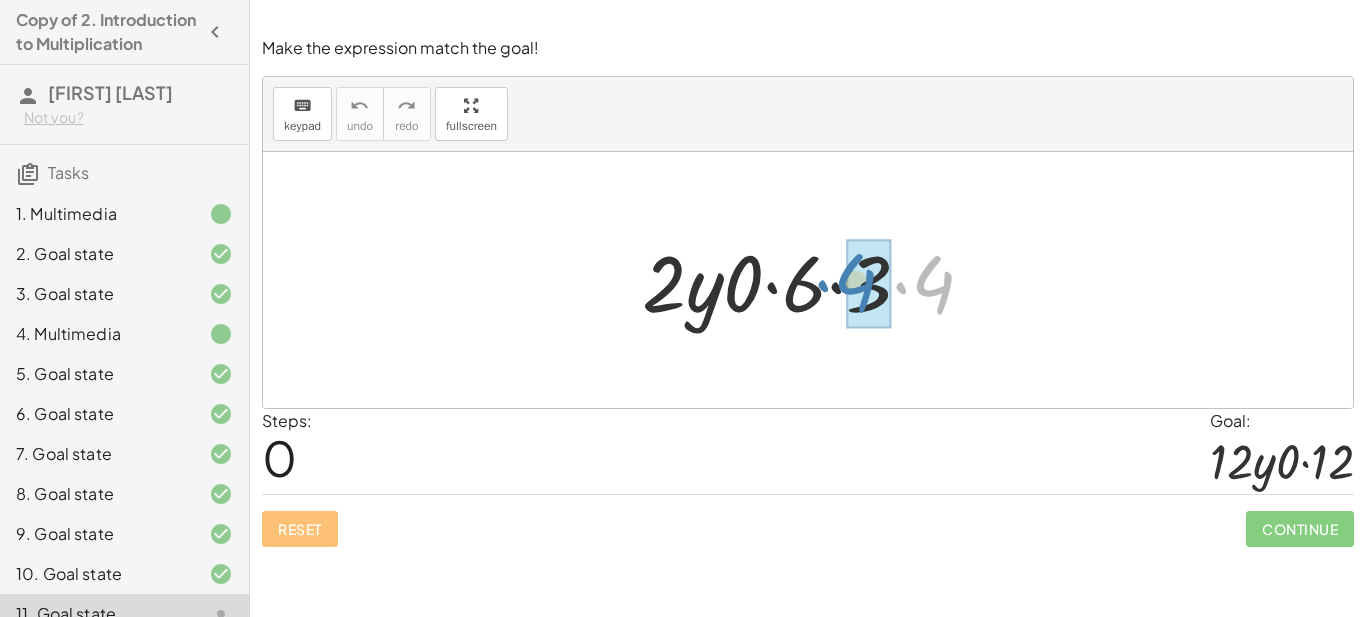 drag, startPoint x: 937, startPoint y: 298, endPoint x: 860, endPoint y: 296, distance: 77.02597 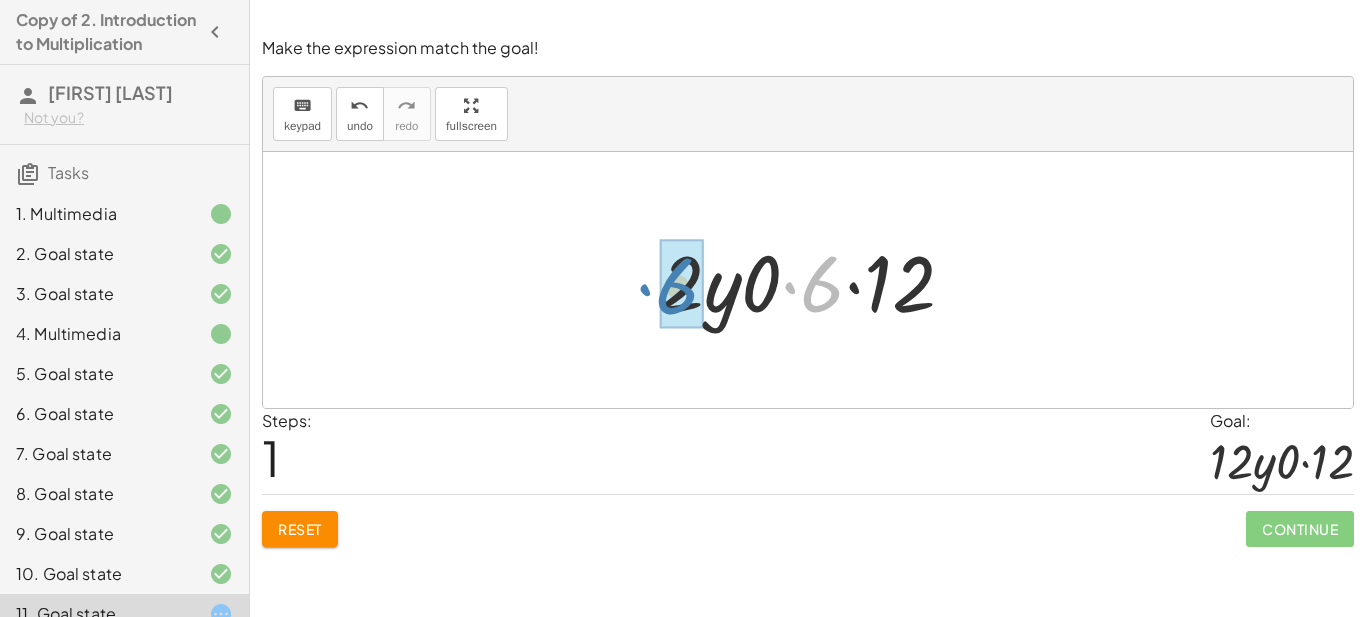 drag, startPoint x: 805, startPoint y: 295, endPoint x: 659, endPoint y: 297, distance: 146.0137 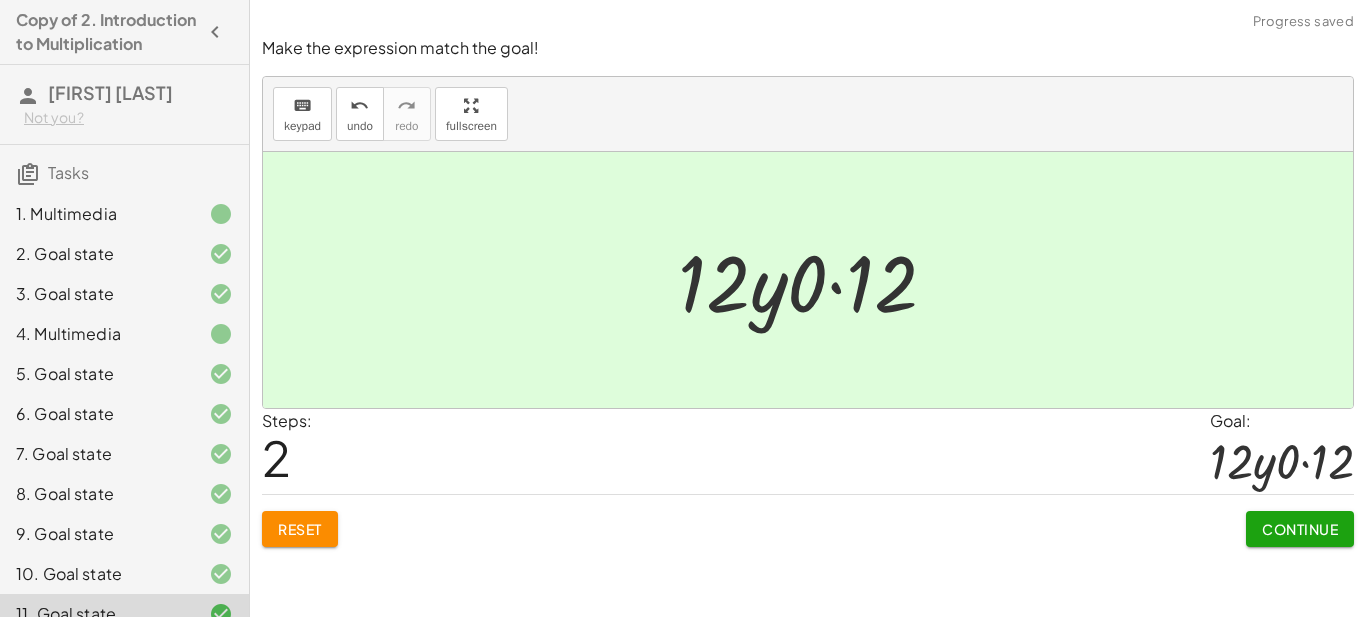 click on "Continue" 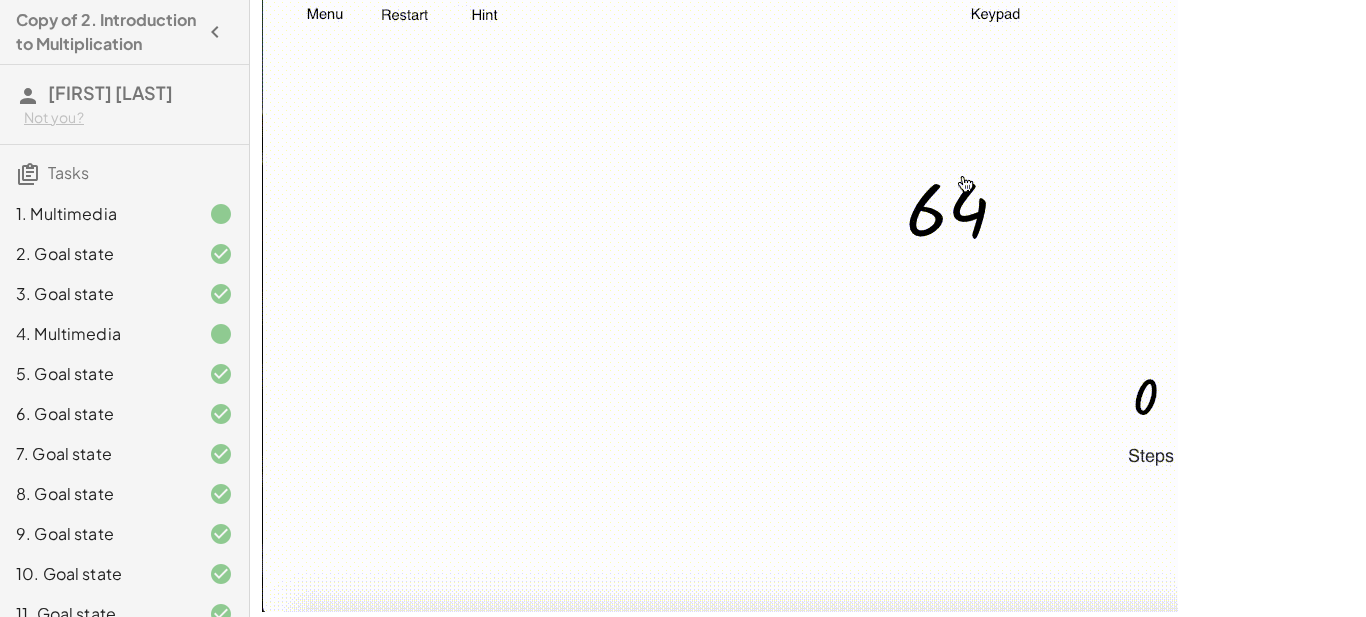 scroll, scrollTop: 229, scrollLeft: 0, axis: vertical 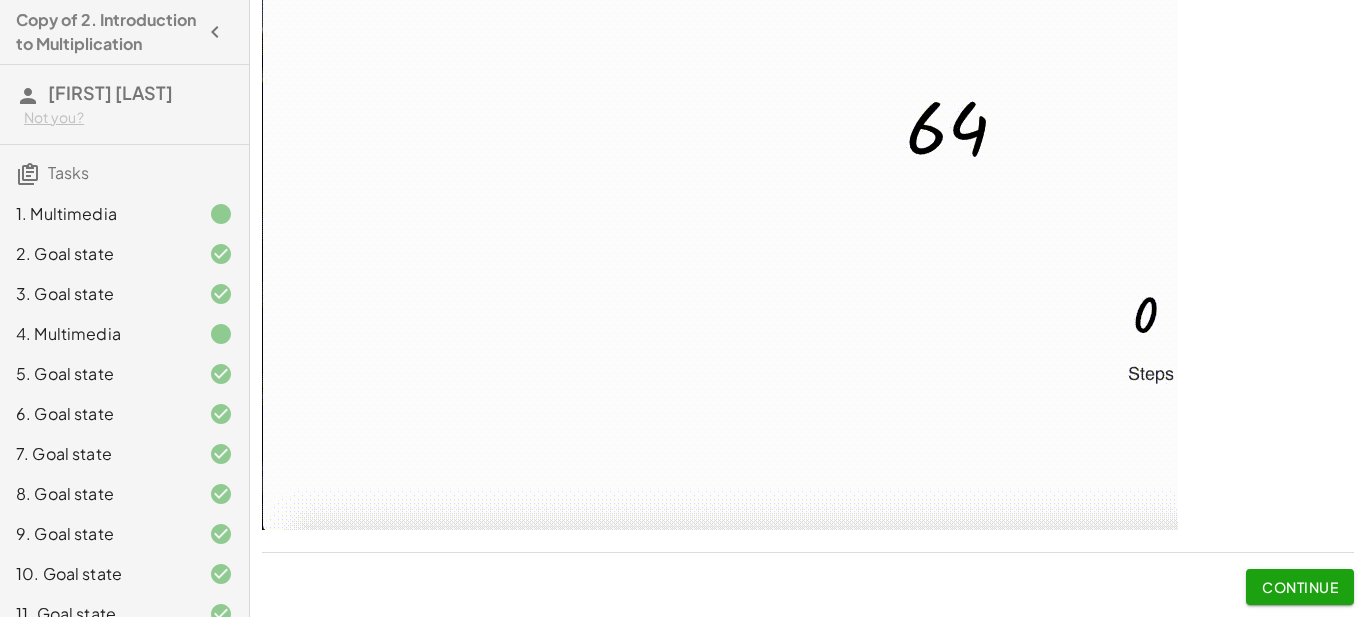 click on "Continue" 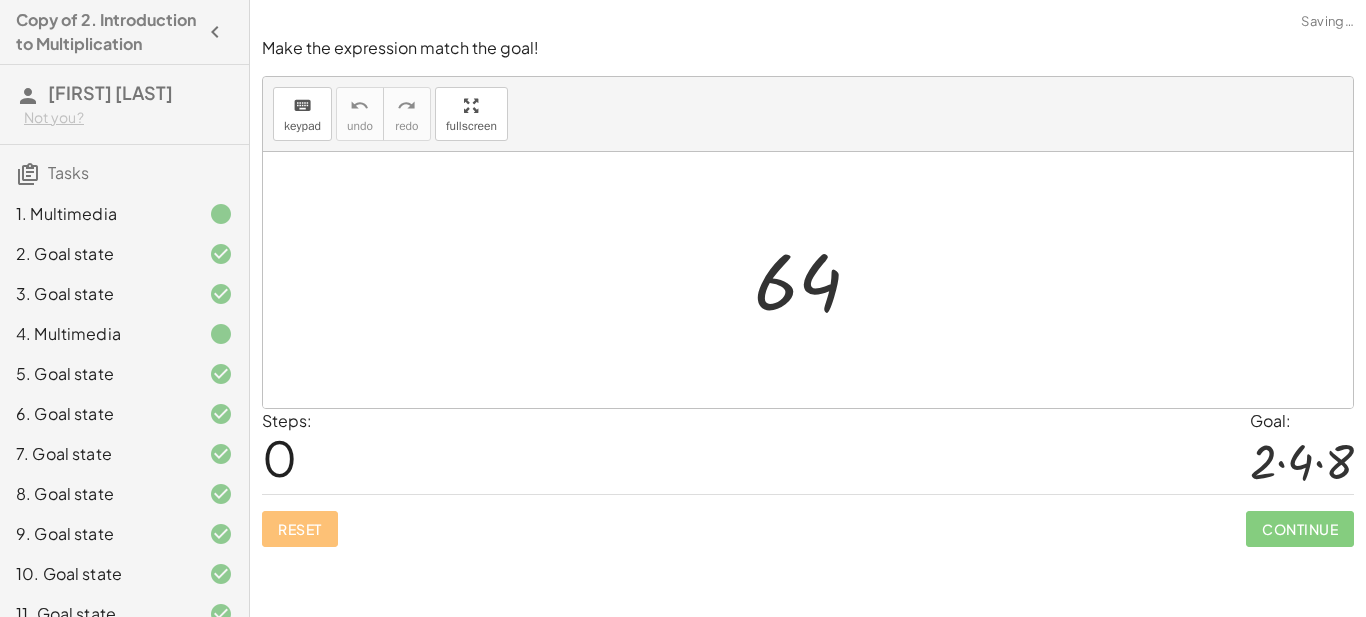 scroll, scrollTop: 0, scrollLeft: 0, axis: both 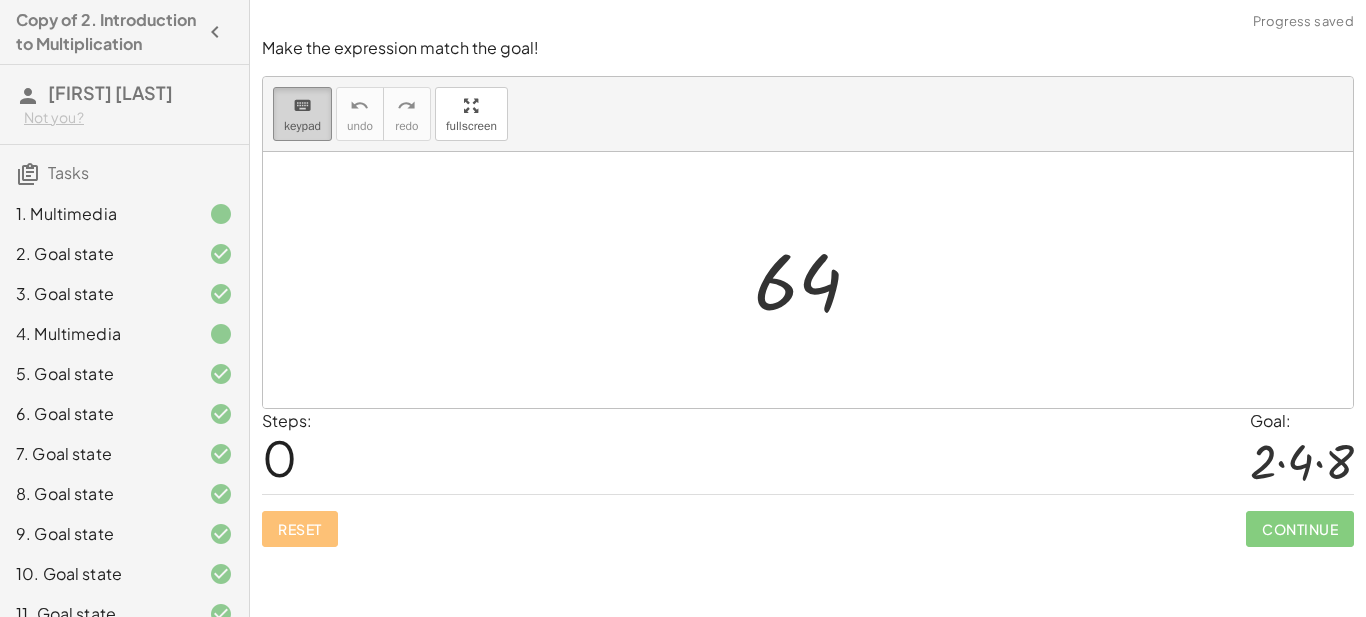 click on "keypad" at bounding box center [302, 126] 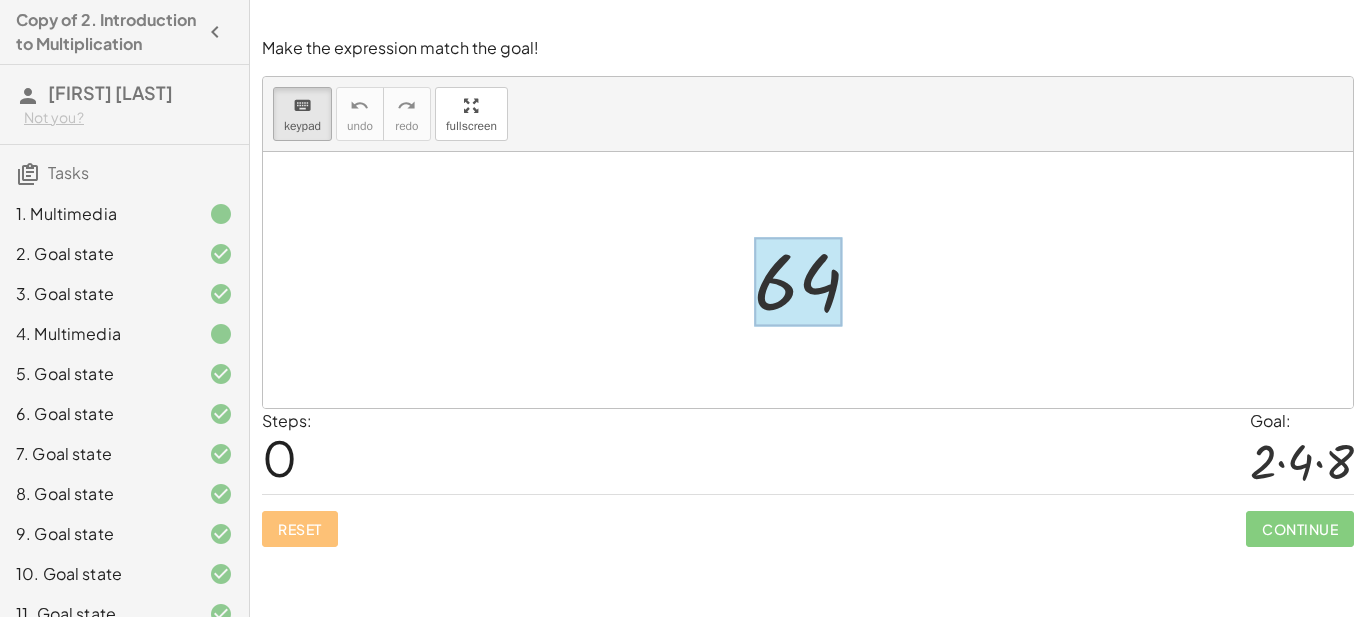 click at bounding box center (798, 282) 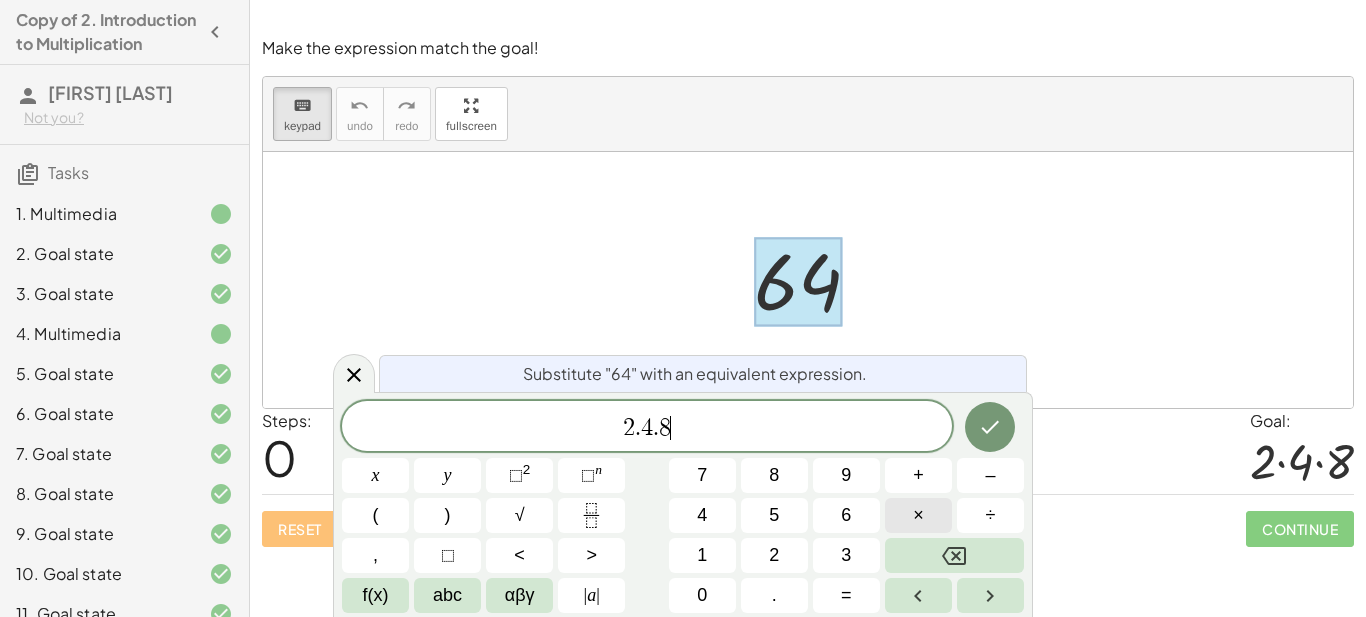 scroll, scrollTop: 6, scrollLeft: 0, axis: vertical 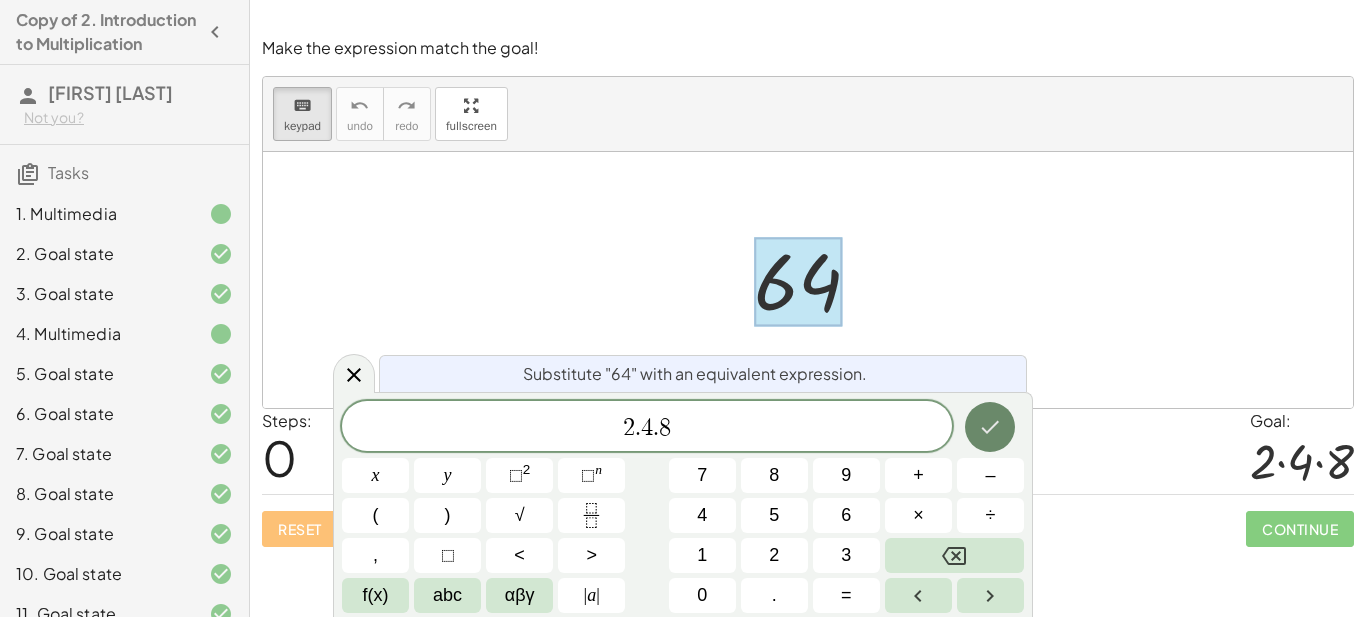 click 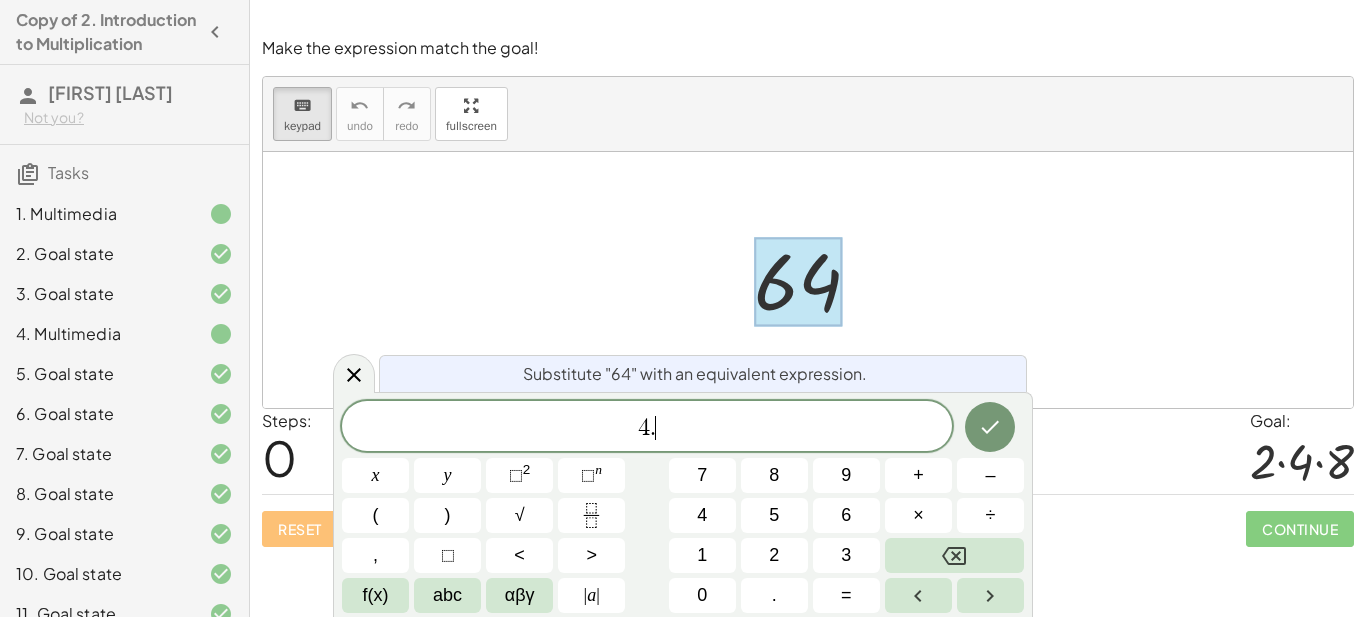 scroll, scrollTop: 9, scrollLeft: 0, axis: vertical 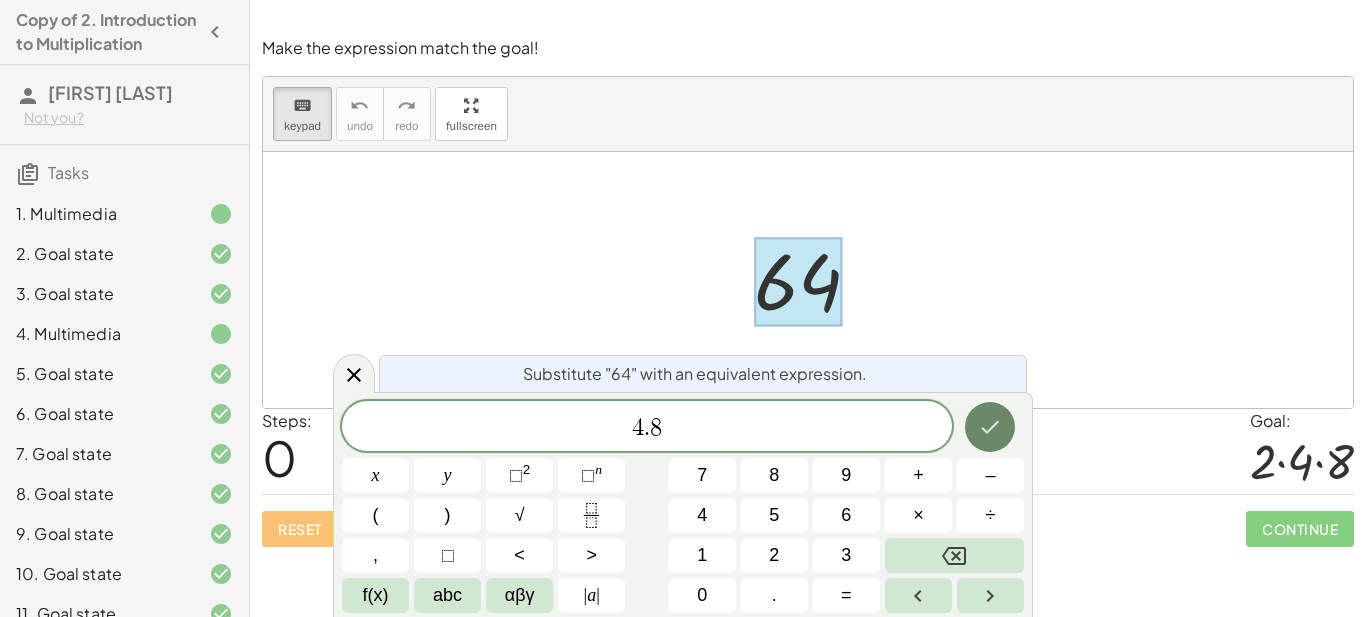 click at bounding box center (990, 427) 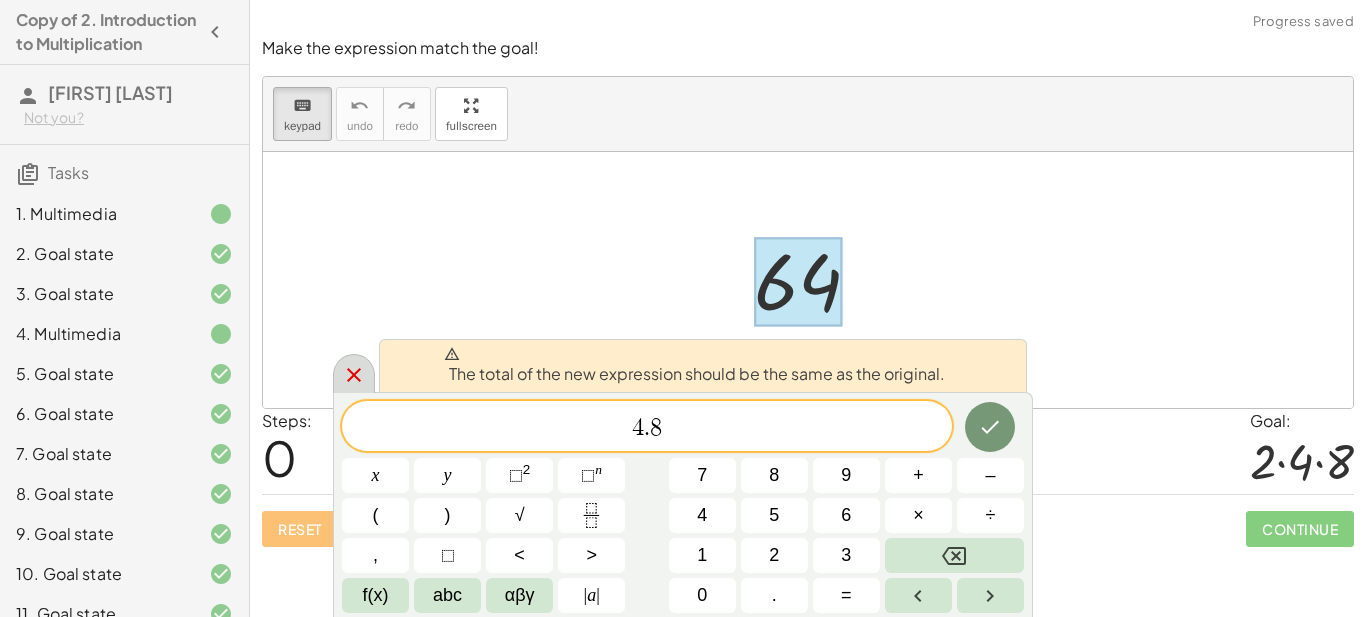 click 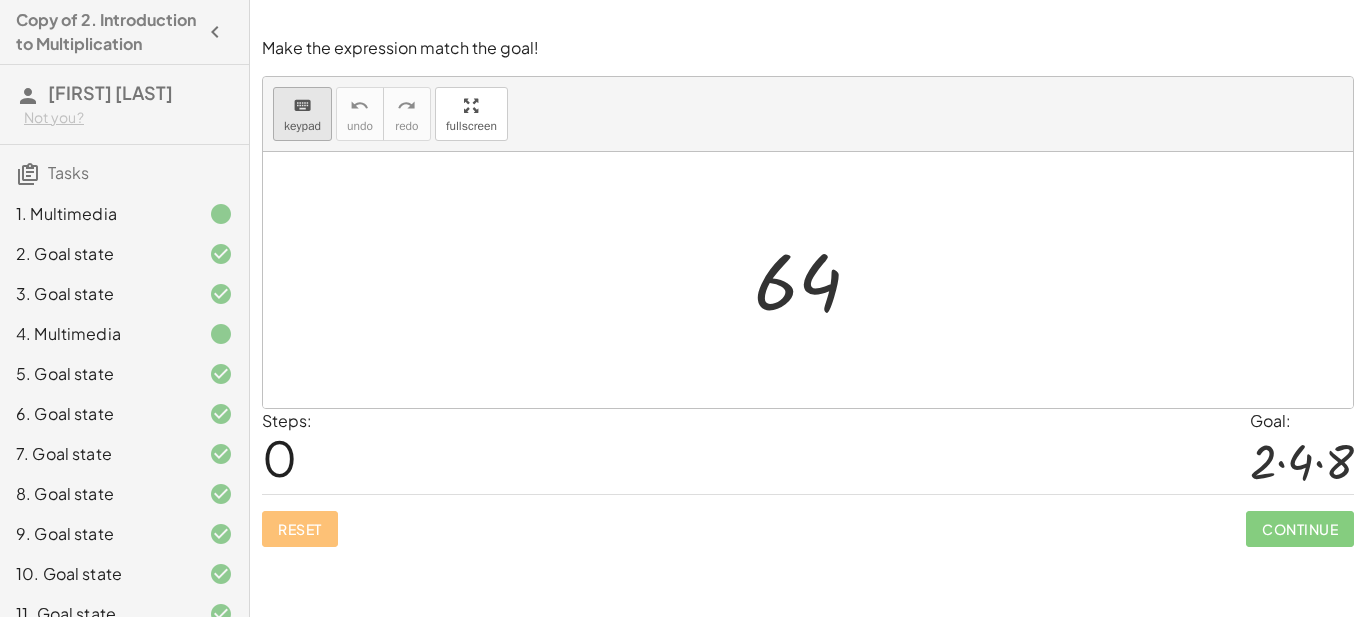 click on "keyboard keypad" at bounding box center (302, 114) 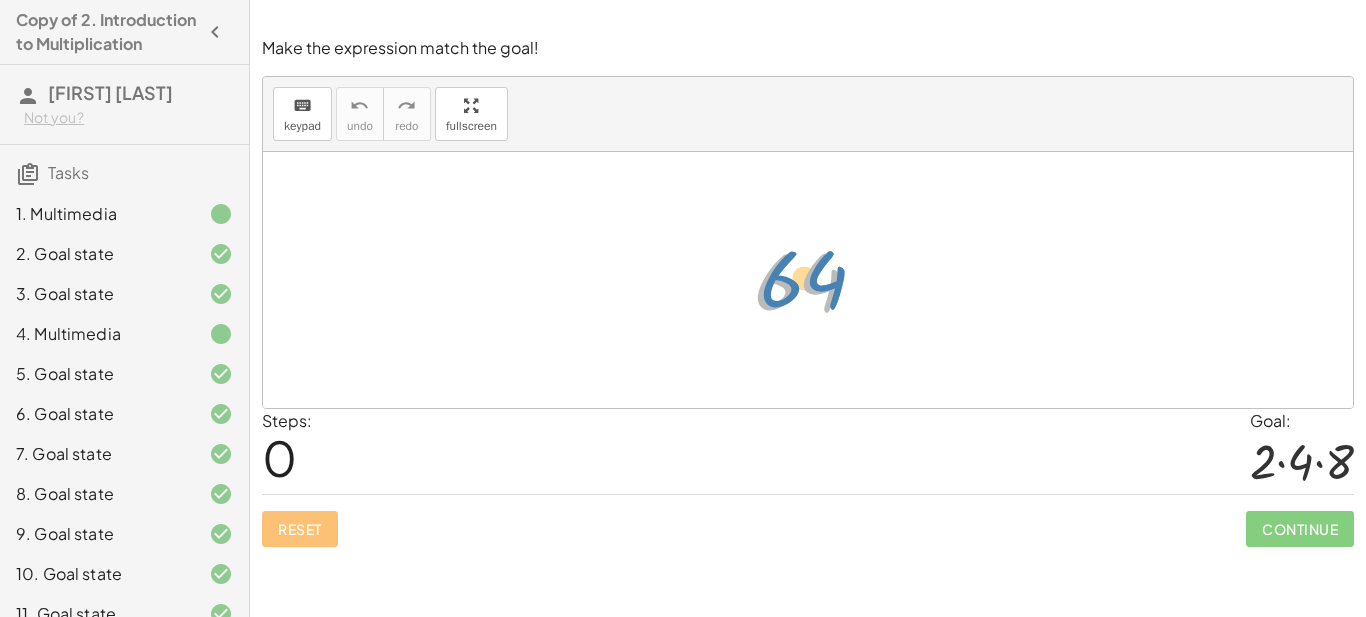 click at bounding box center [816, 280] 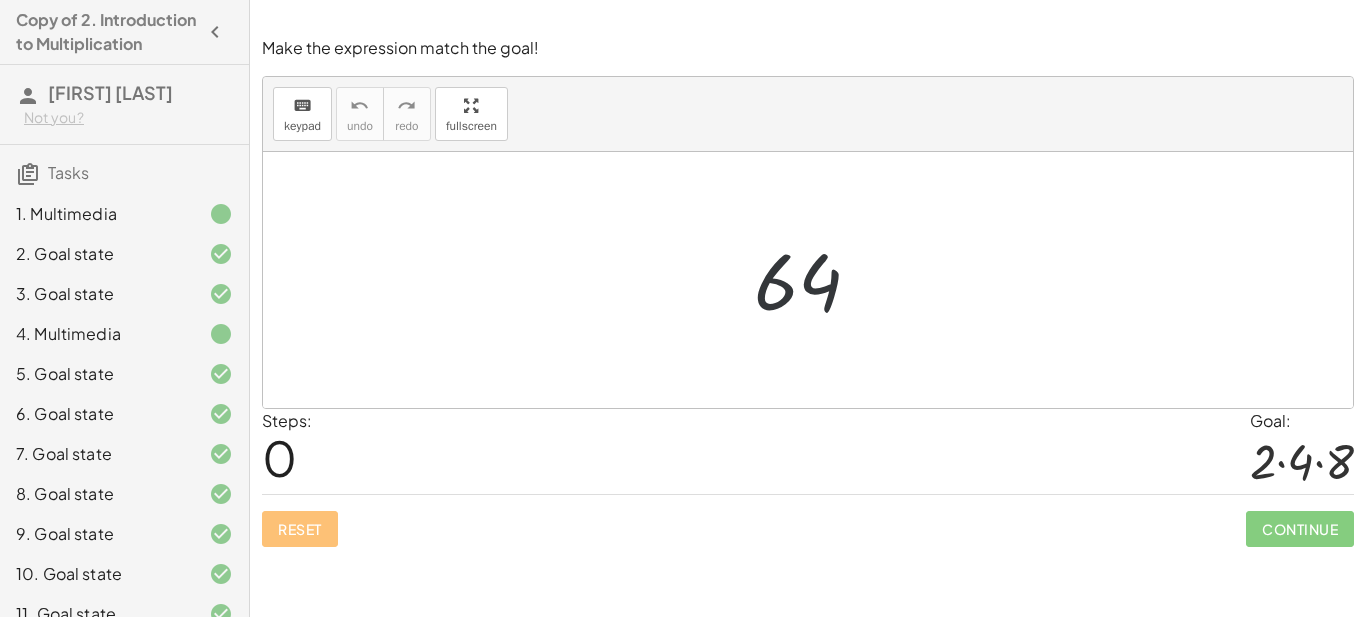 click at bounding box center (816, 280) 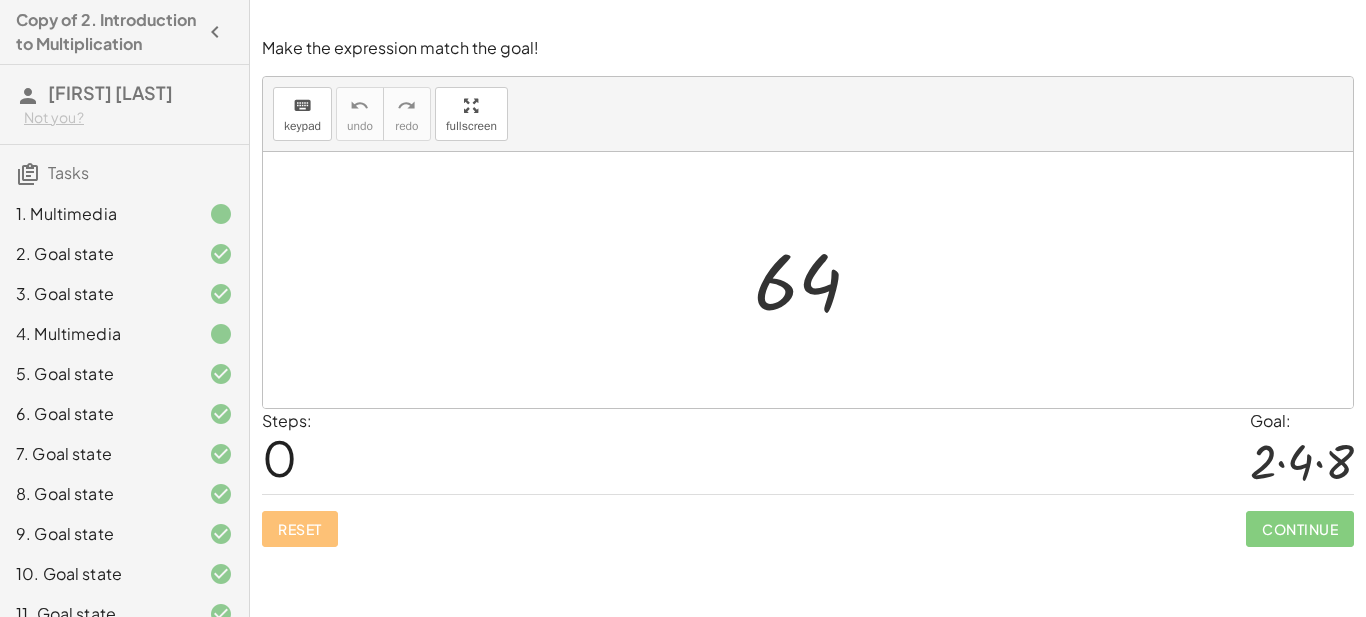 click at bounding box center (816, 280) 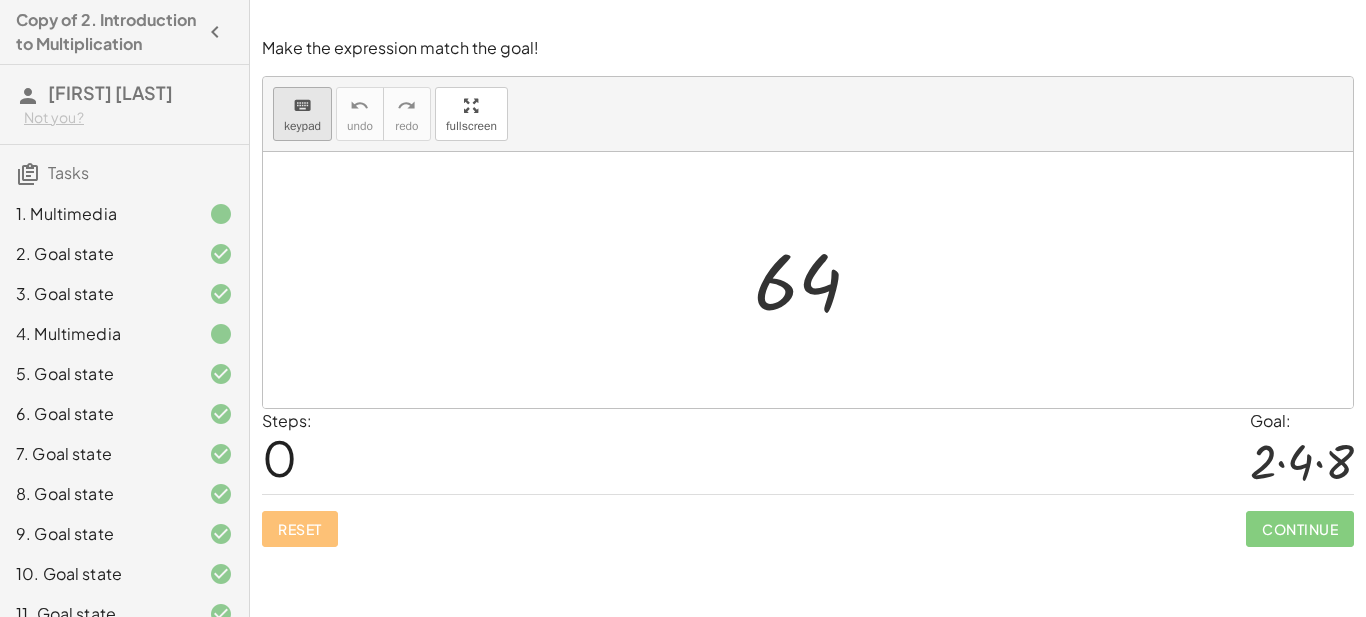 click on "keyboard keypad" at bounding box center [302, 114] 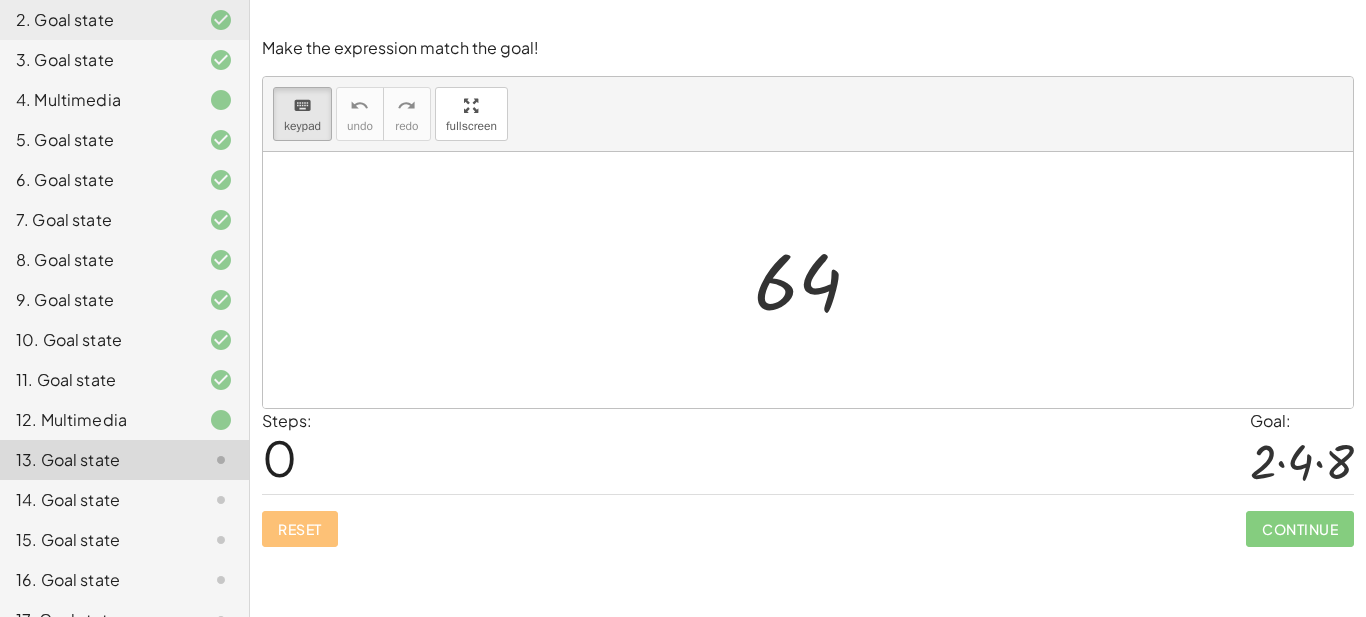 scroll, scrollTop: 237, scrollLeft: 0, axis: vertical 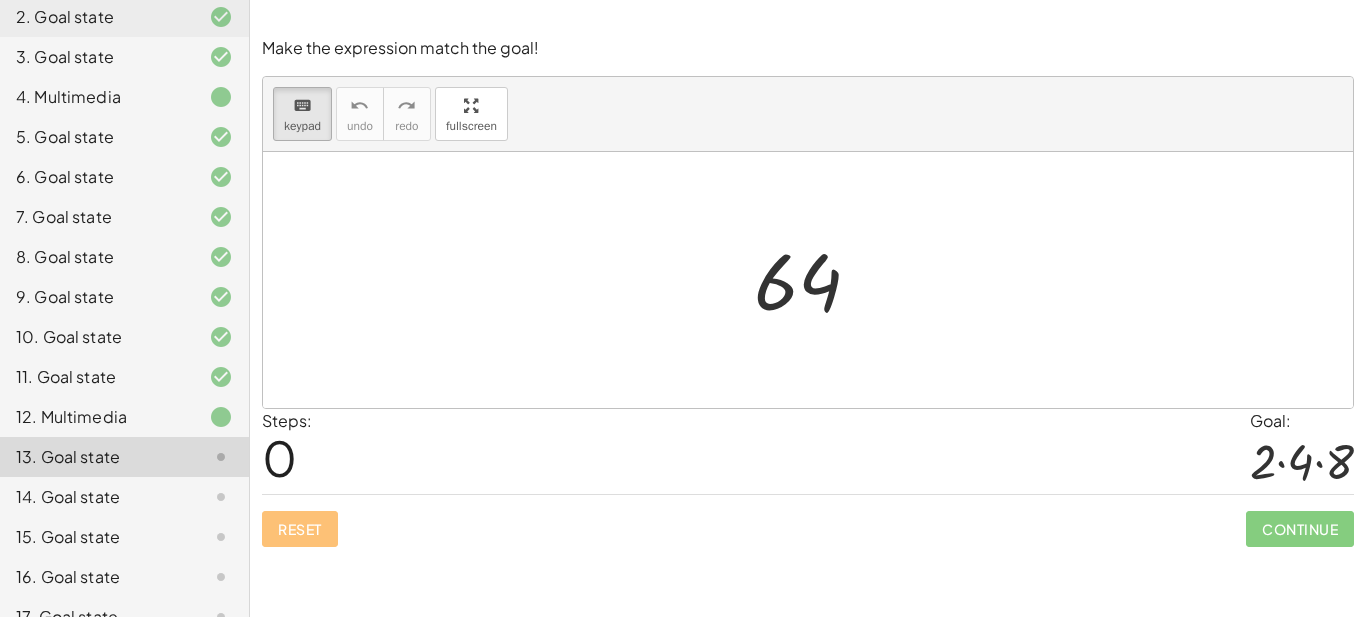 click on "14. Goal state" 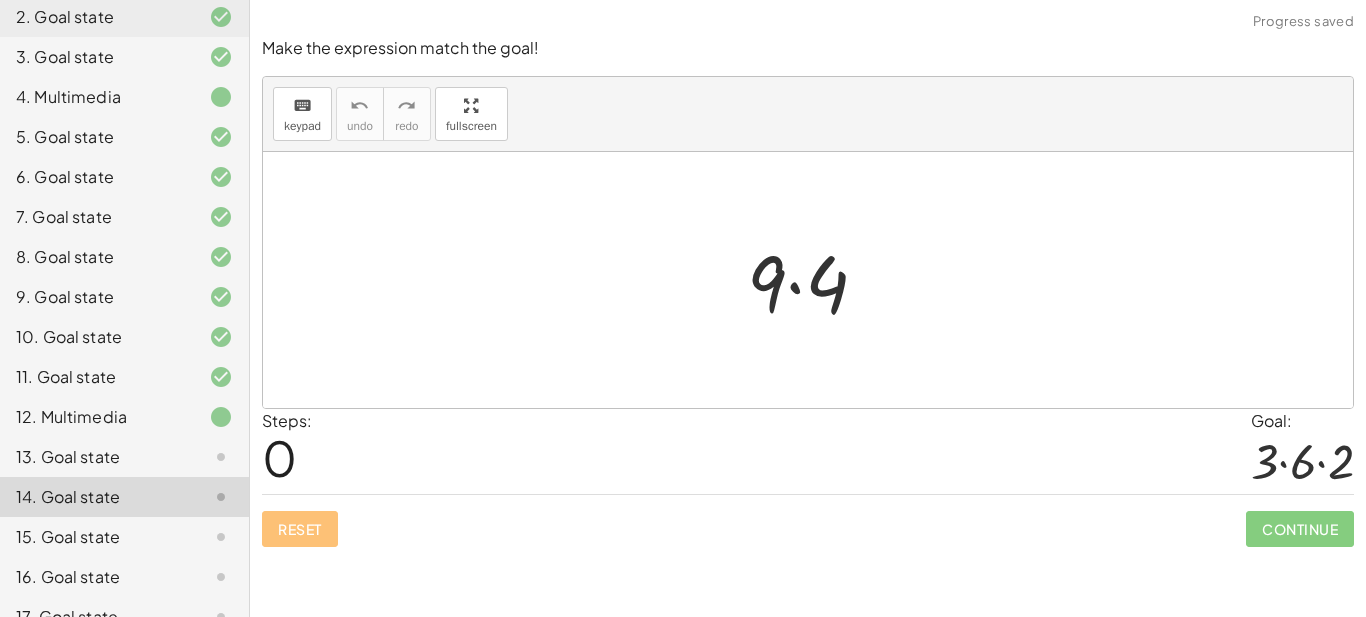 click on "15. Goal state" 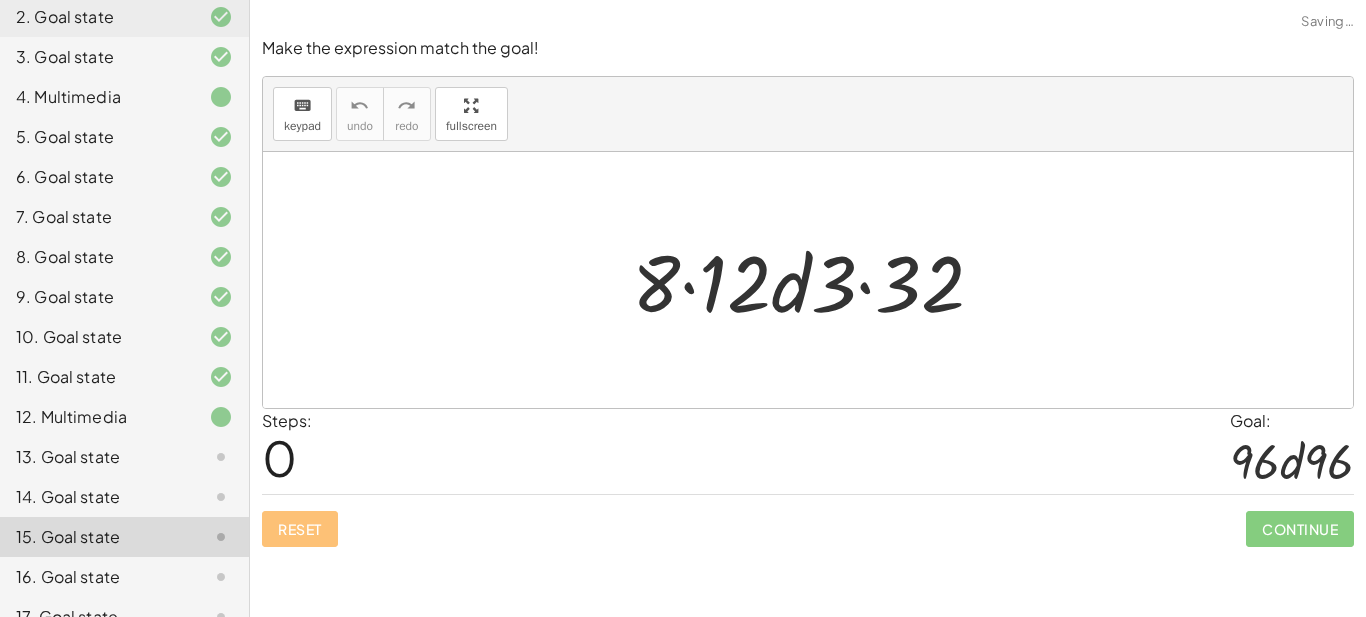 click 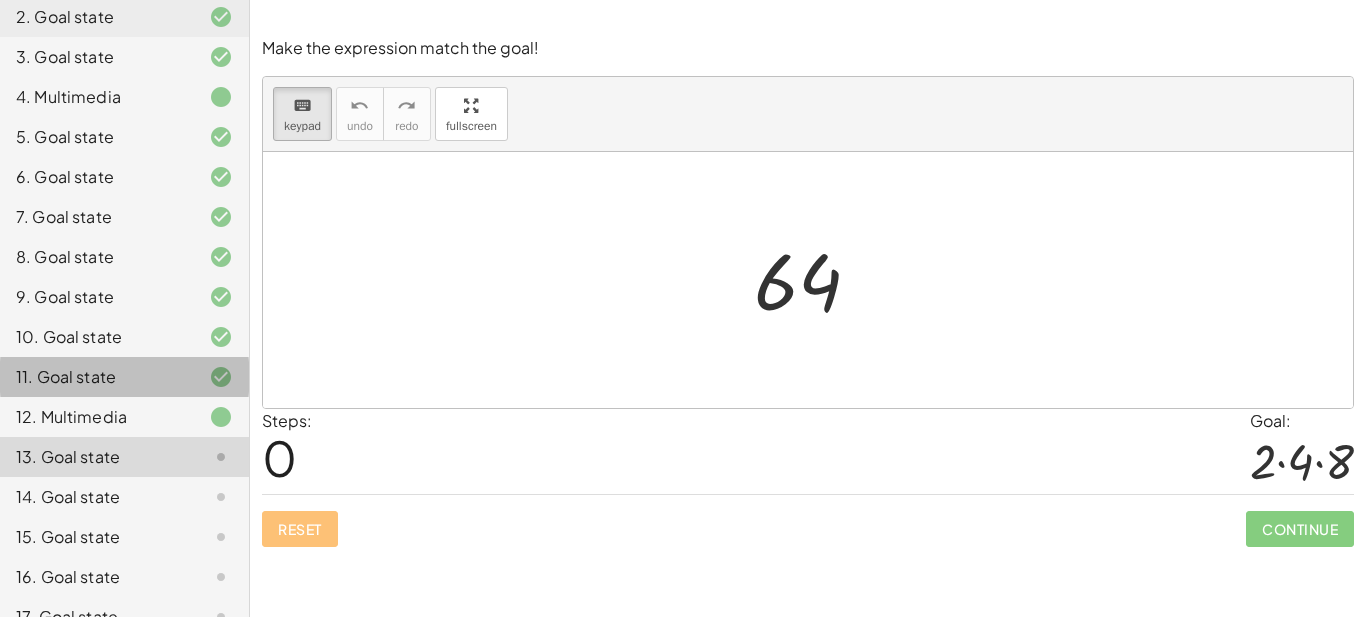 click on "11. Goal state" 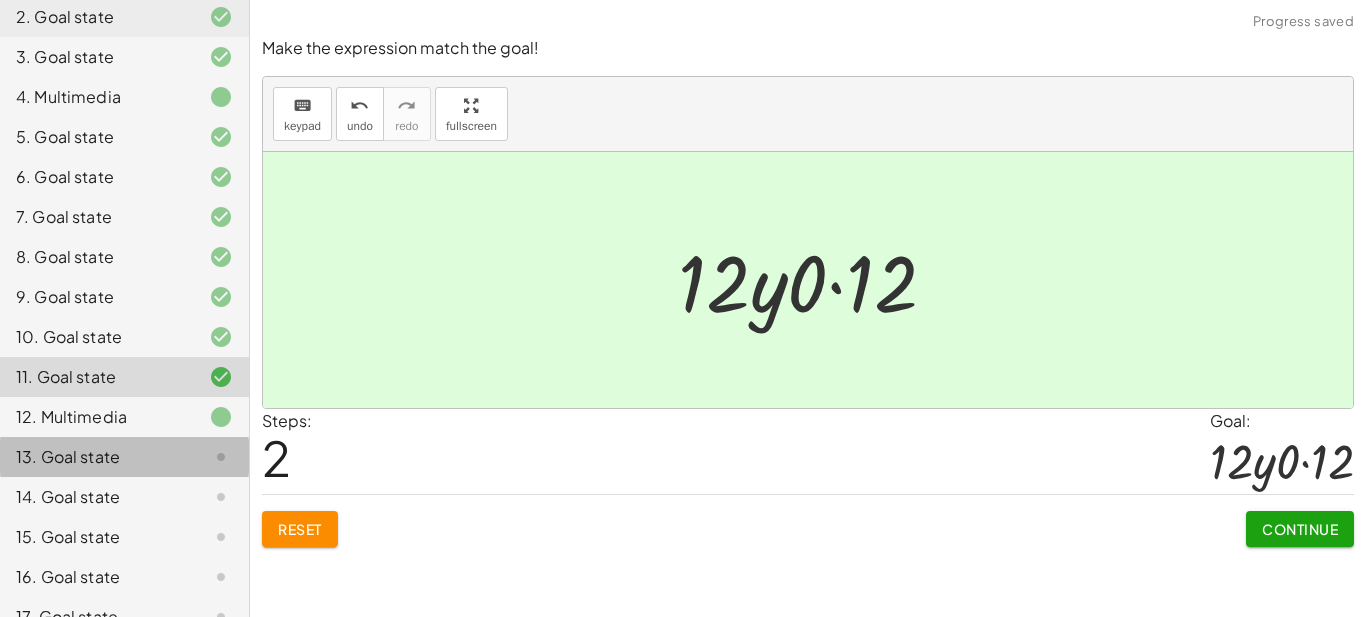 click 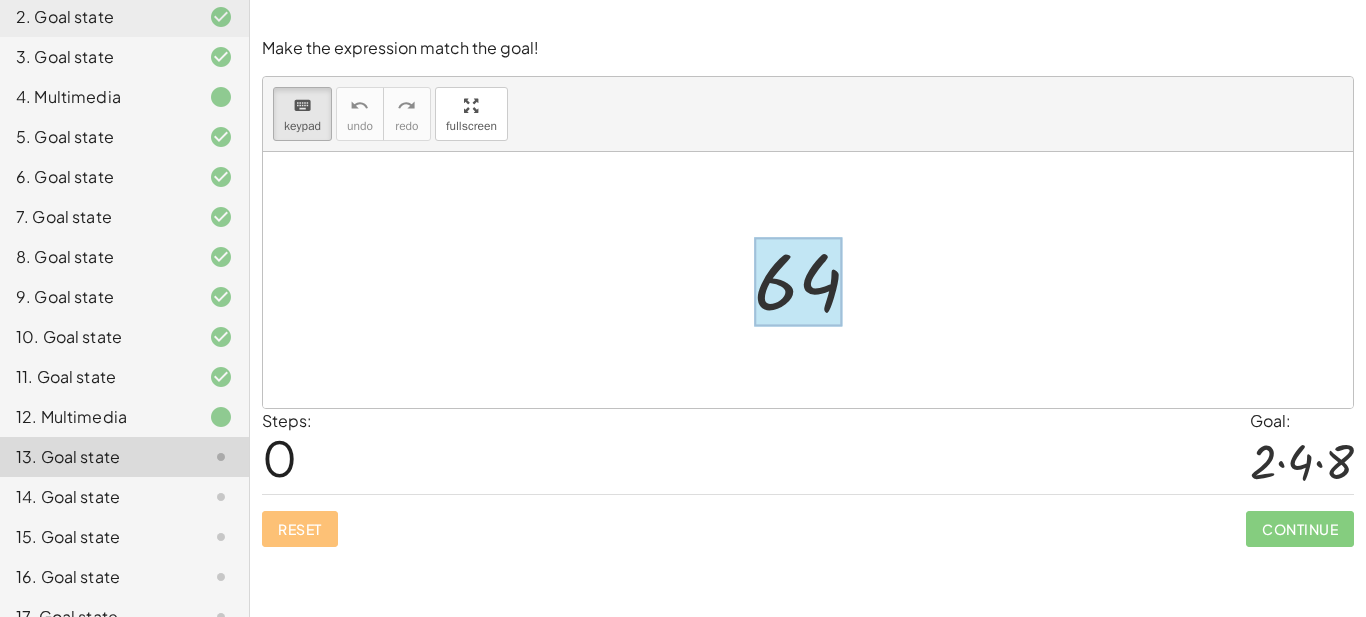 click at bounding box center [798, 282] 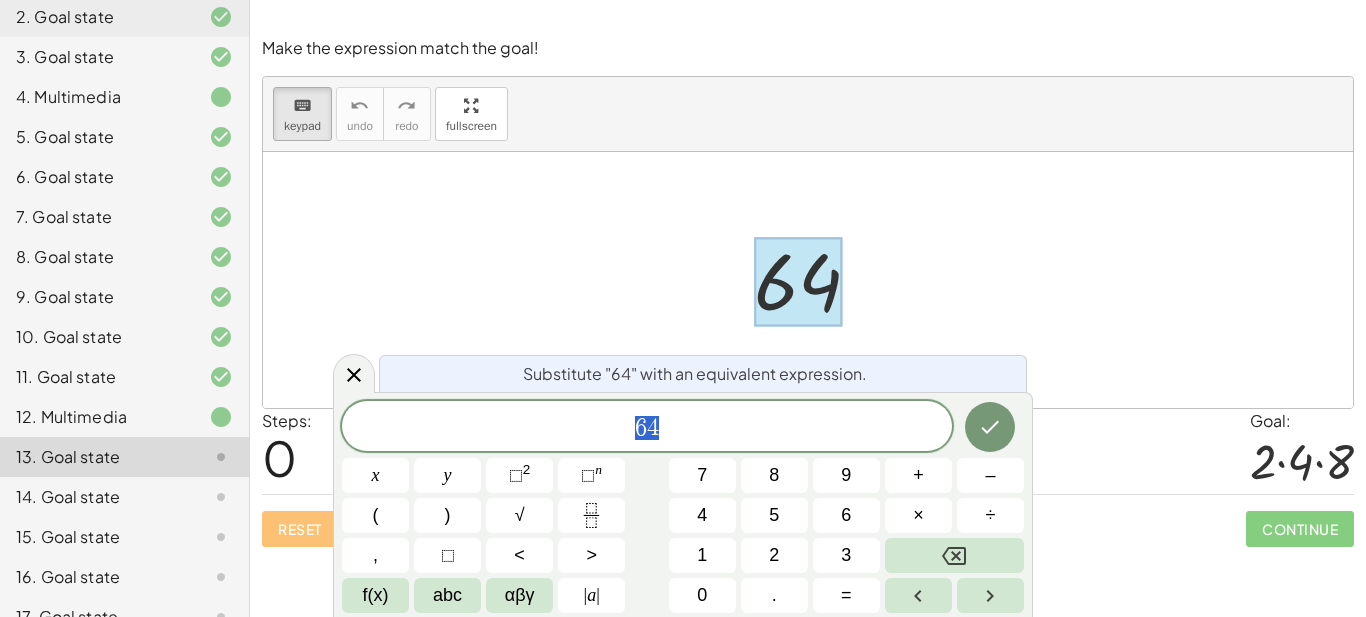 scroll, scrollTop: 10, scrollLeft: 0, axis: vertical 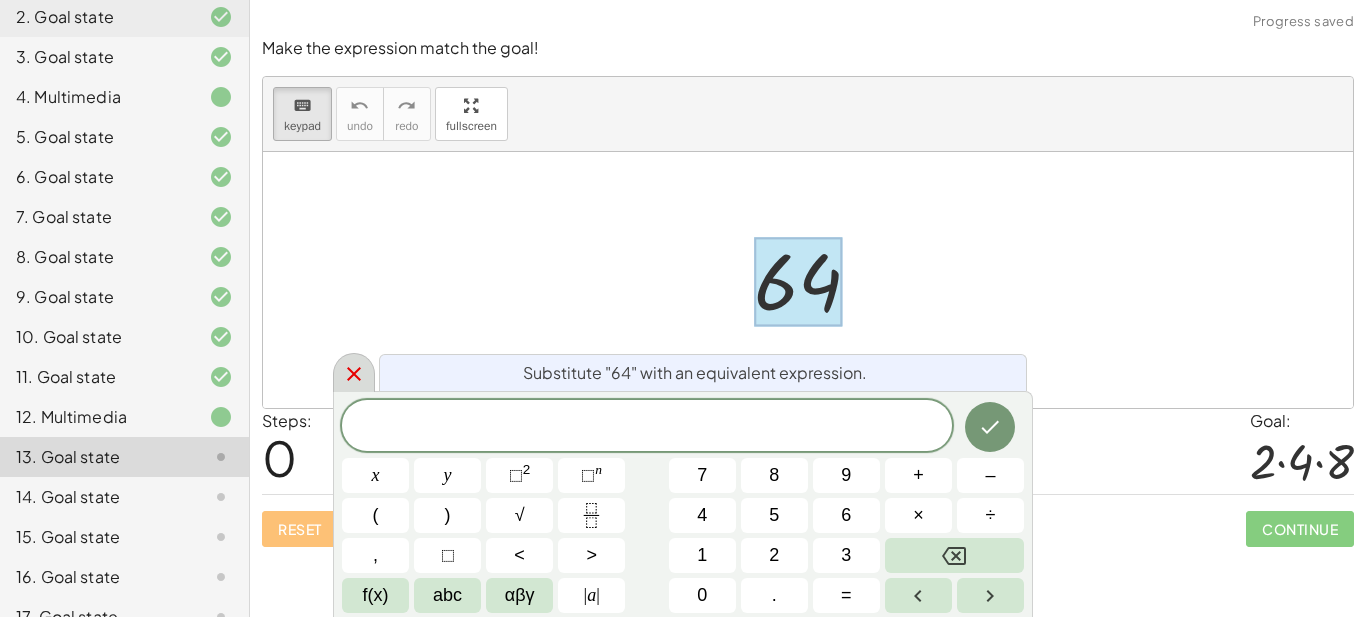 click at bounding box center [354, 372] 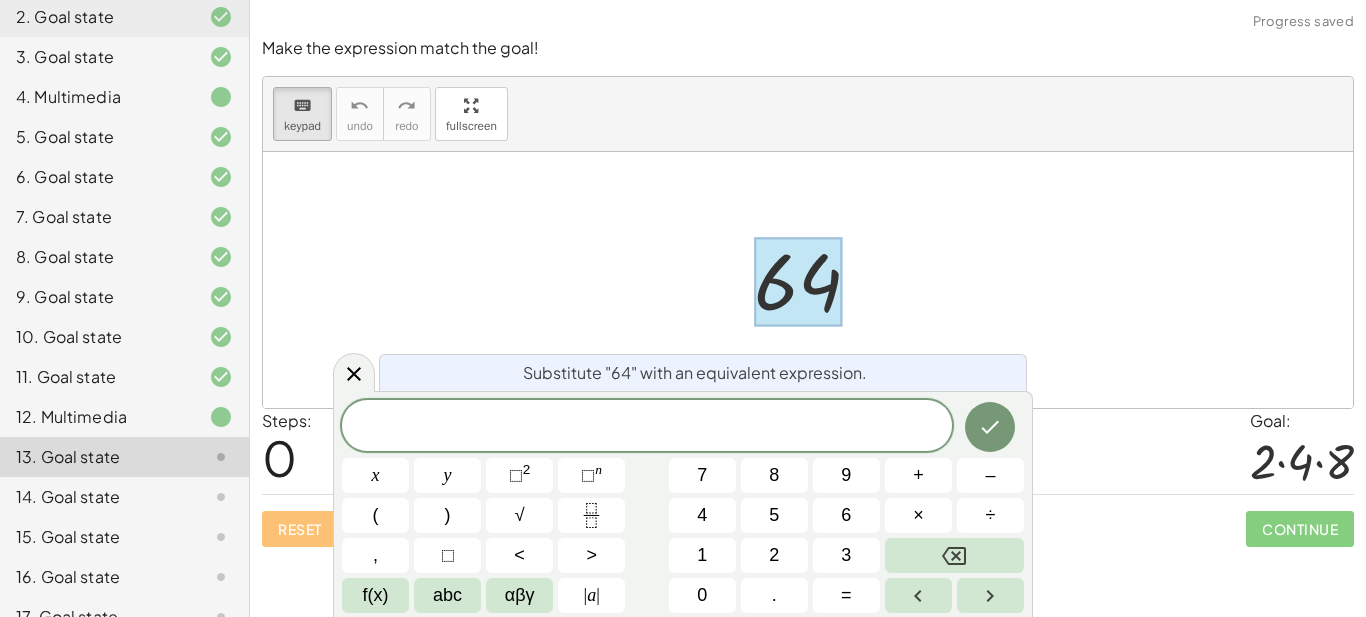 click 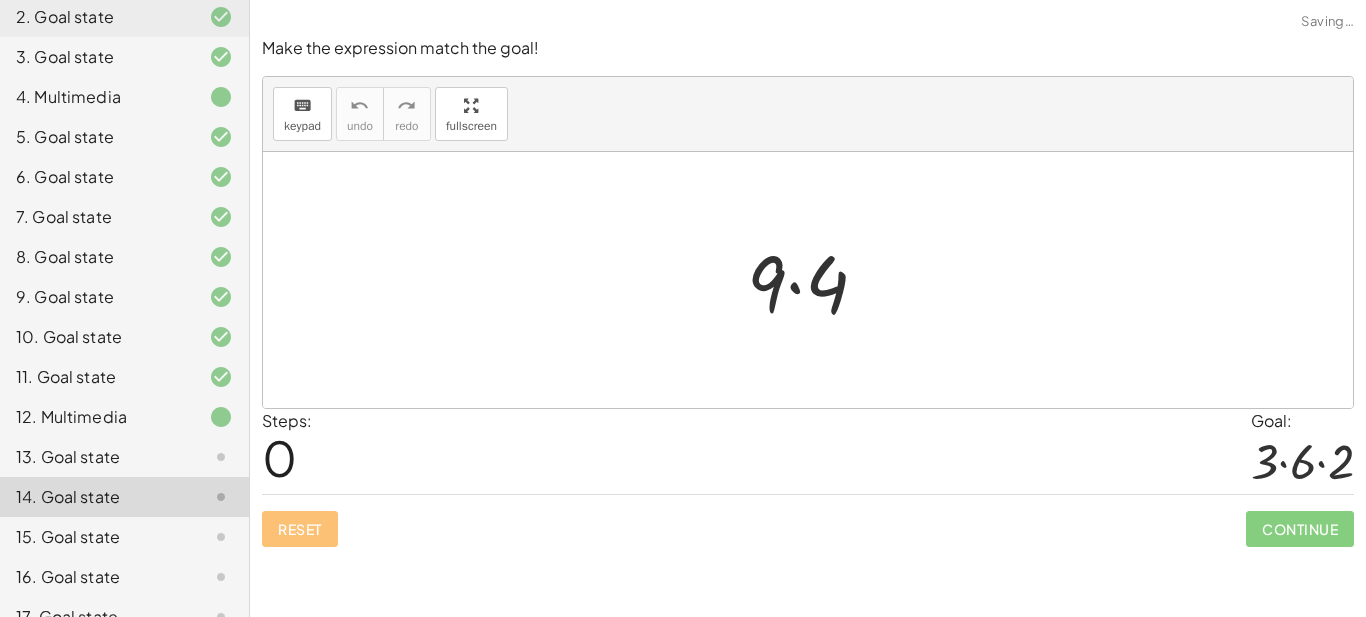 click 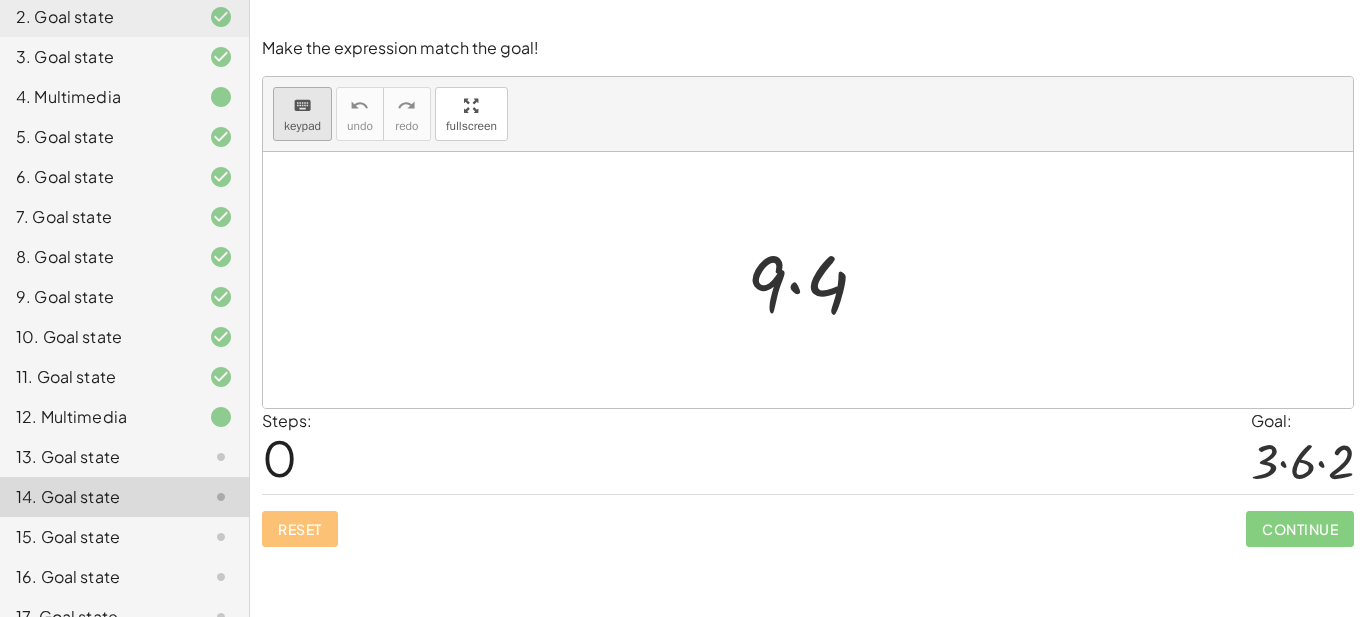 click on "keyboard" at bounding box center [302, 105] 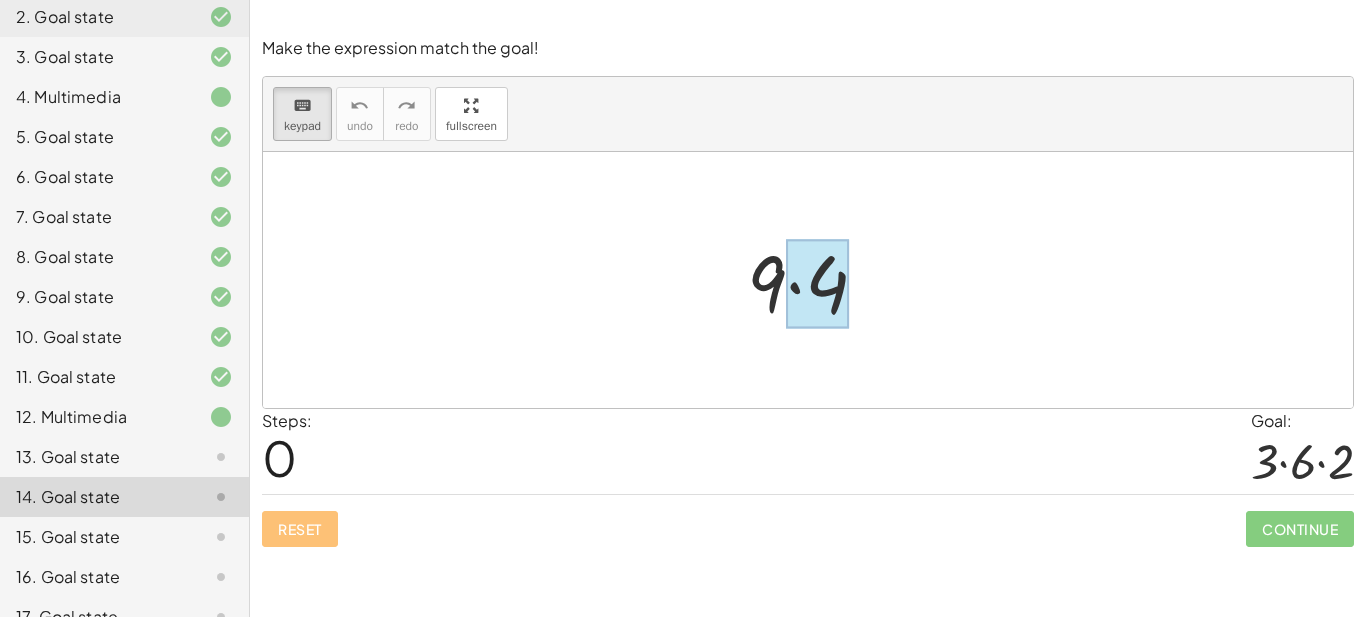 click at bounding box center [817, 284] 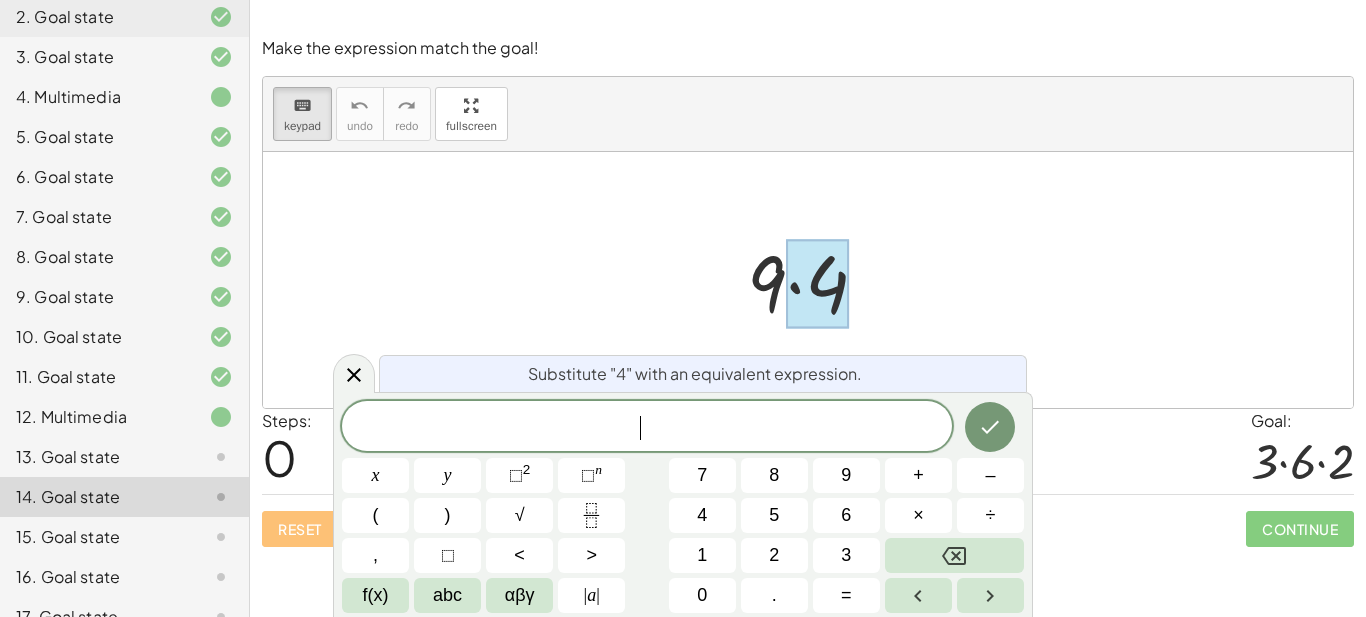 scroll, scrollTop: 13, scrollLeft: 0, axis: vertical 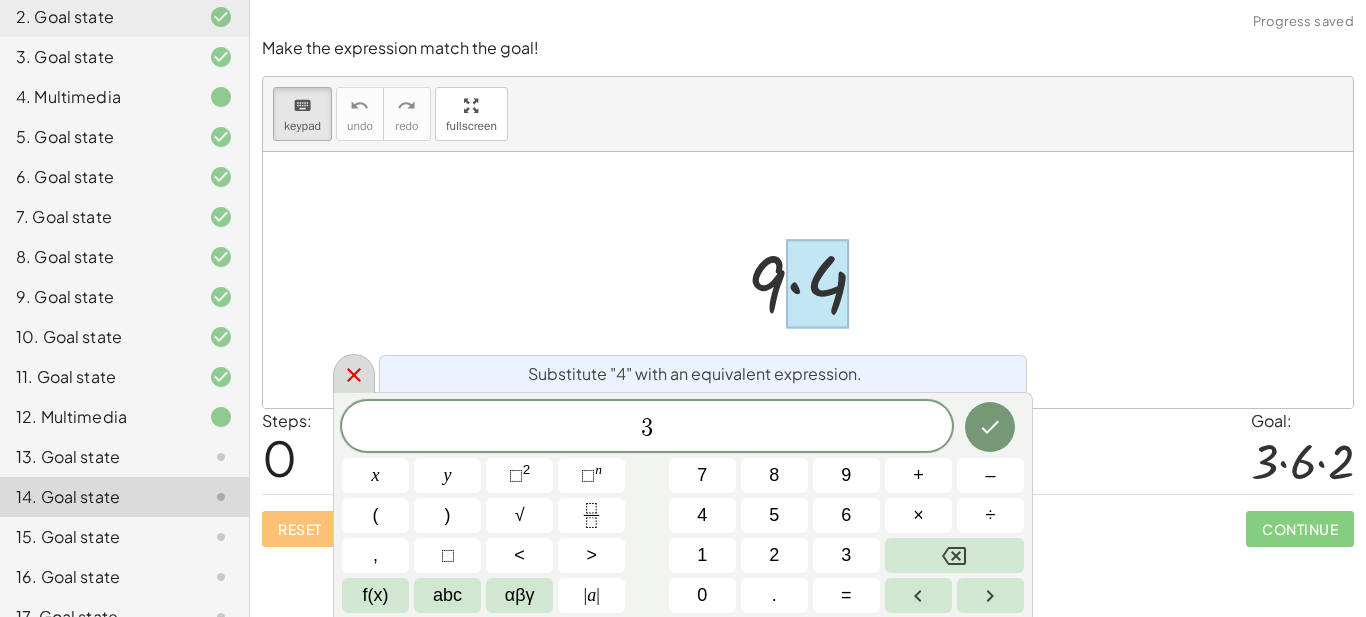 click 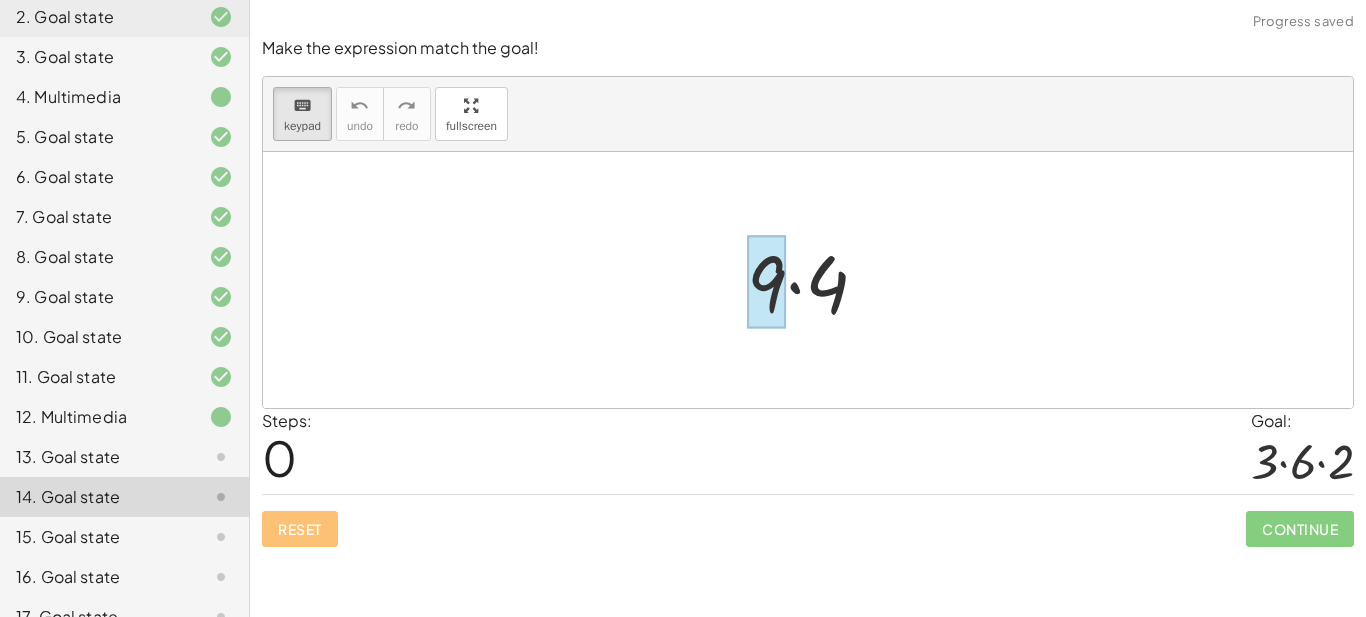 drag, startPoint x: 785, startPoint y: 302, endPoint x: 763, endPoint y: 309, distance: 23.086792 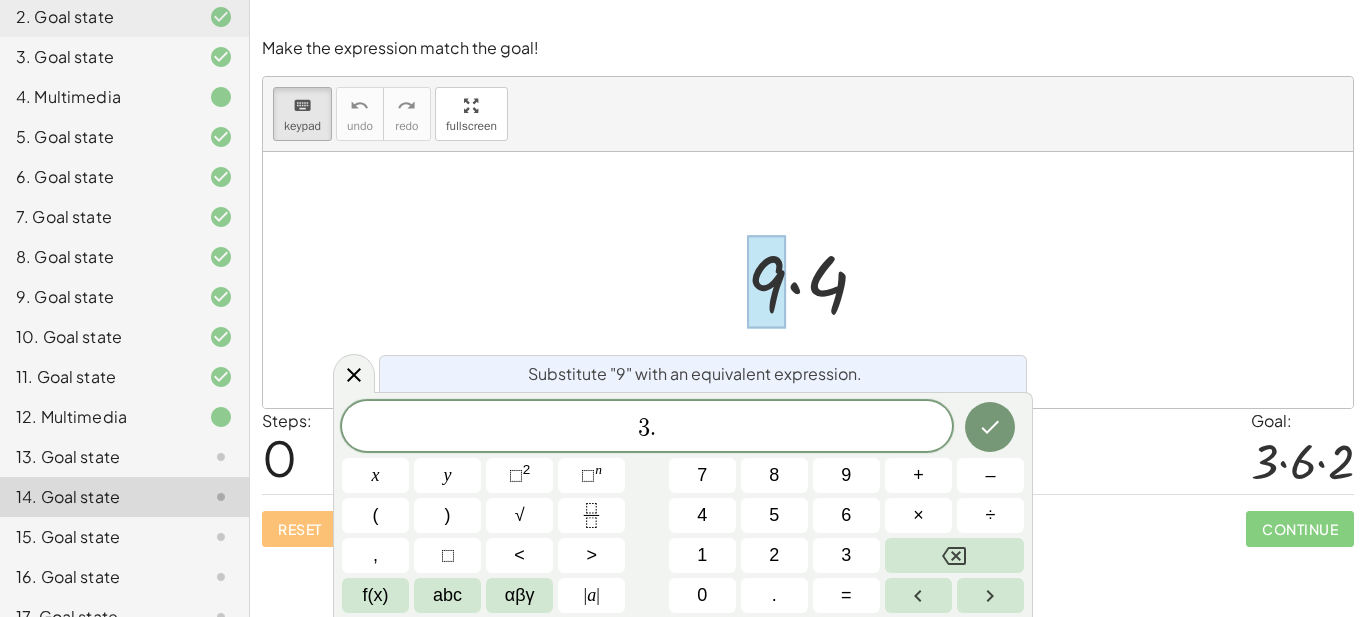scroll, scrollTop: 17, scrollLeft: 0, axis: vertical 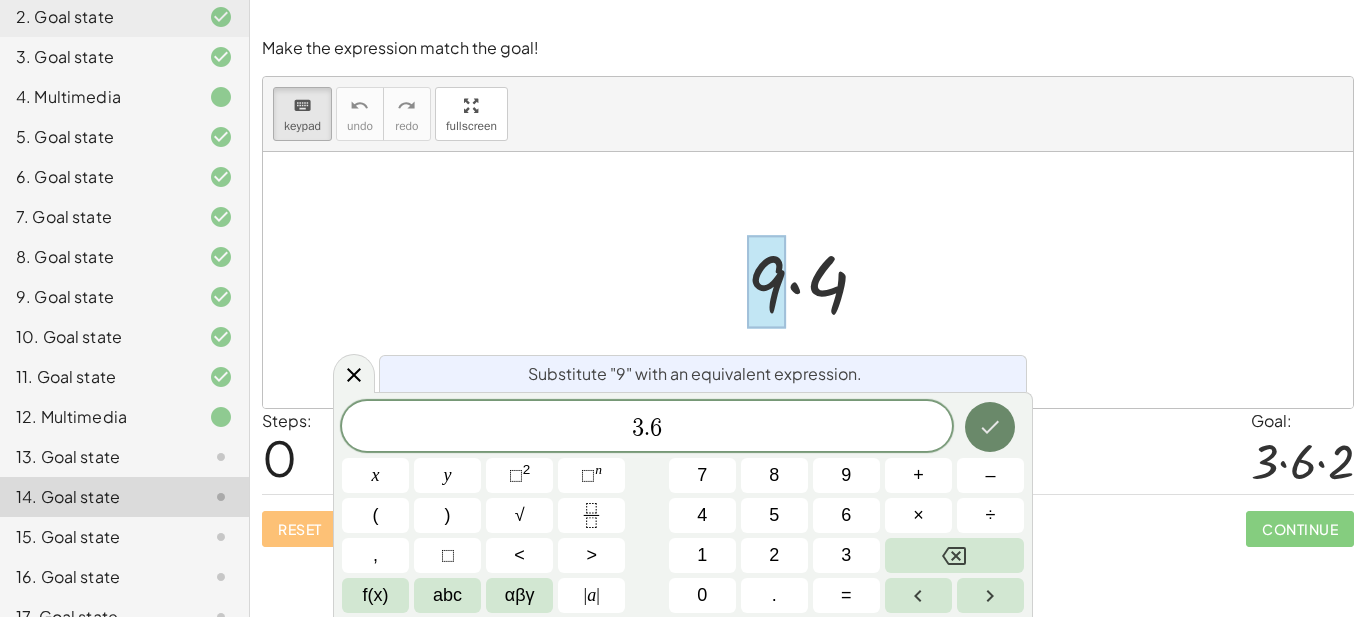 click 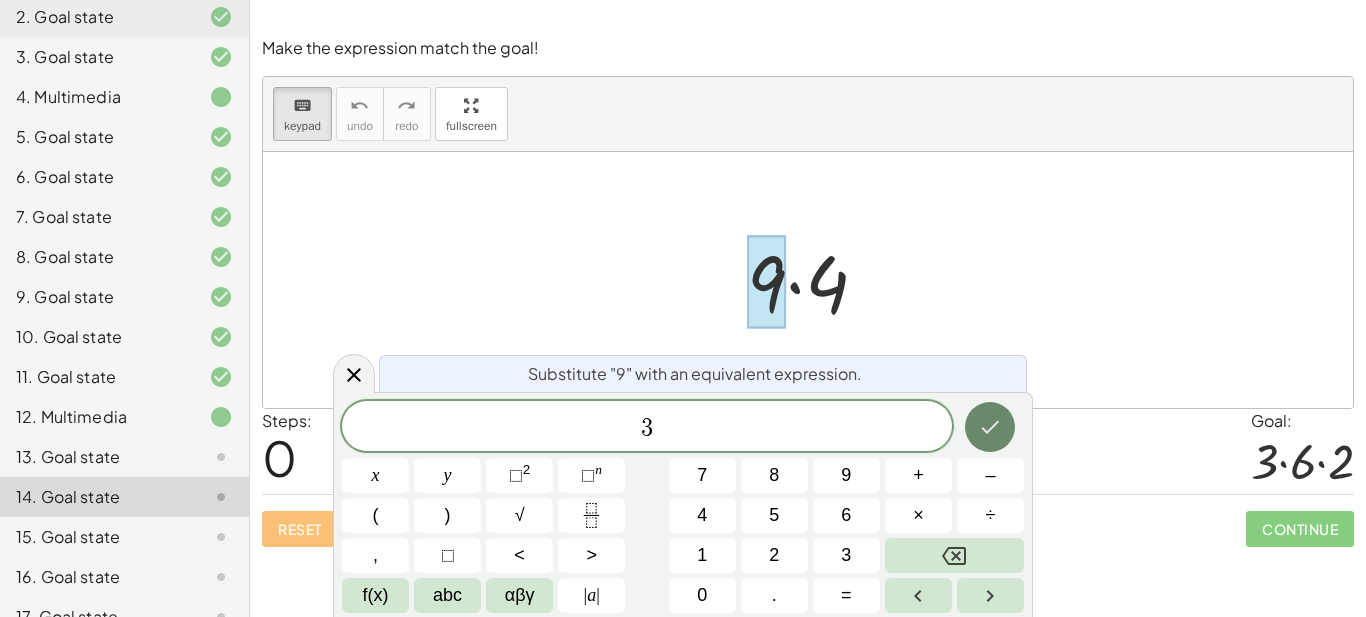 click 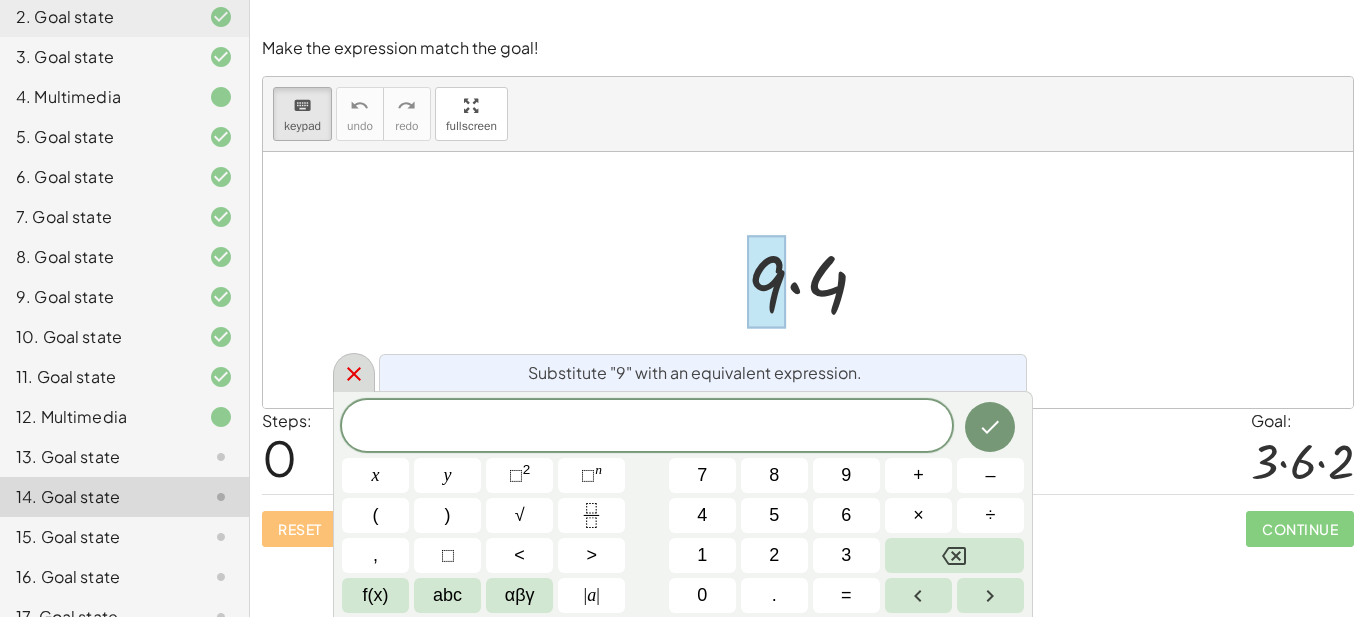 click at bounding box center (354, 372) 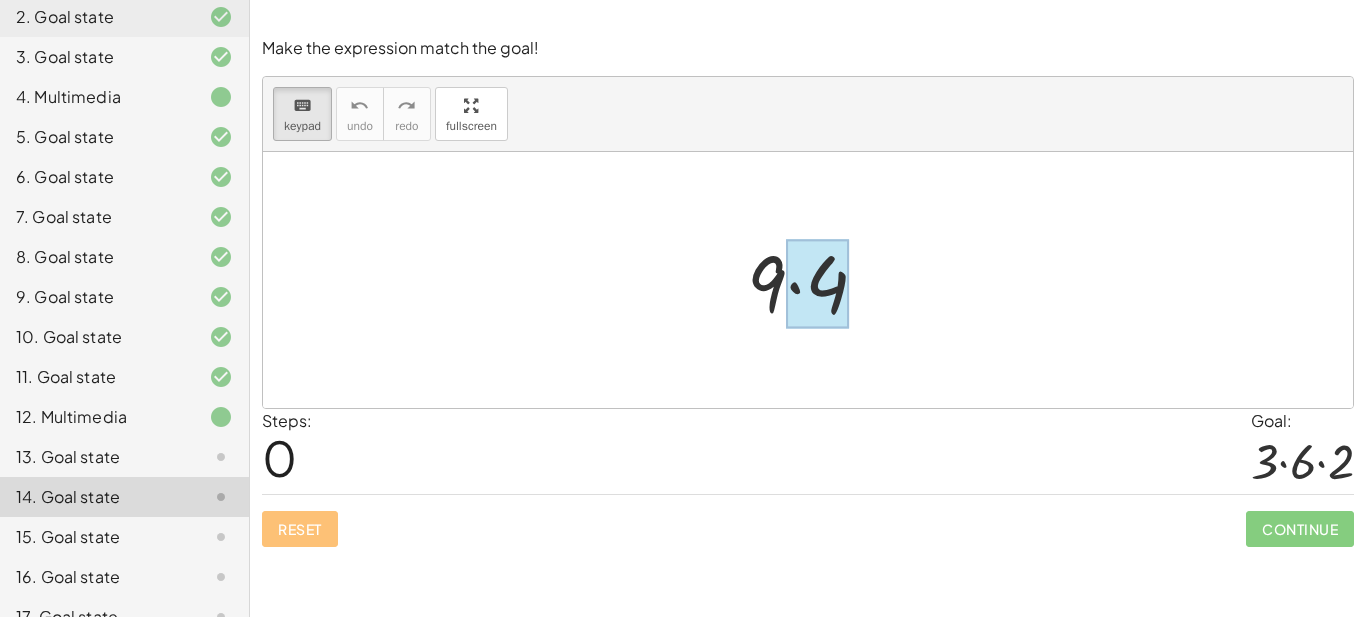 click at bounding box center [817, 284] 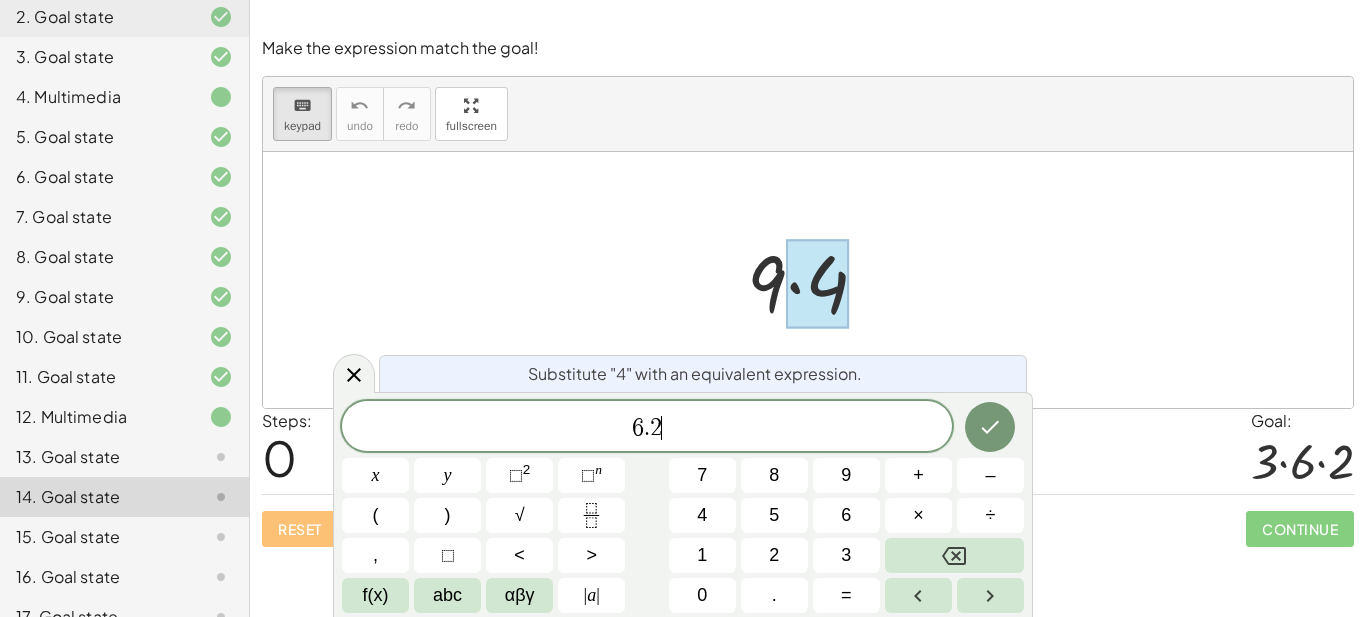 scroll, scrollTop: 21, scrollLeft: 0, axis: vertical 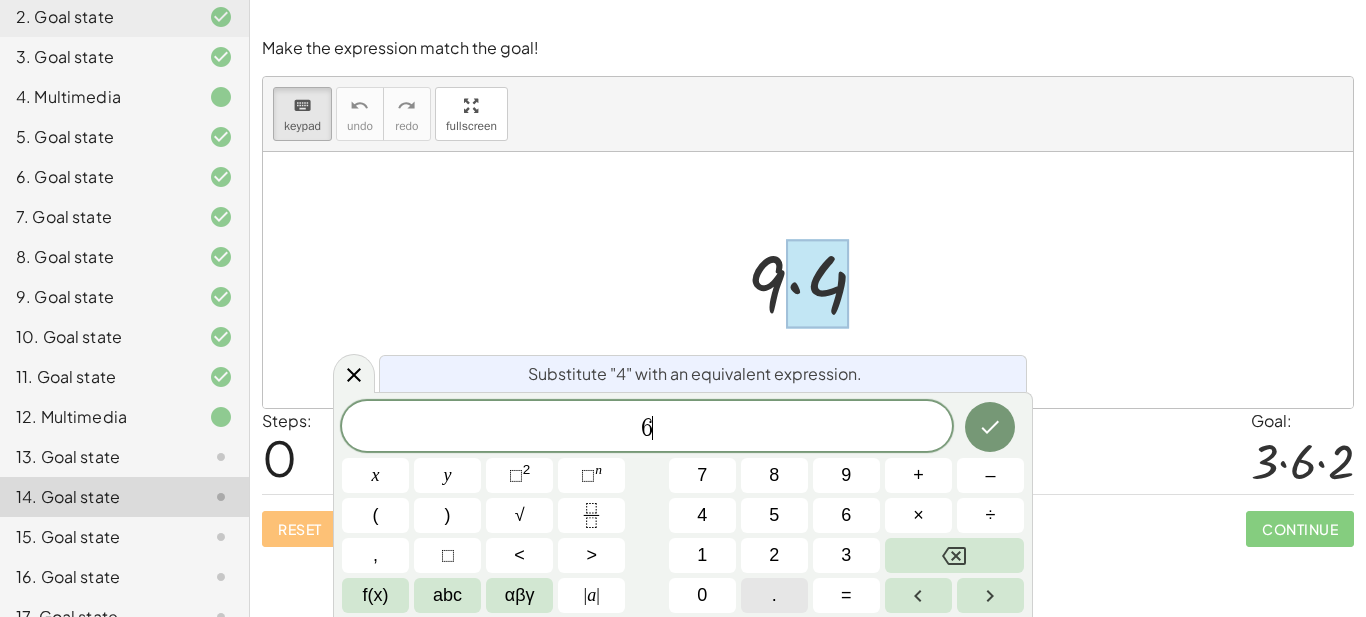 click on "." at bounding box center [774, 595] 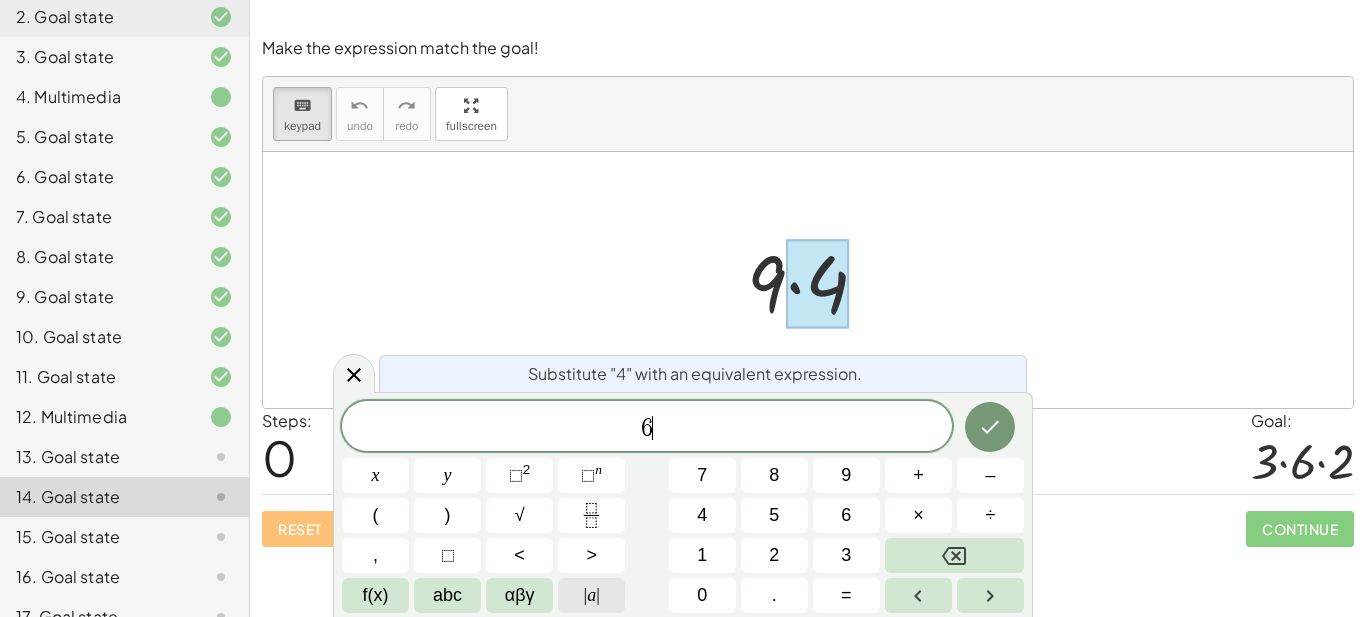 click on "| a |" 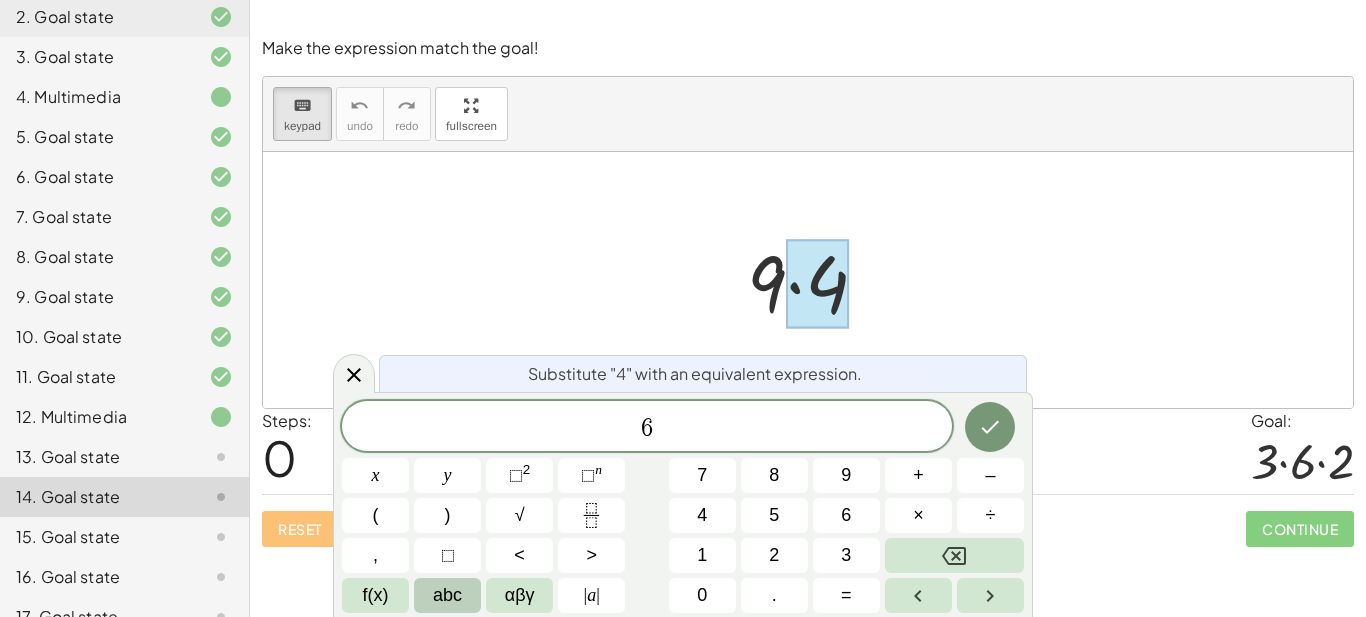 click on "abc" at bounding box center [447, 595] 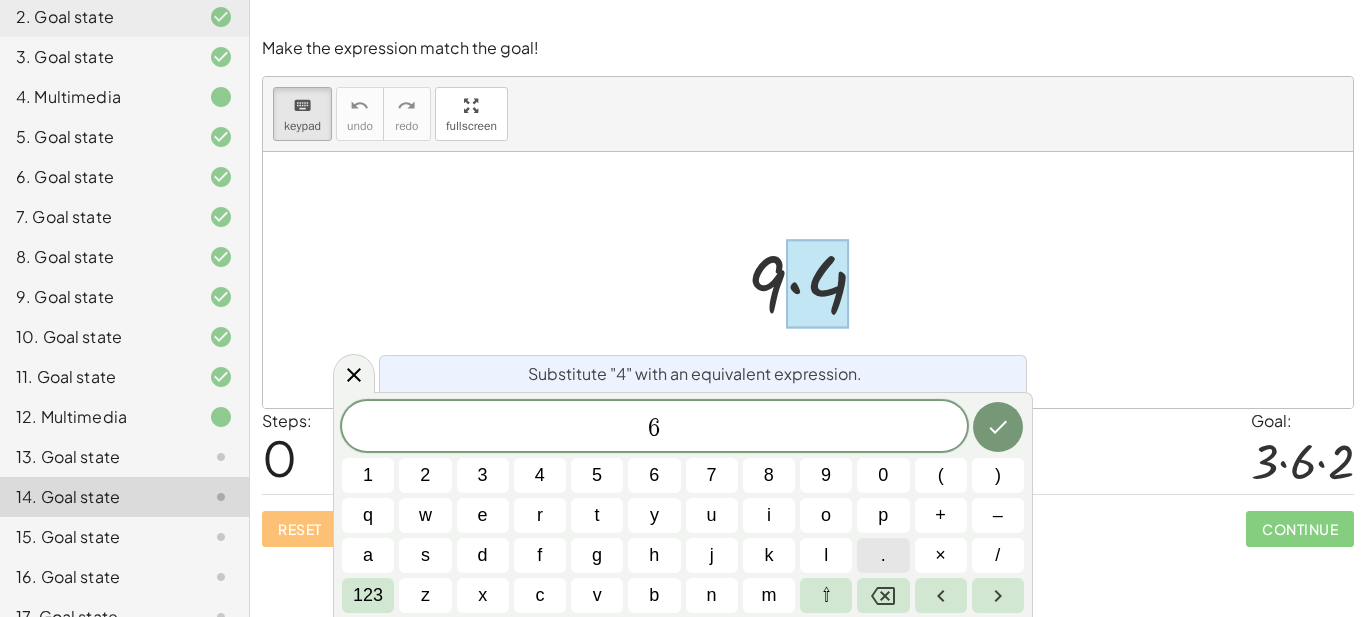click on "." at bounding box center (883, 555) 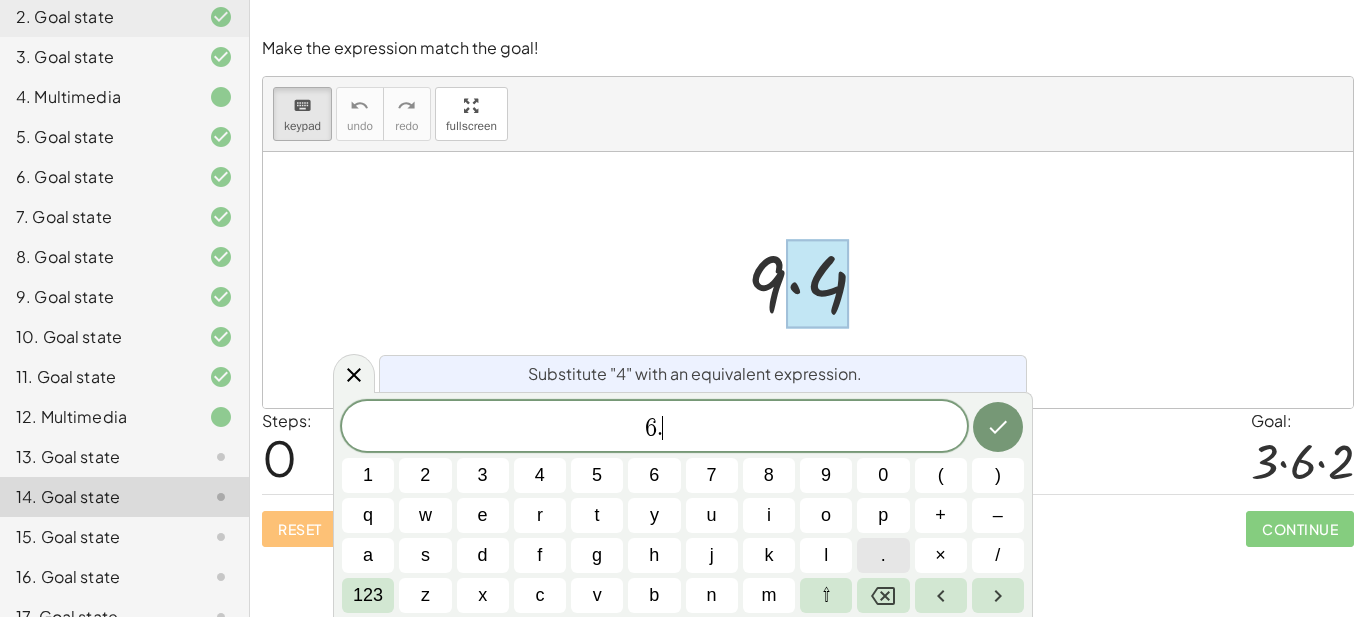 scroll, scrollTop: 22, scrollLeft: 0, axis: vertical 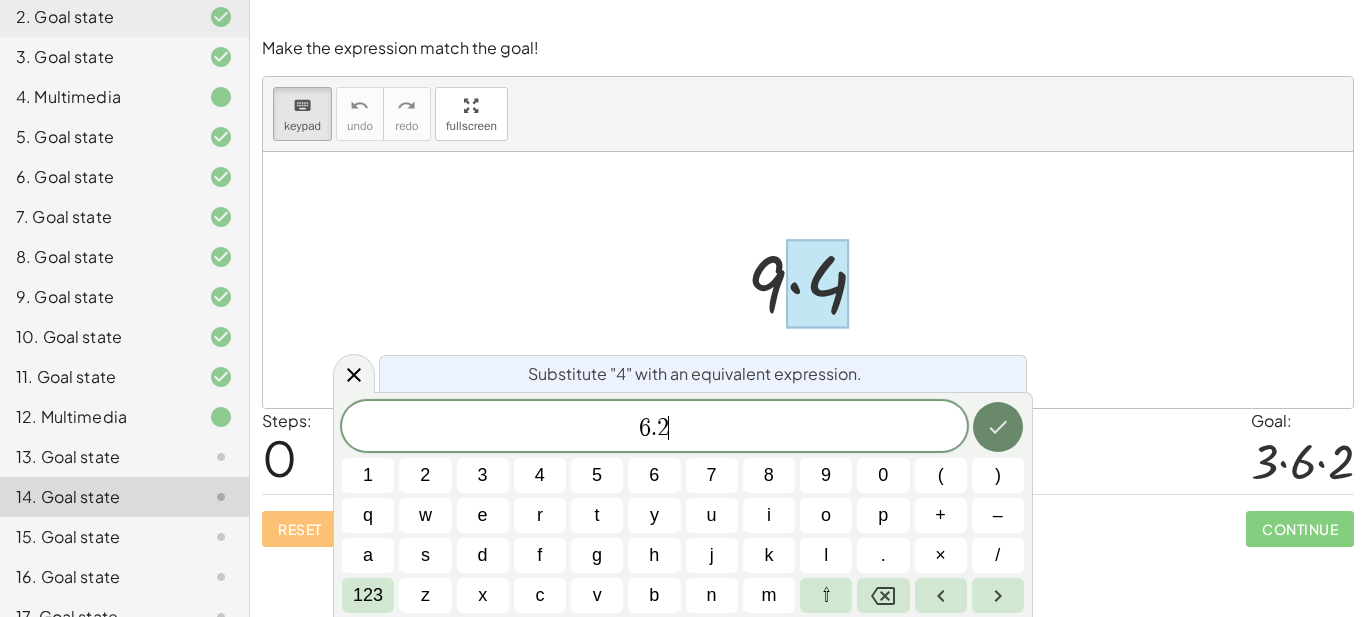 click at bounding box center [998, 427] 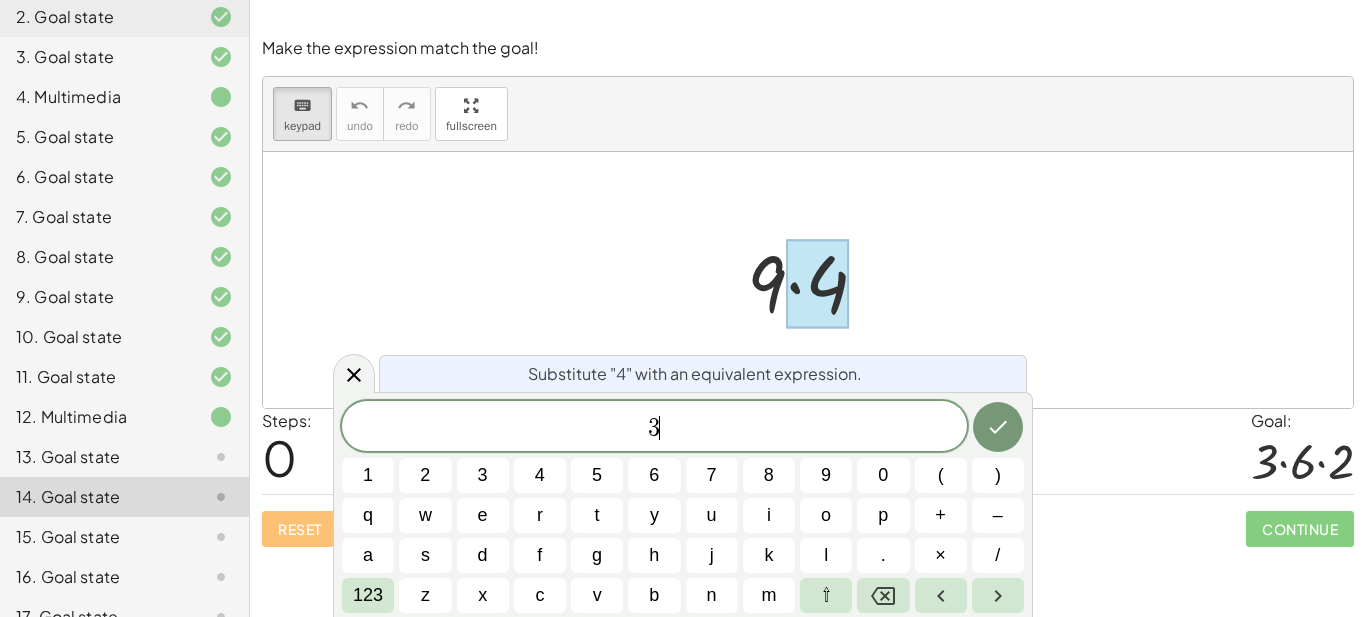 scroll, scrollTop: 23, scrollLeft: 0, axis: vertical 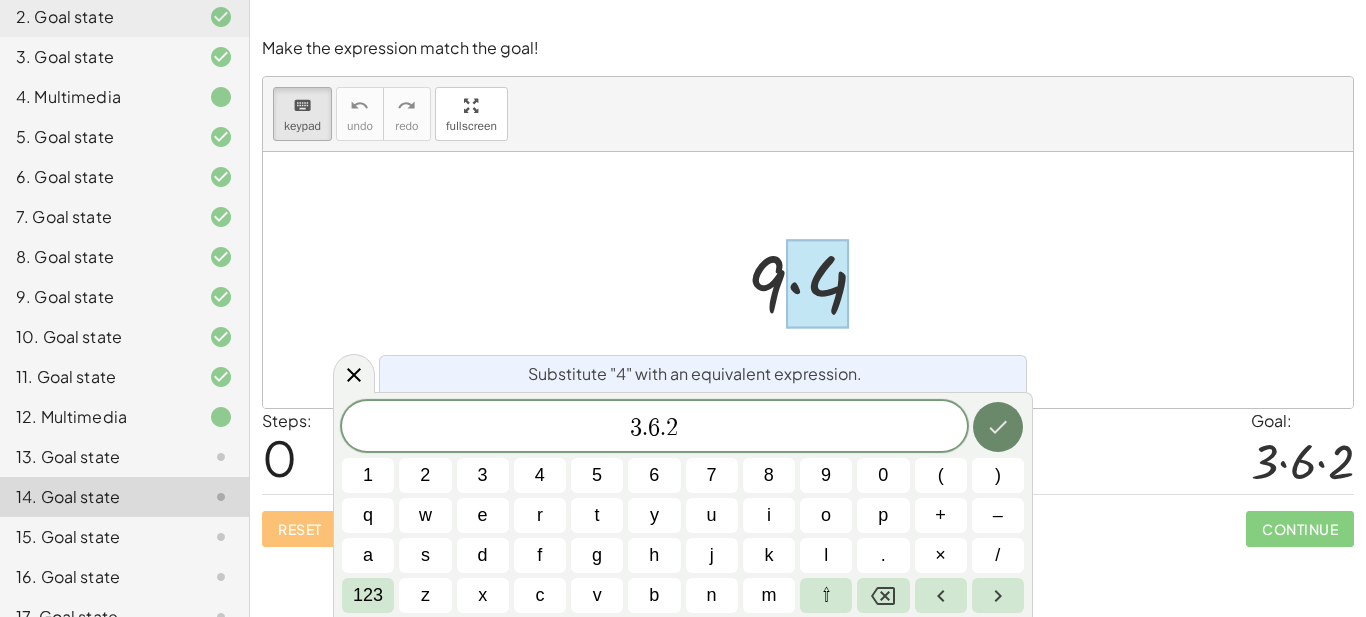 click 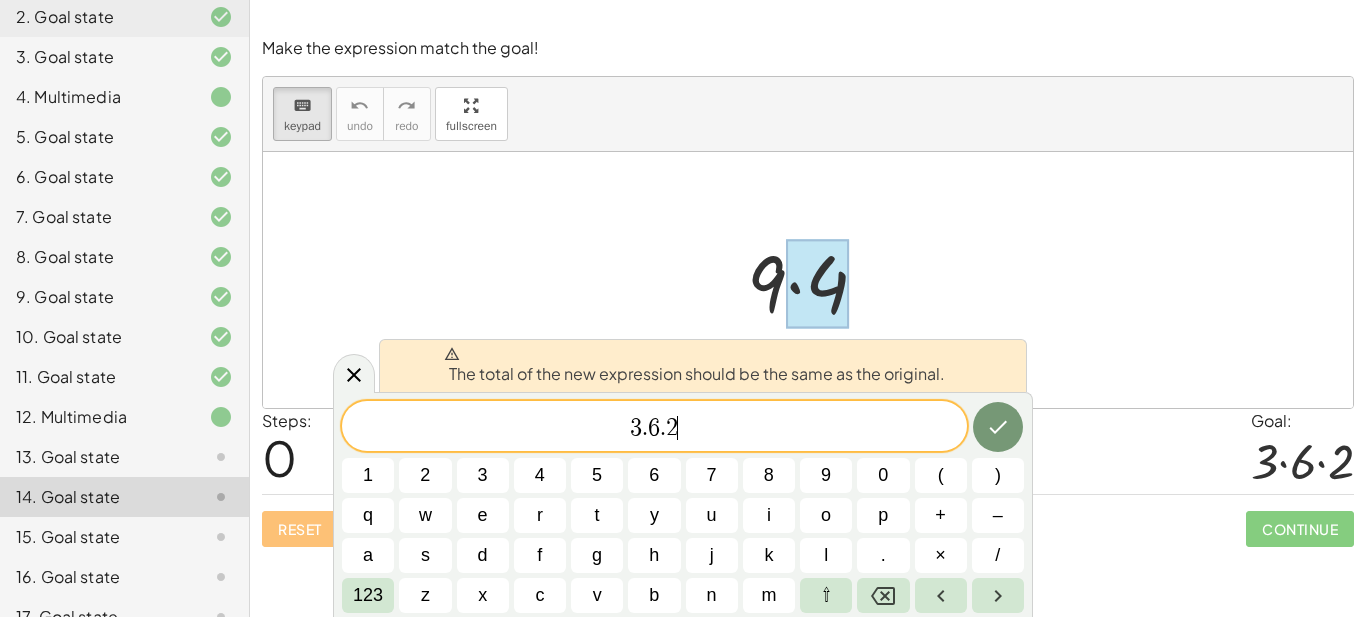 click 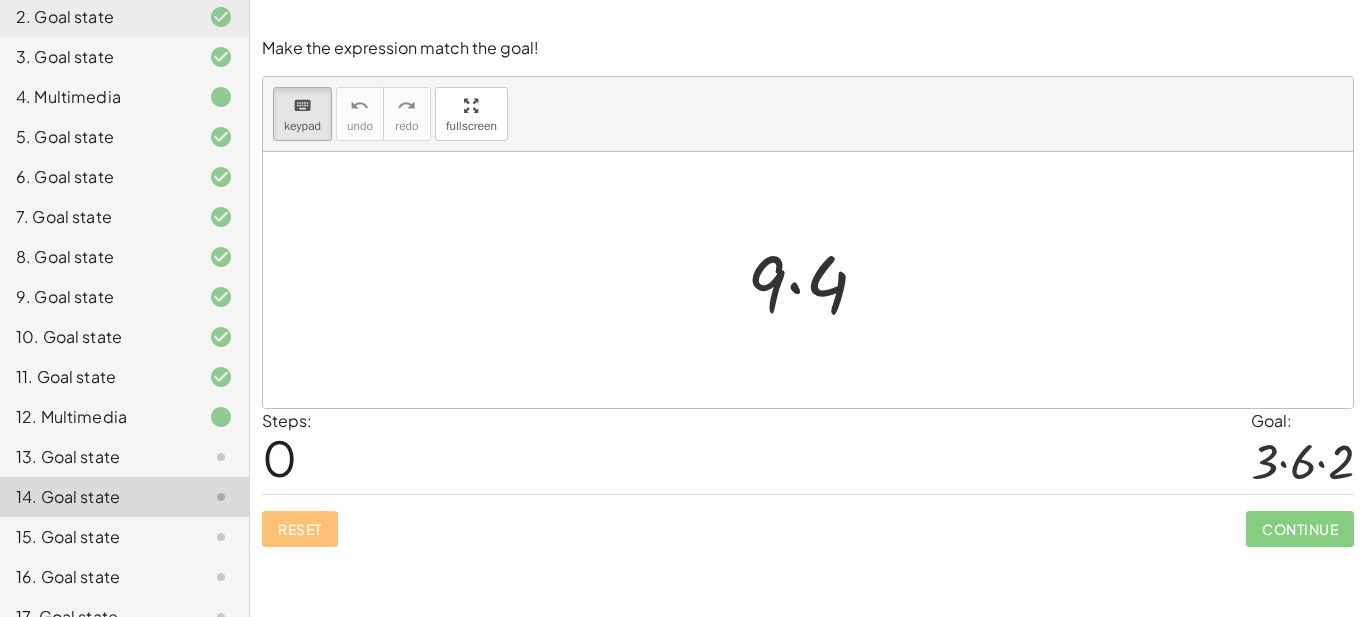 click 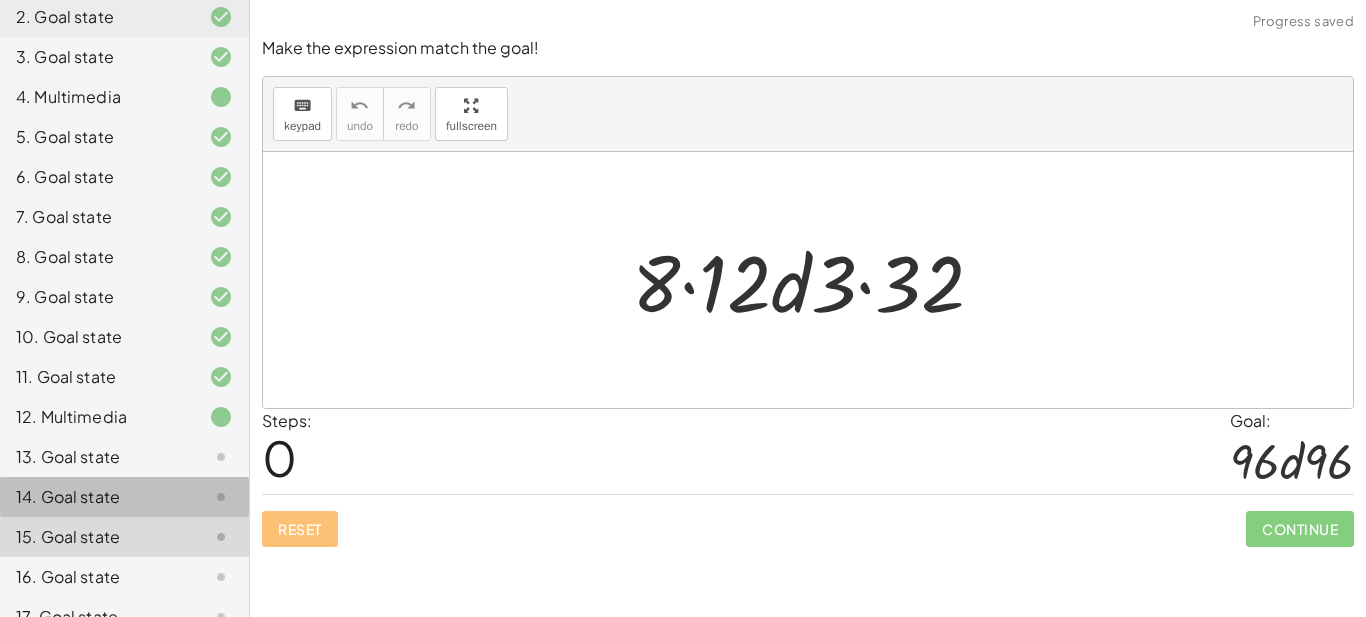 click 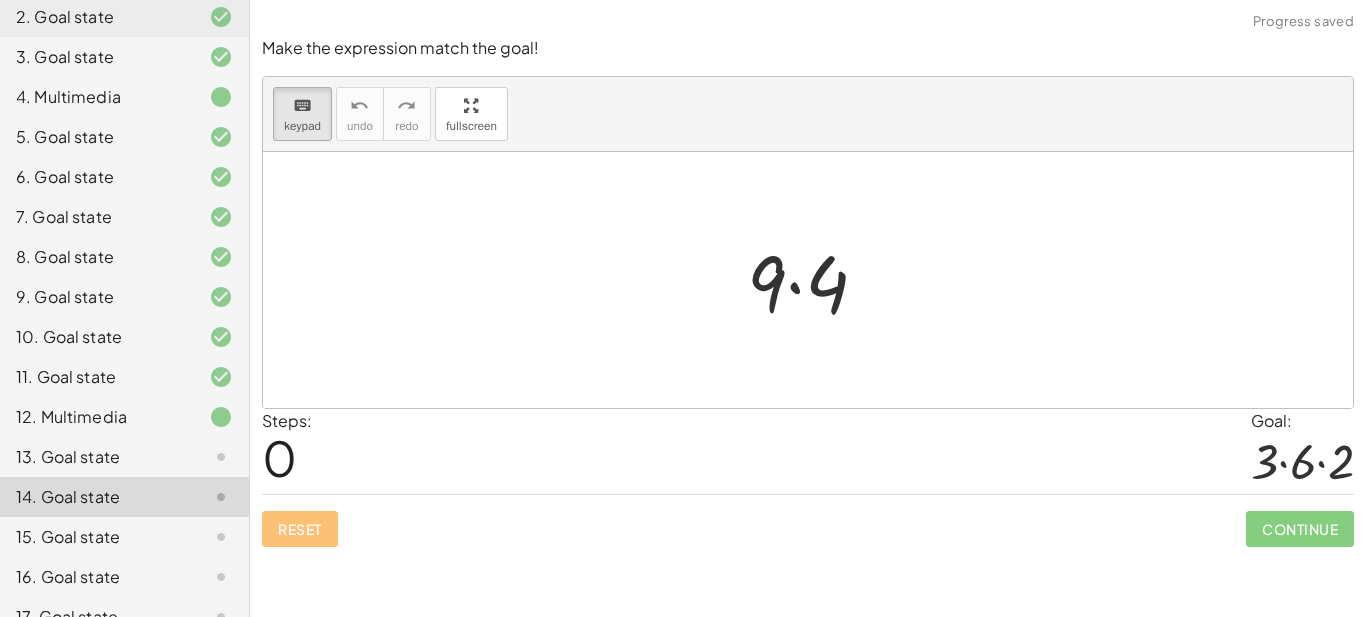 drag, startPoint x: 756, startPoint y: 283, endPoint x: 852, endPoint y: 276, distance: 96.25487 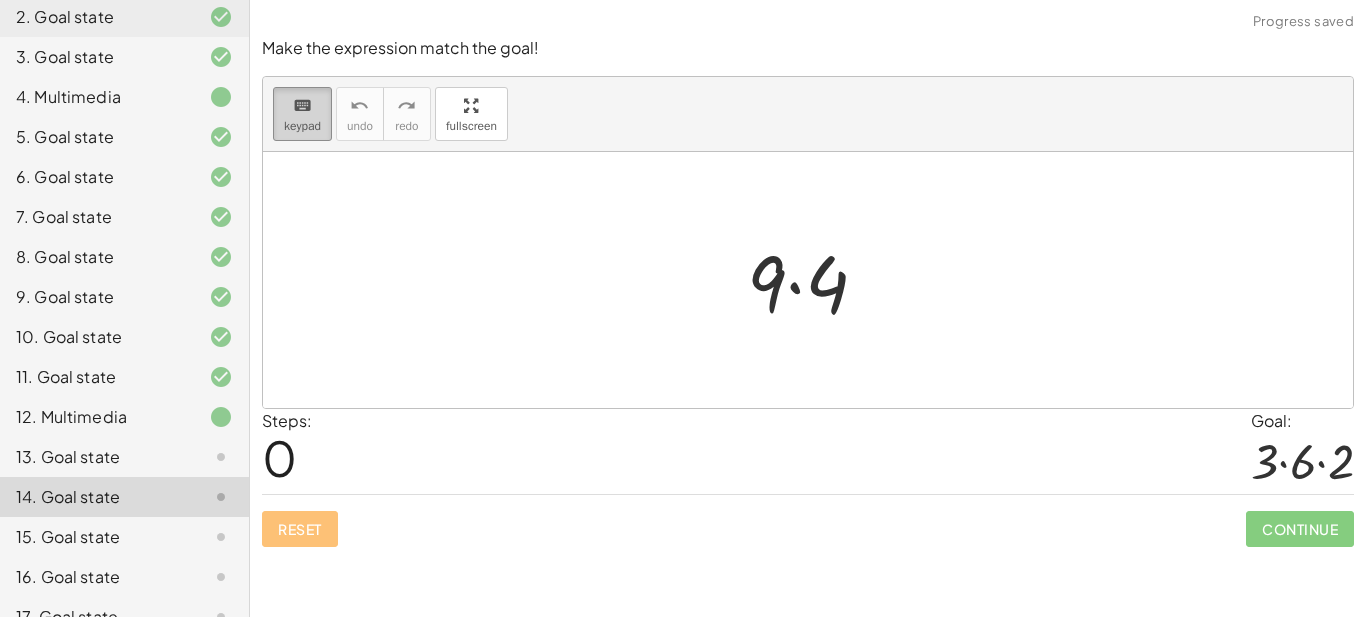 click on "keyboard" at bounding box center (302, 106) 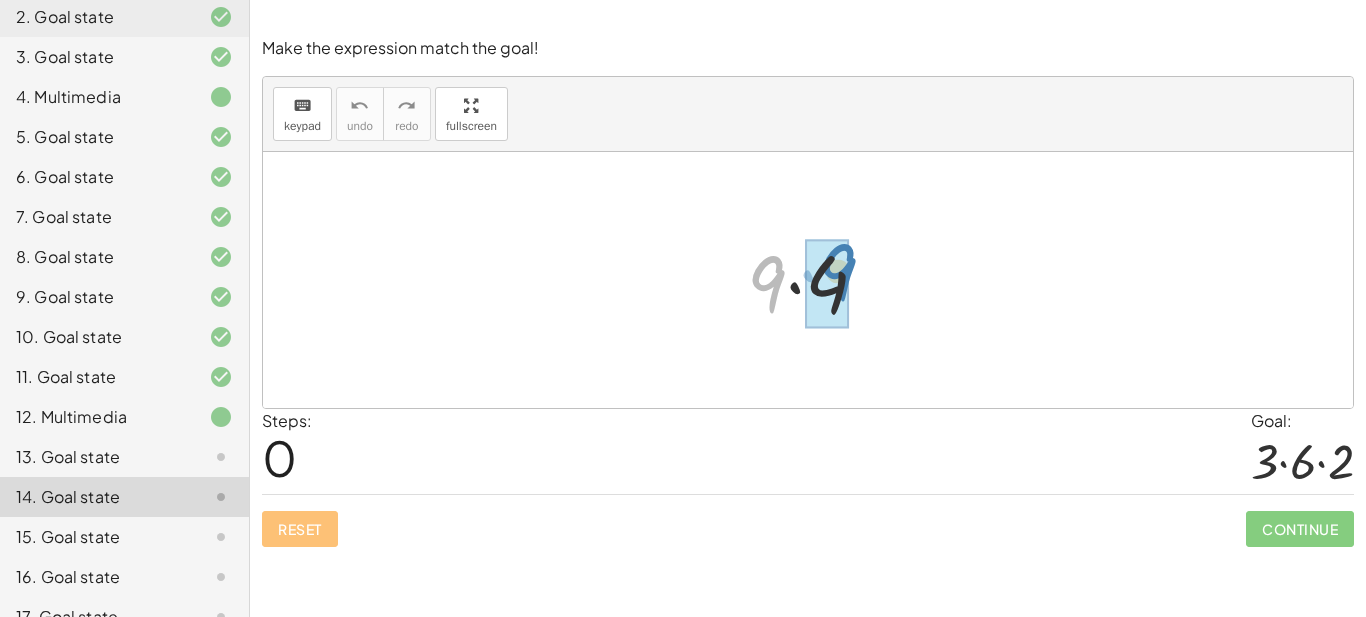 drag, startPoint x: 773, startPoint y: 270, endPoint x: 843, endPoint y: 258, distance: 71.021126 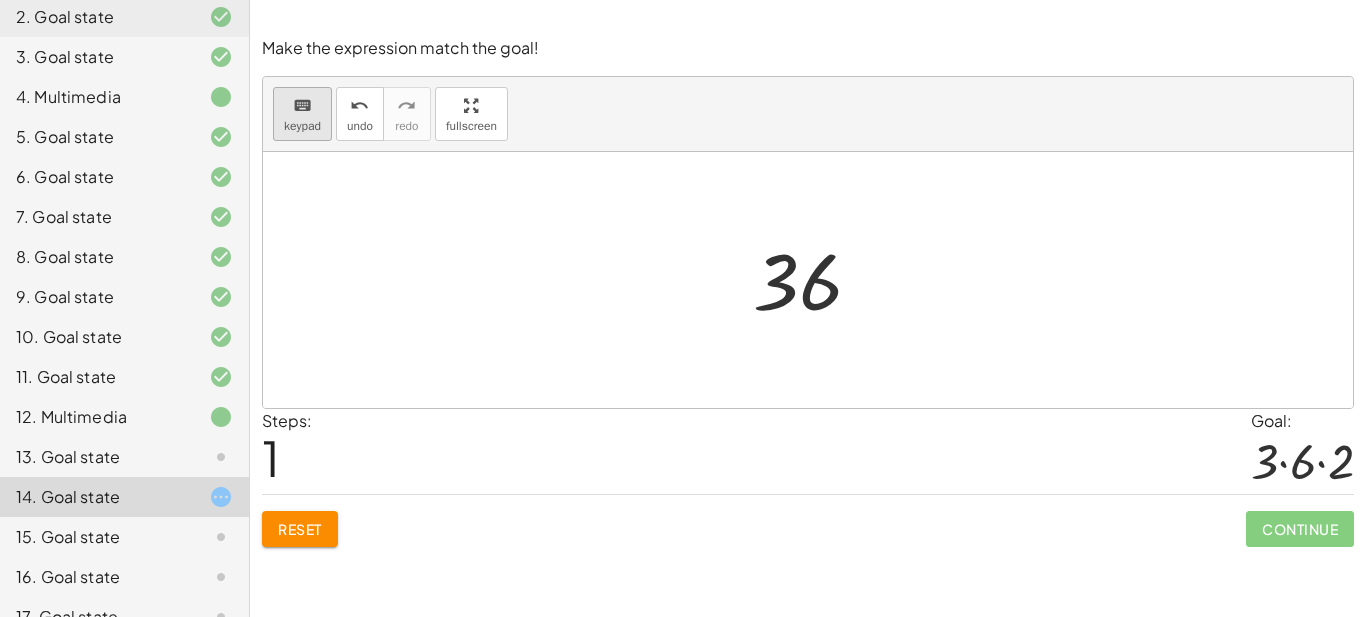 click on "keypad" at bounding box center (302, 126) 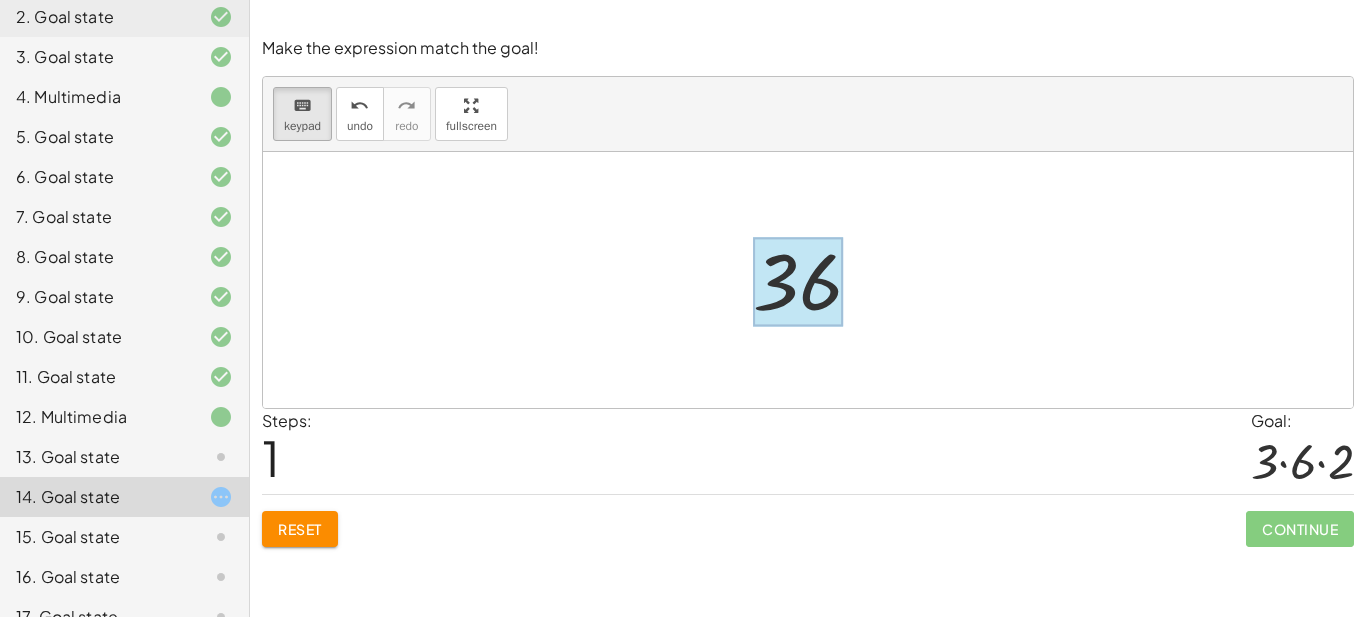 click at bounding box center [798, 282] 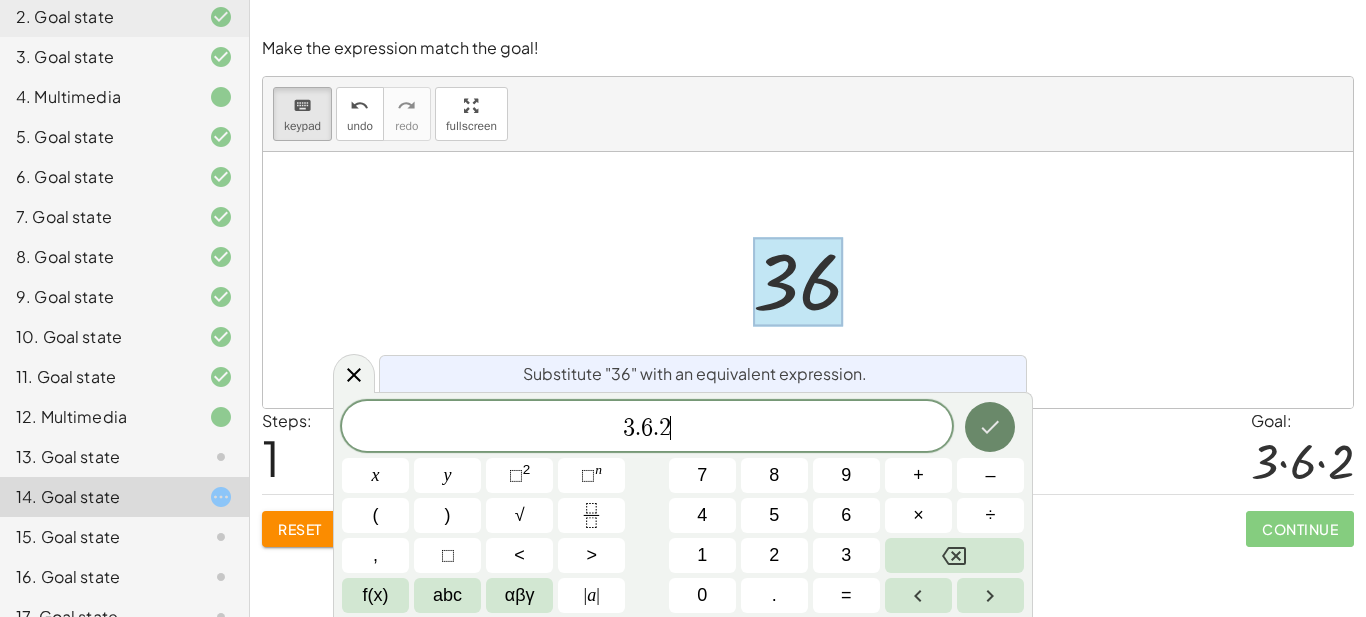 click 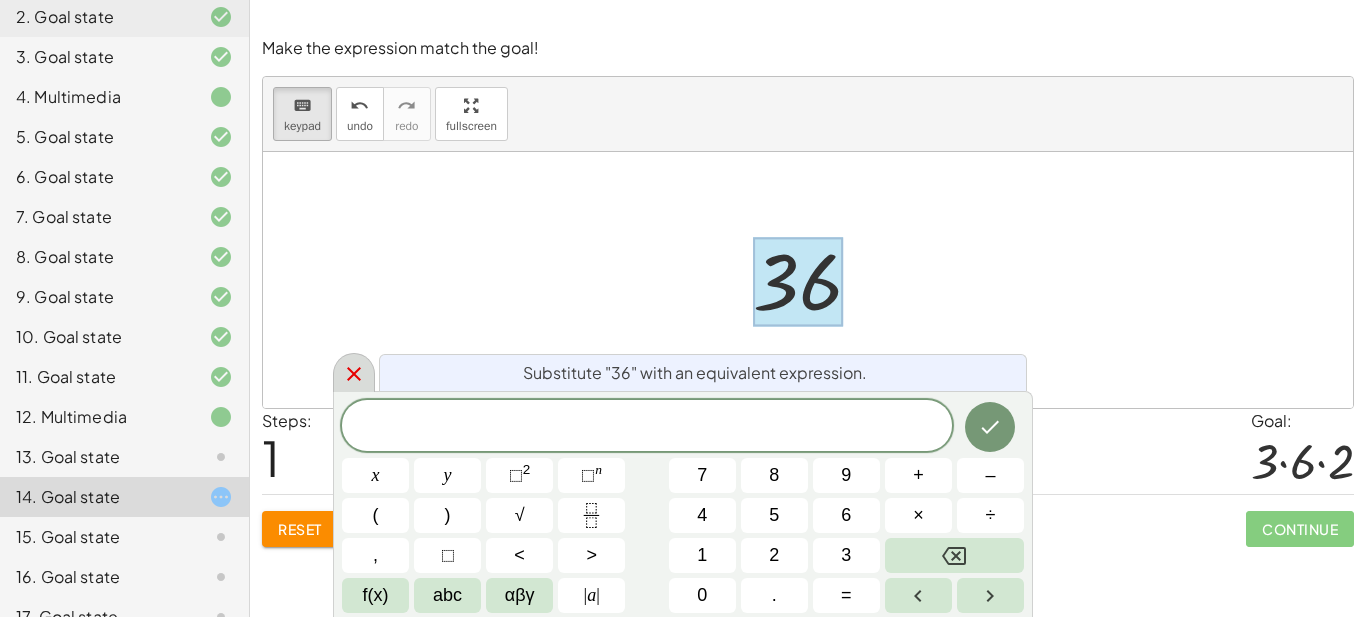click 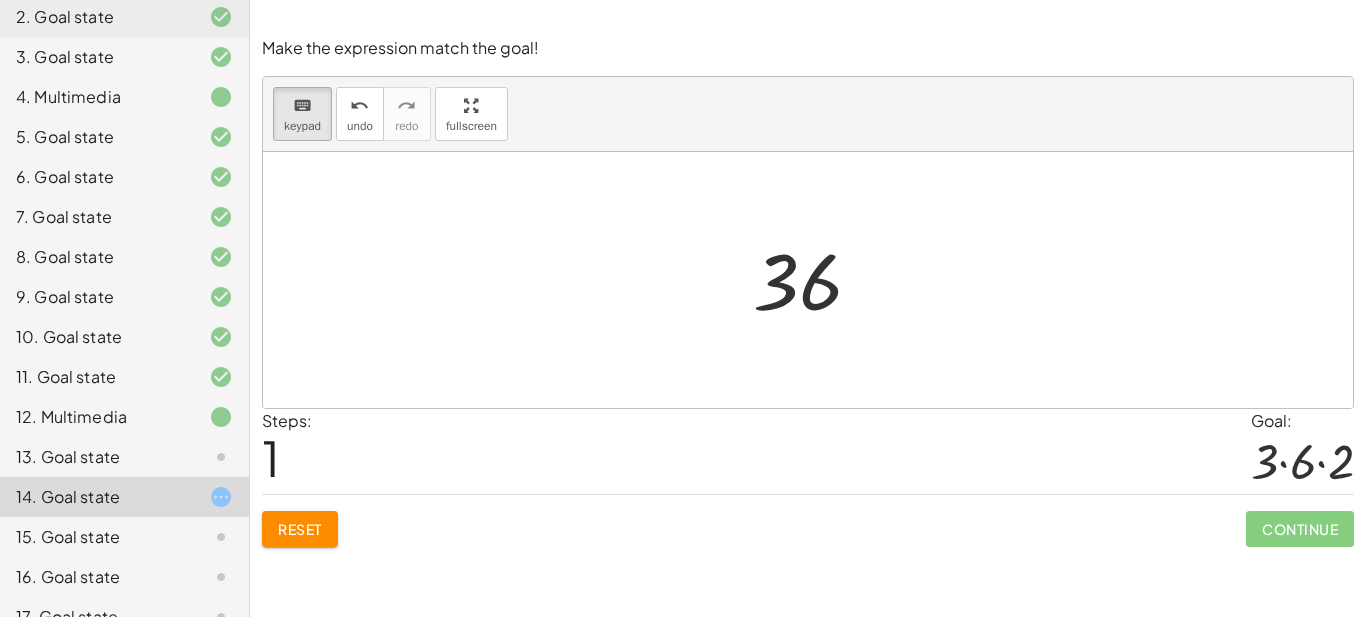 click on "Reset" at bounding box center [300, 529] 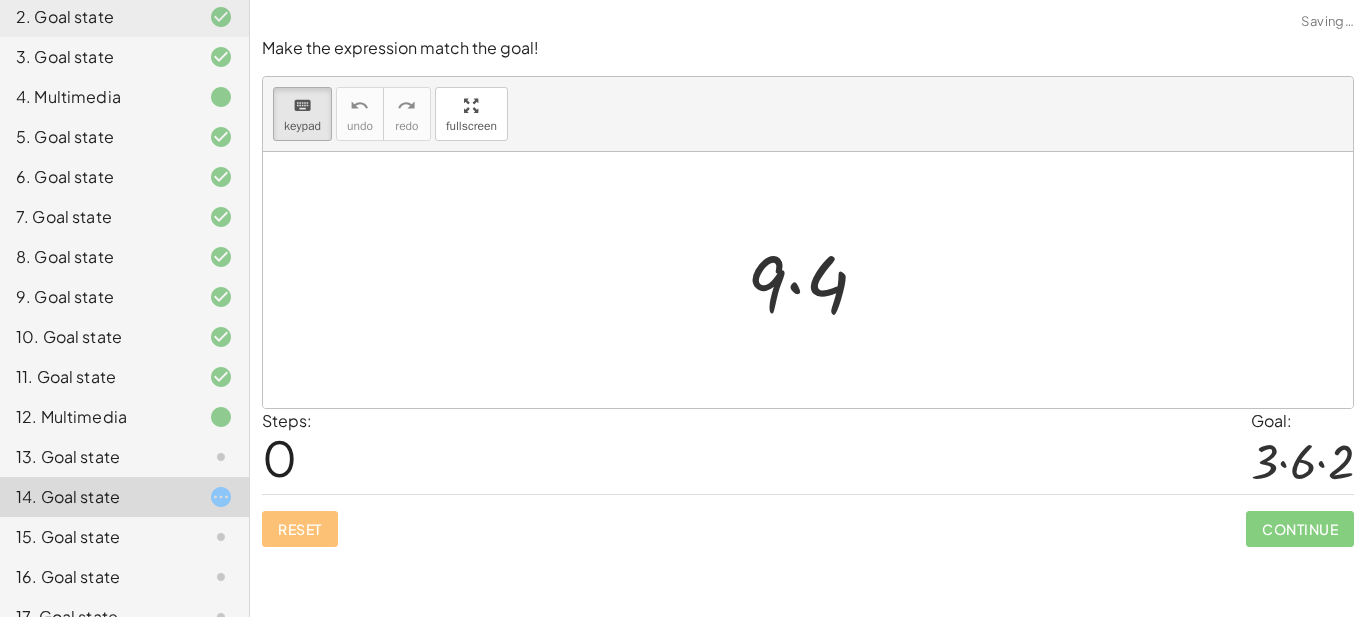click 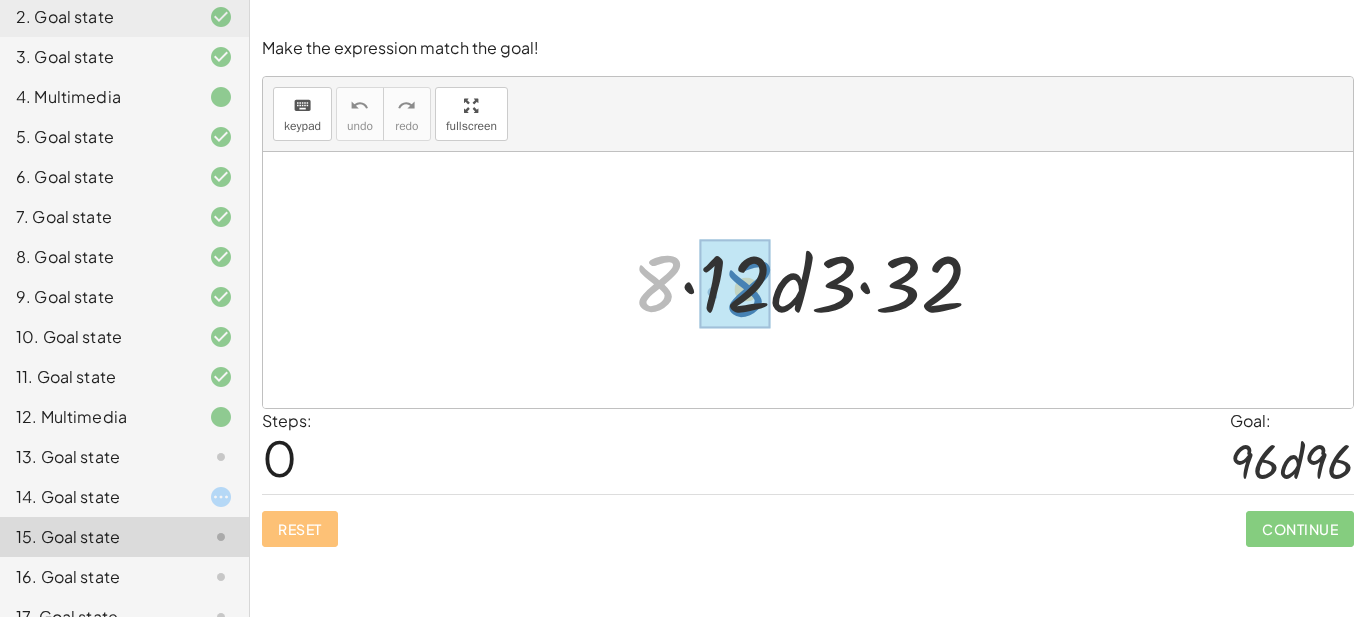 drag, startPoint x: 649, startPoint y: 292, endPoint x: 739, endPoint y: 297, distance: 90.13878 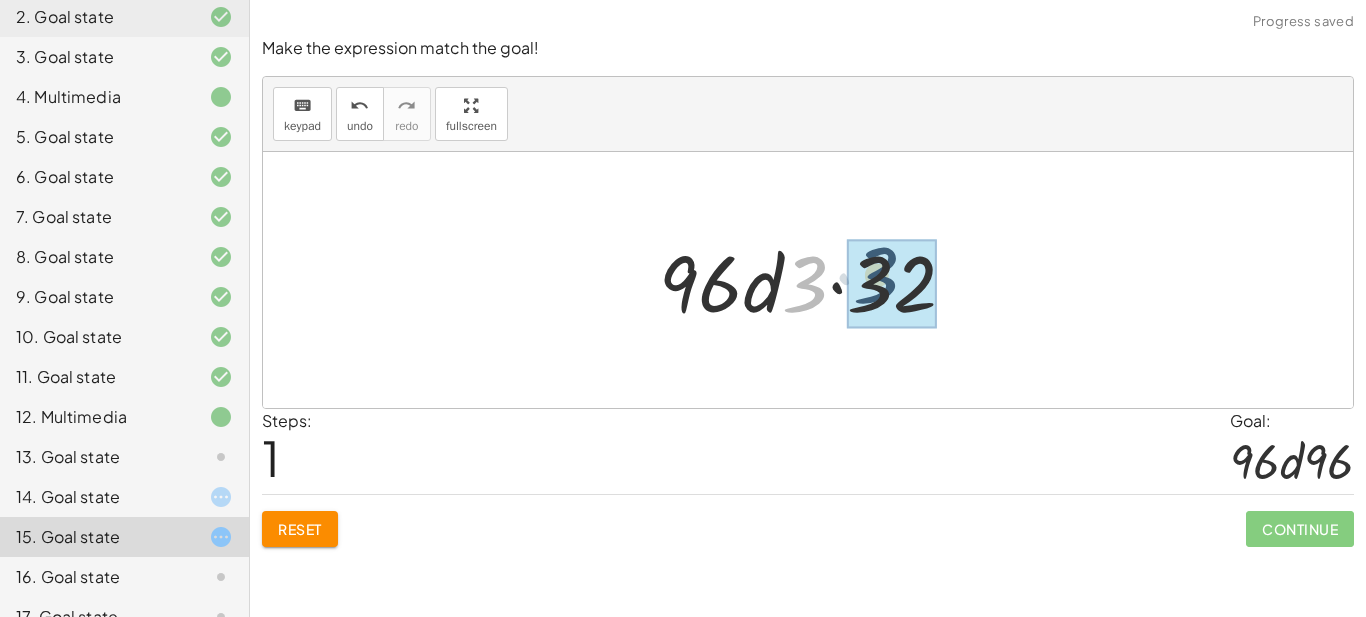 drag, startPoint x: 792, startPoint y: 295, endPoint x: 839, endPoint y: 288, distance: 47.518417 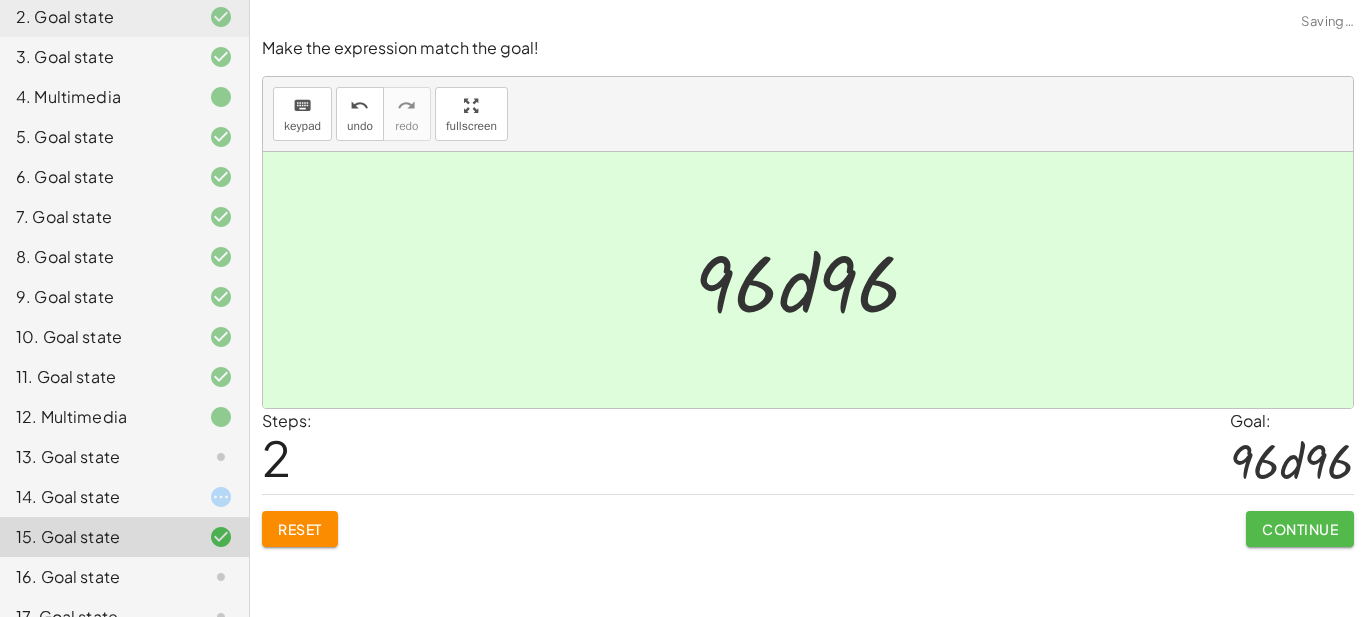 click on "Continue" 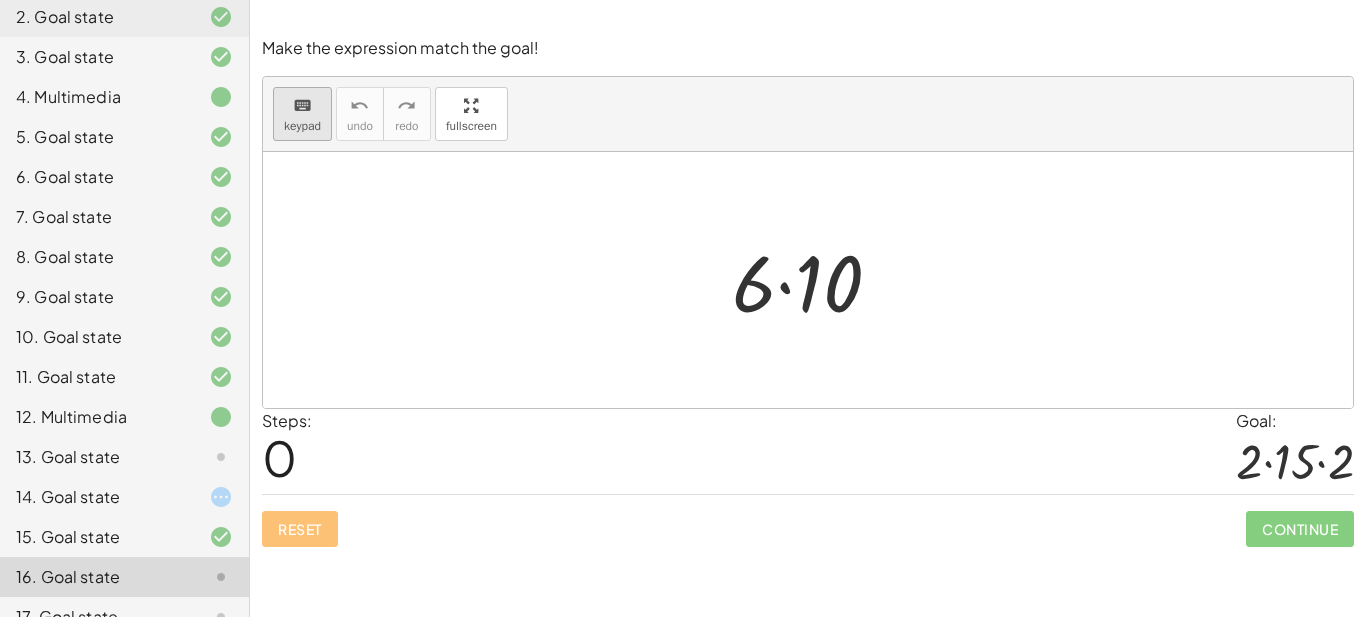 click on "keypad" at bounding box center [302, 126] 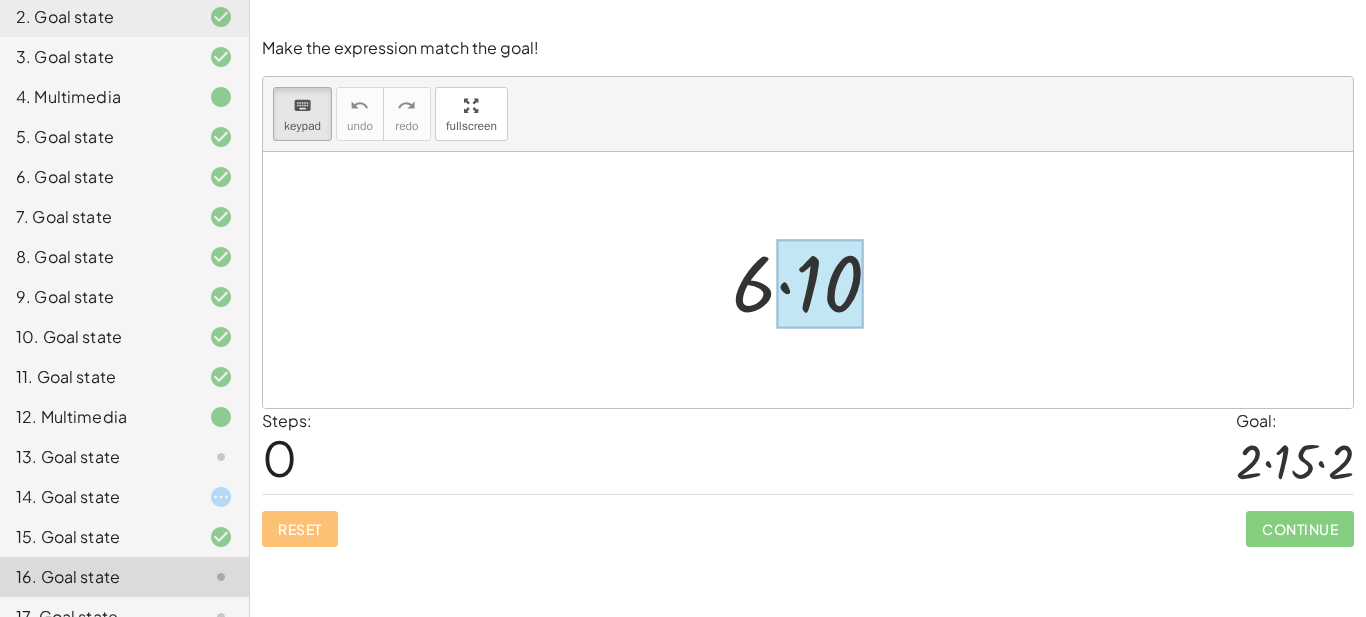 click at bounding box center (819, 284) 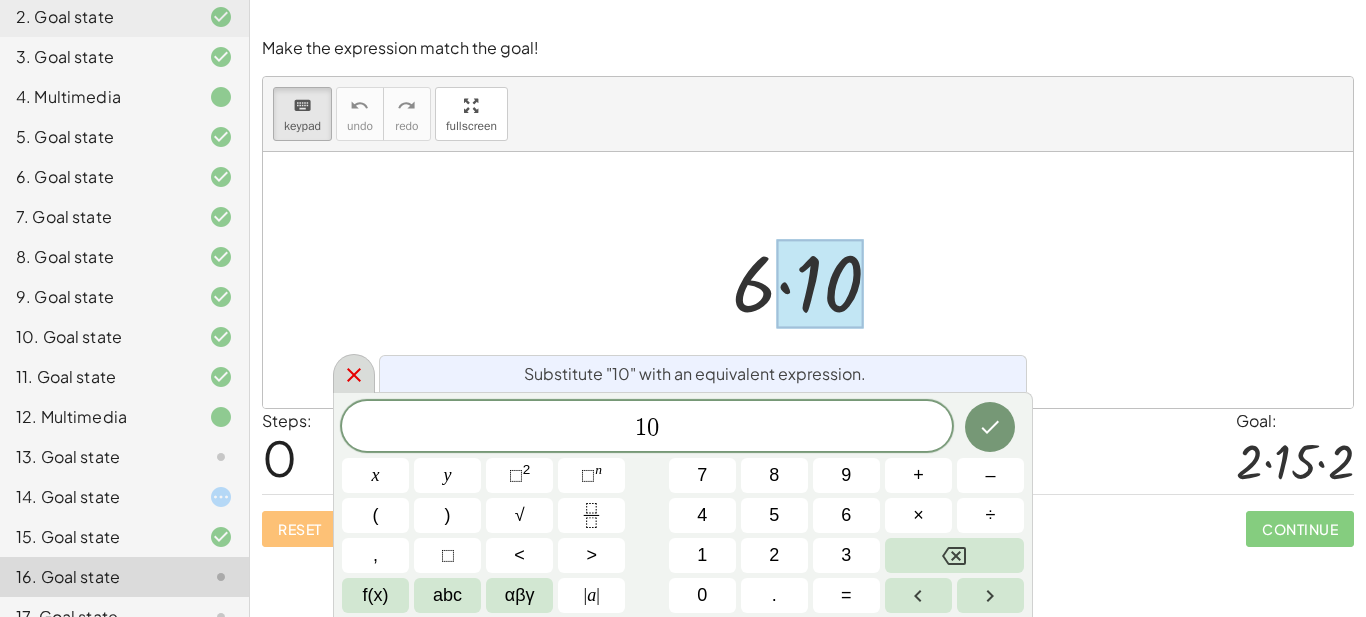 click 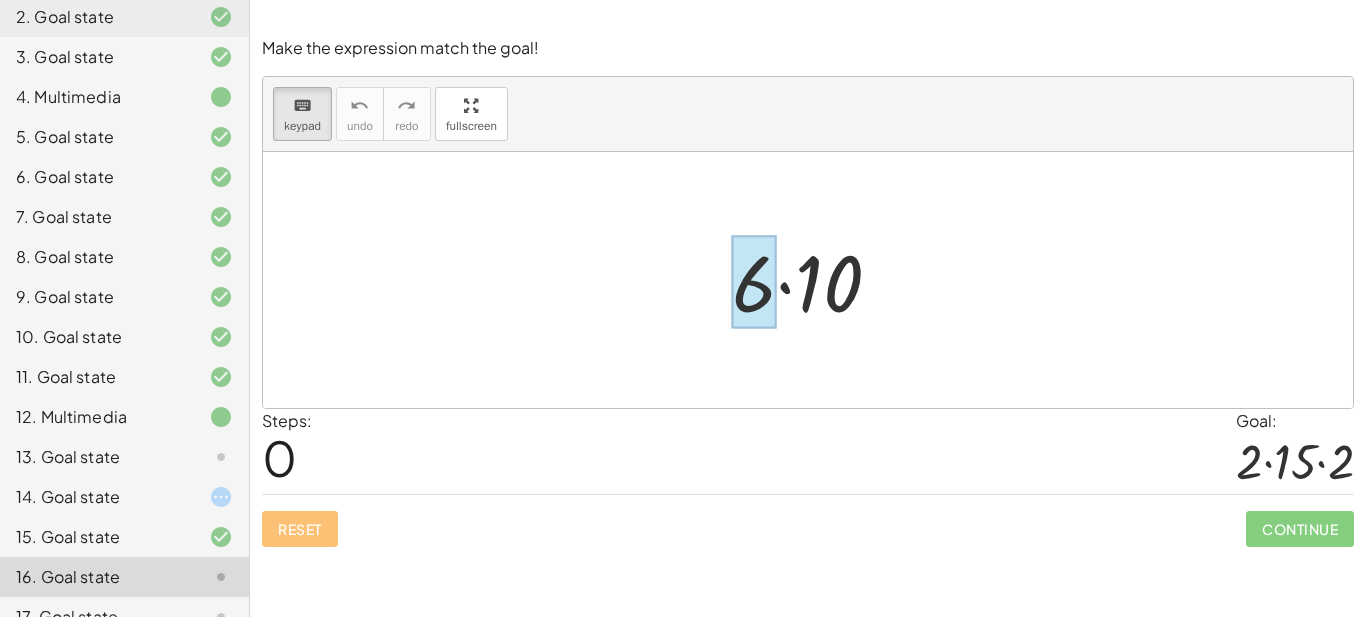 click at bounding box center [754, 282] 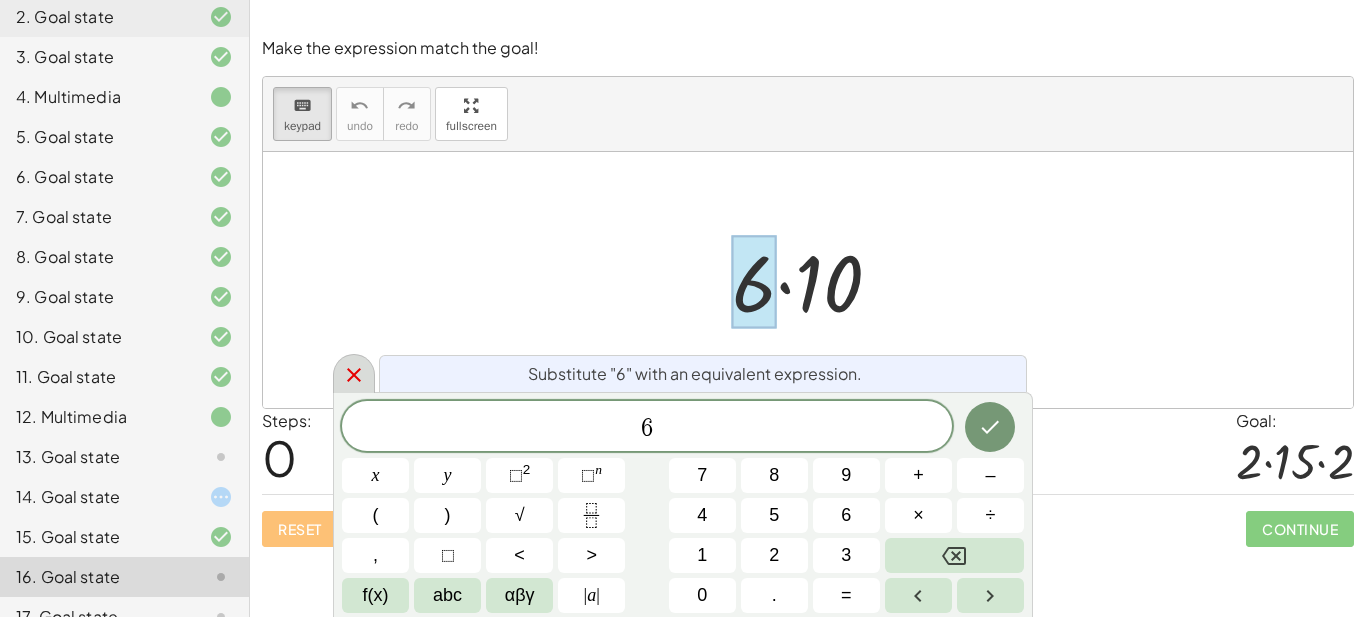 click at bounding box center [354, 373] 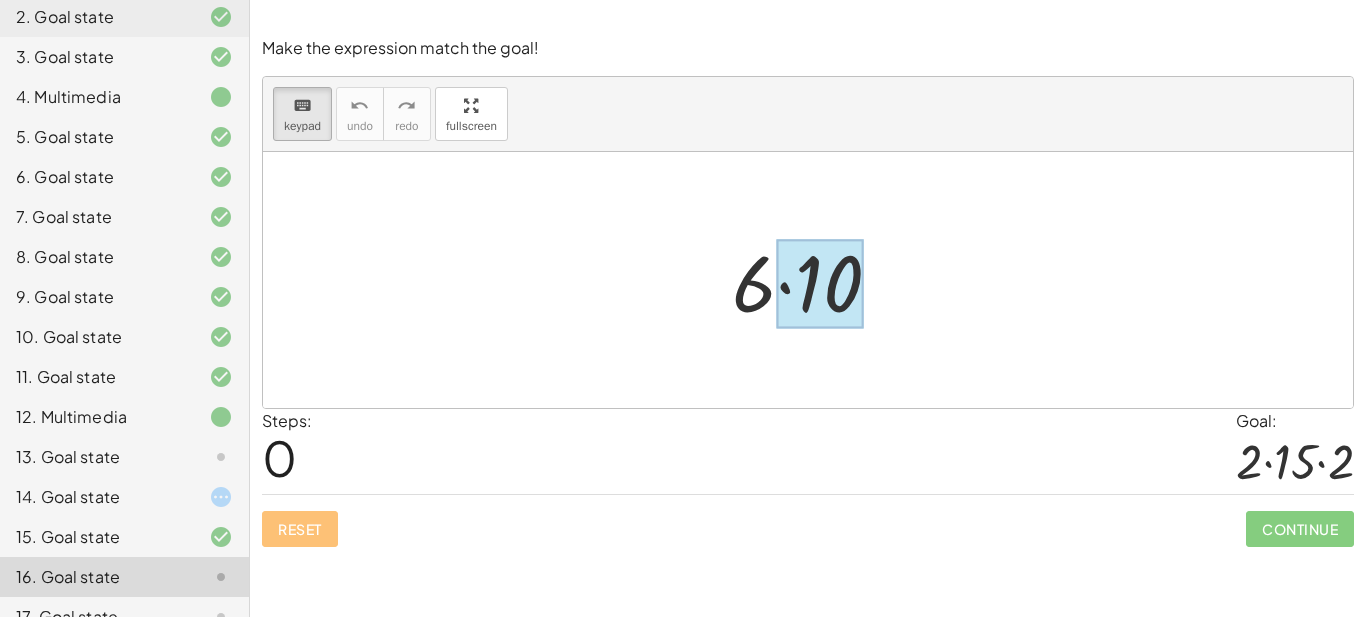 drag, startPoint x: 768, startPoint y: 318, endPoint x: 828, endPoint y: 309, distance: 60.671246 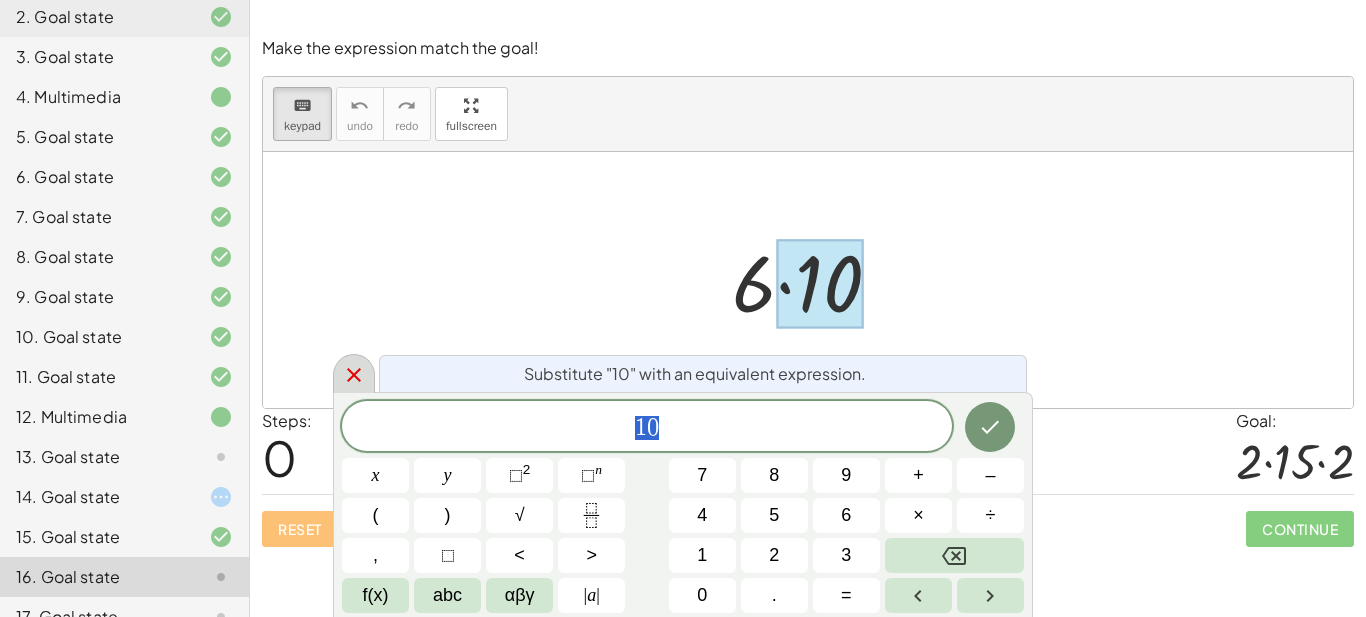 click 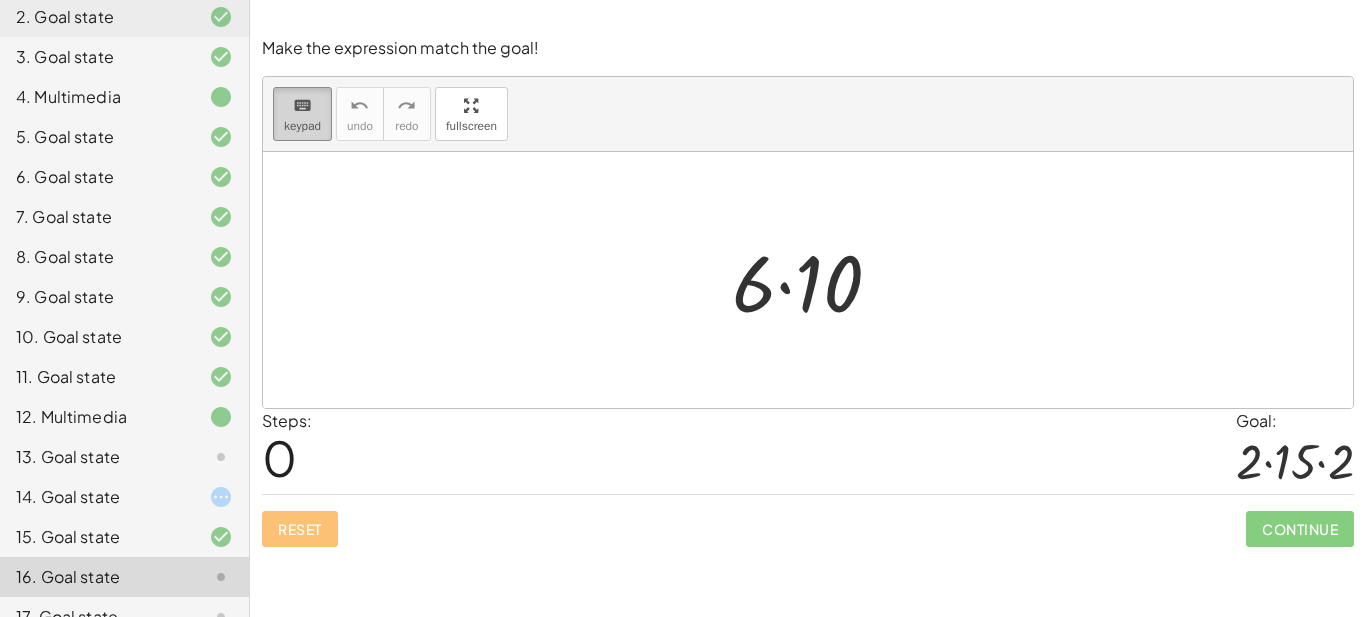 click on "keyboard" at bounding box center (302, 106) 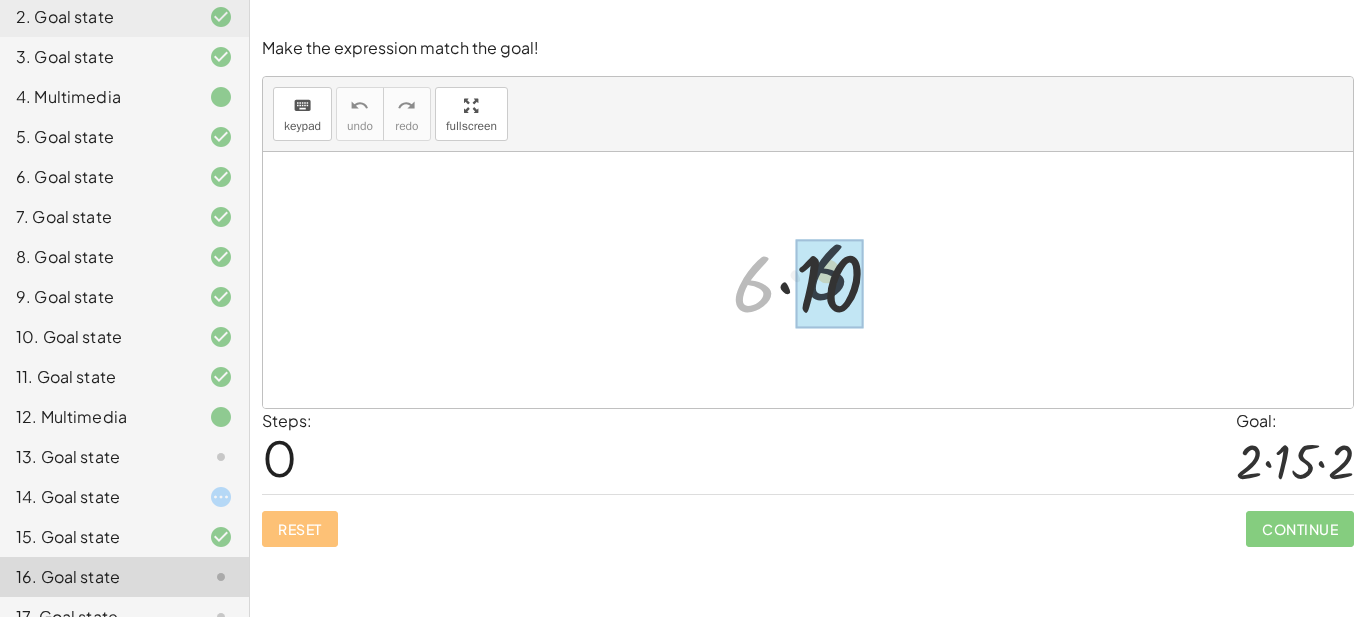 drag, startPoint x: 793, startPoint y: 278, endPoint x: 828, endPoint y: 275, distance: 35.128338 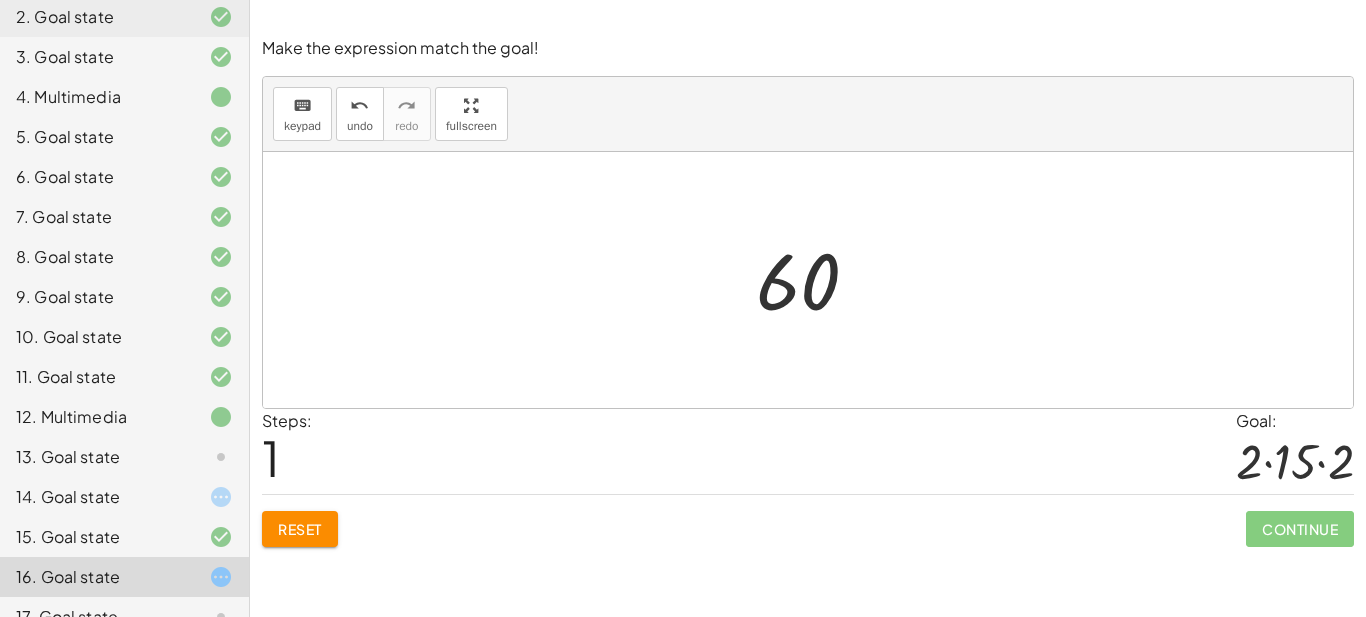 click on "Reset" 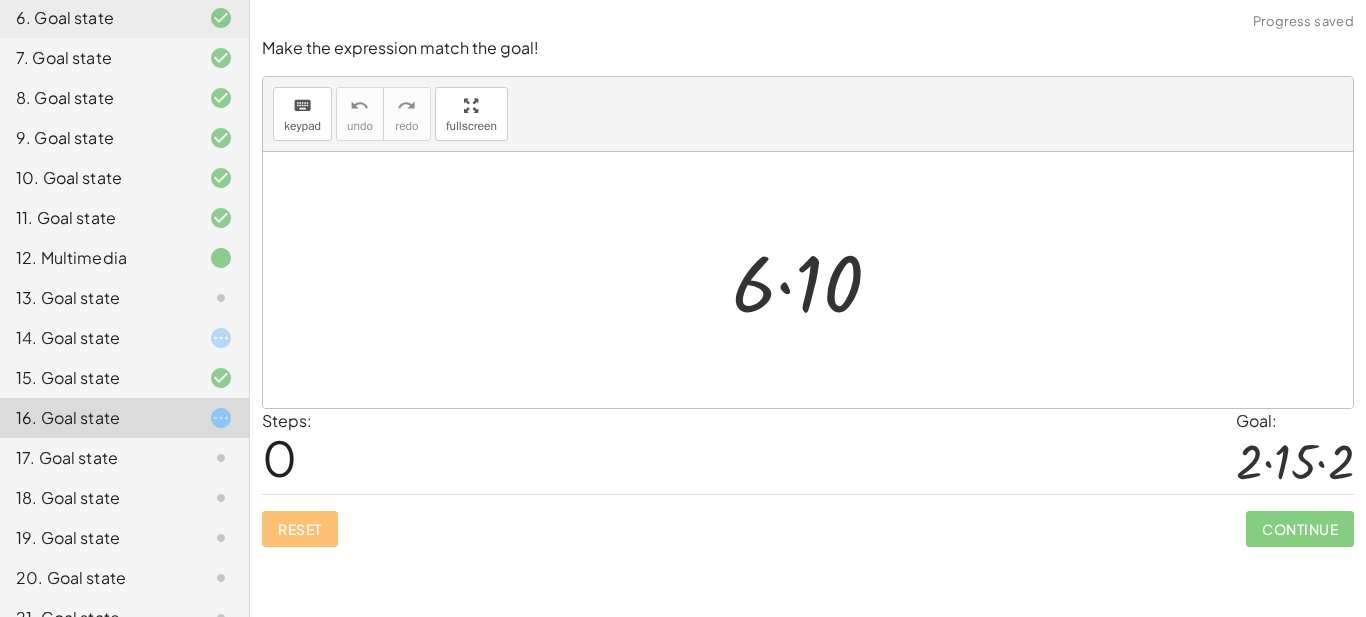 scroll, scrollTop: 408, scrollLeft: 0, axis: vertical 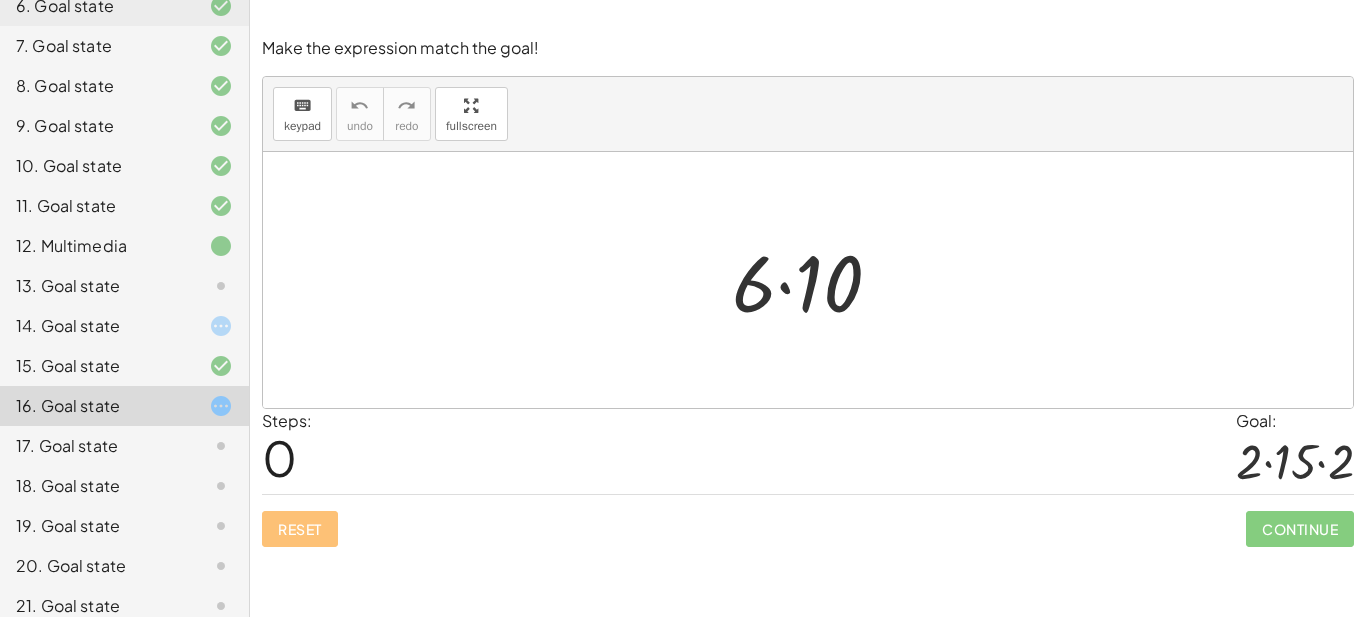 click on "17. Goal state" 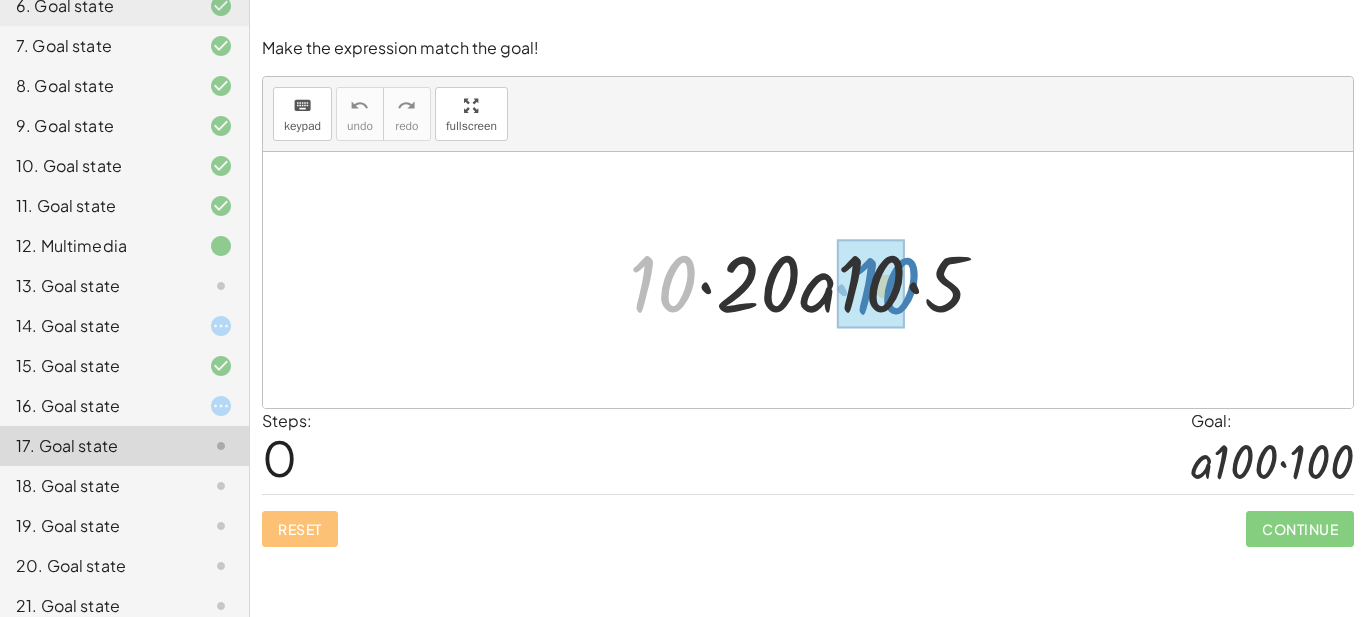 drag, startPoint x: 685, startPoint y: 282, endPoint x: 897, endPoint y: 290, distance: 212.1509 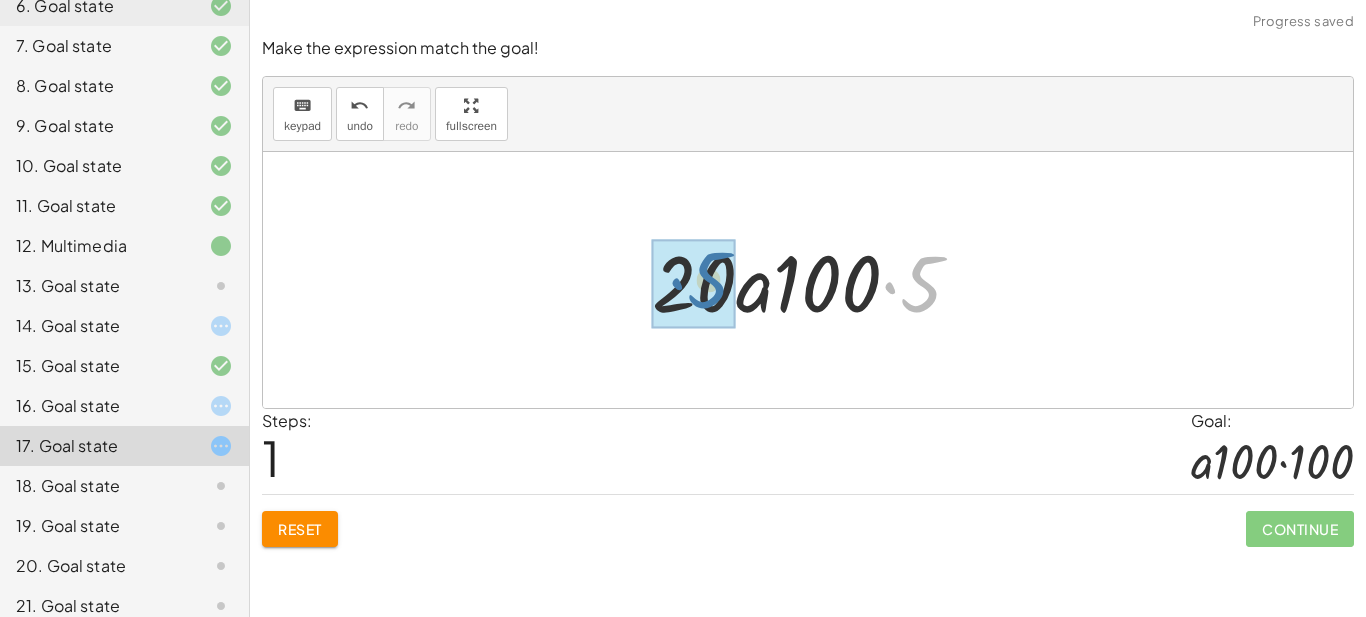 drag, startPoint x: 927, startPoint y: 282, endPoint x: 694, endPoint y: 276, distance: 233.07724 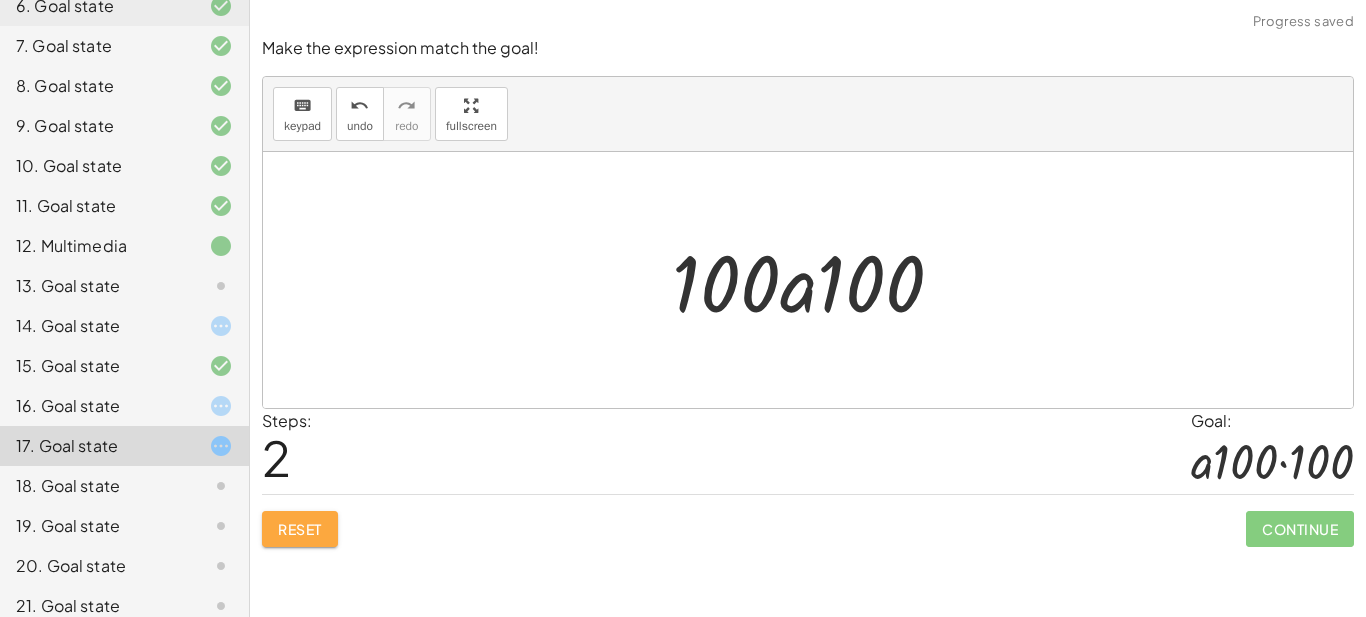 drag, startPoint x: 279, startPoint y: 538, endPoint x: 306, endPoint y: 518, distance: 33.600594 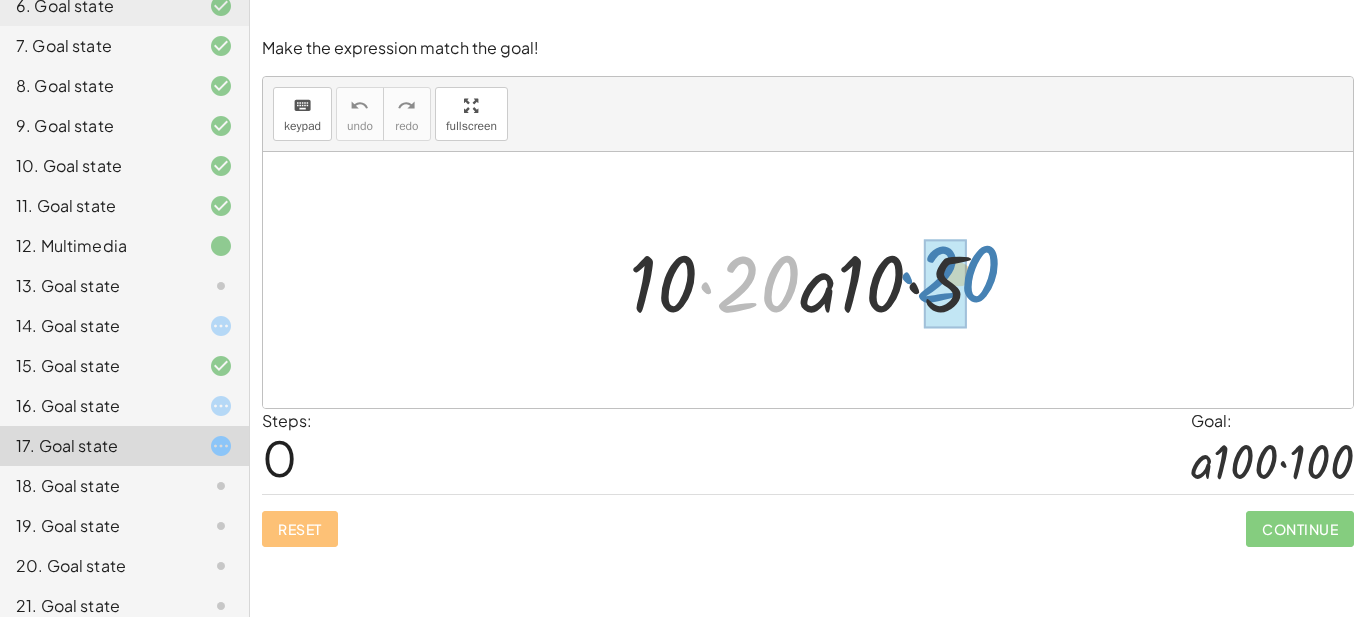 drag, startPoint x: 747, startPoint y: 294, endPoint x: 947, endPoint y: 284, distance: 200.24985 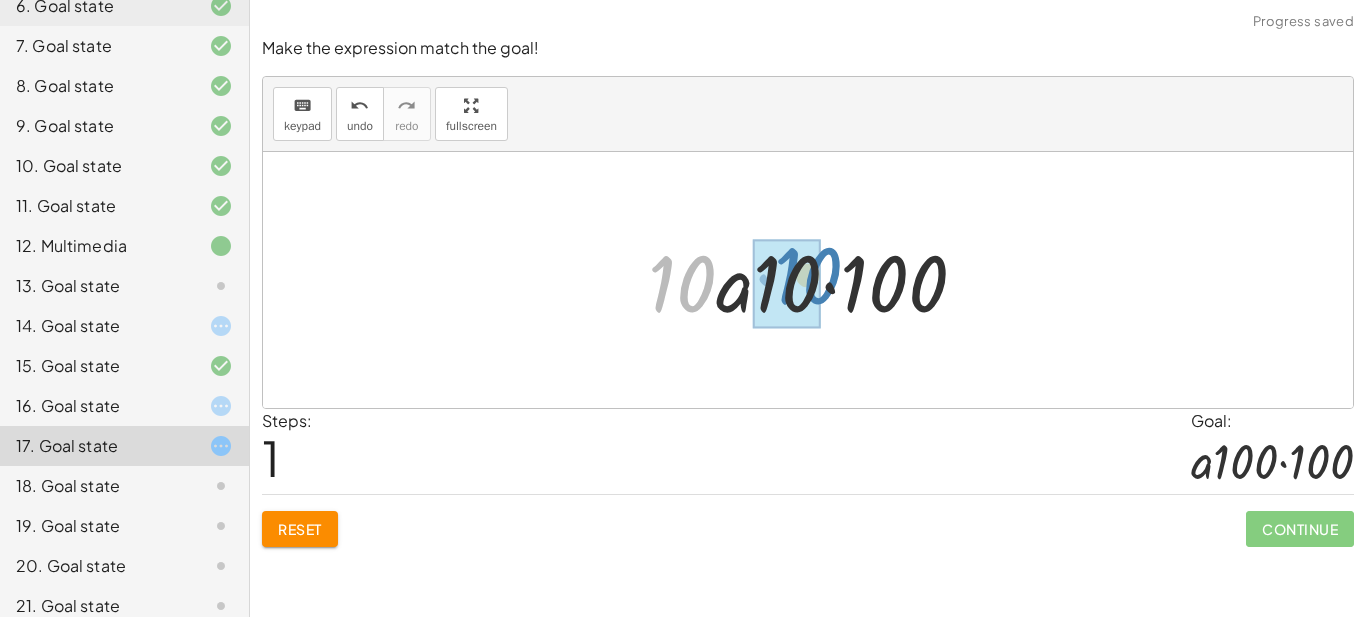 drag, startPoint x: 669, startPoint y: 281, endPoint x: 794, endPoint y: 272, distance: 125.32358 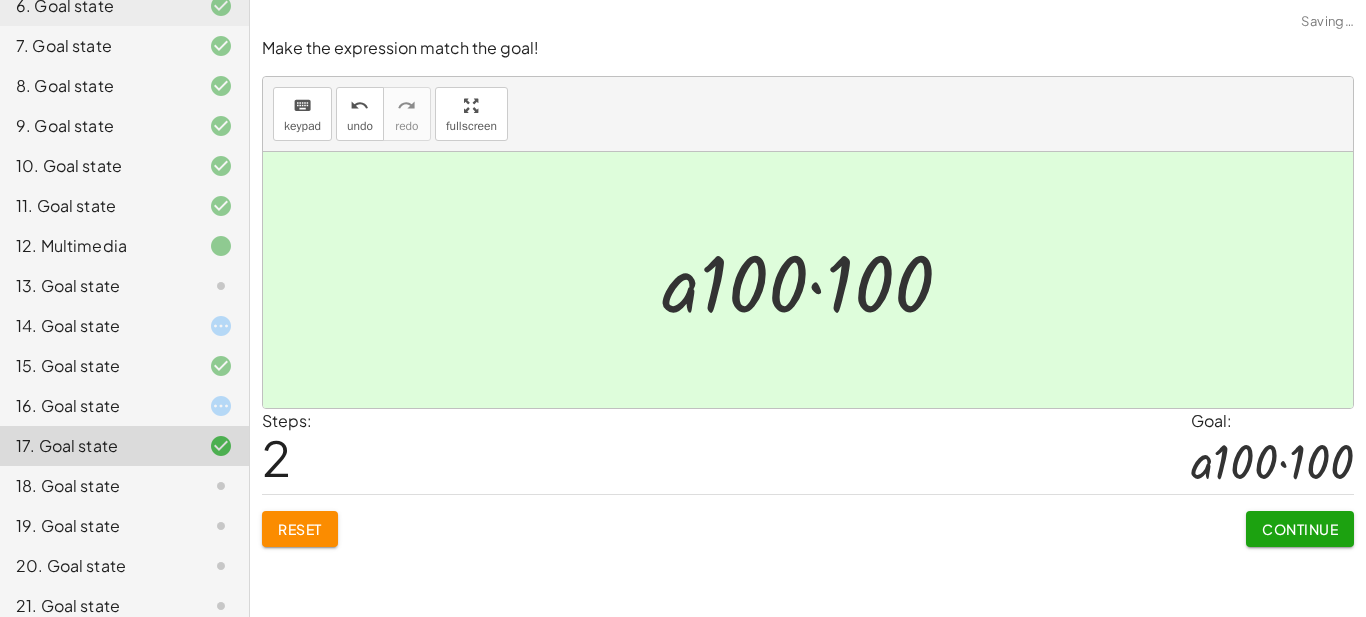 click on "Continue" 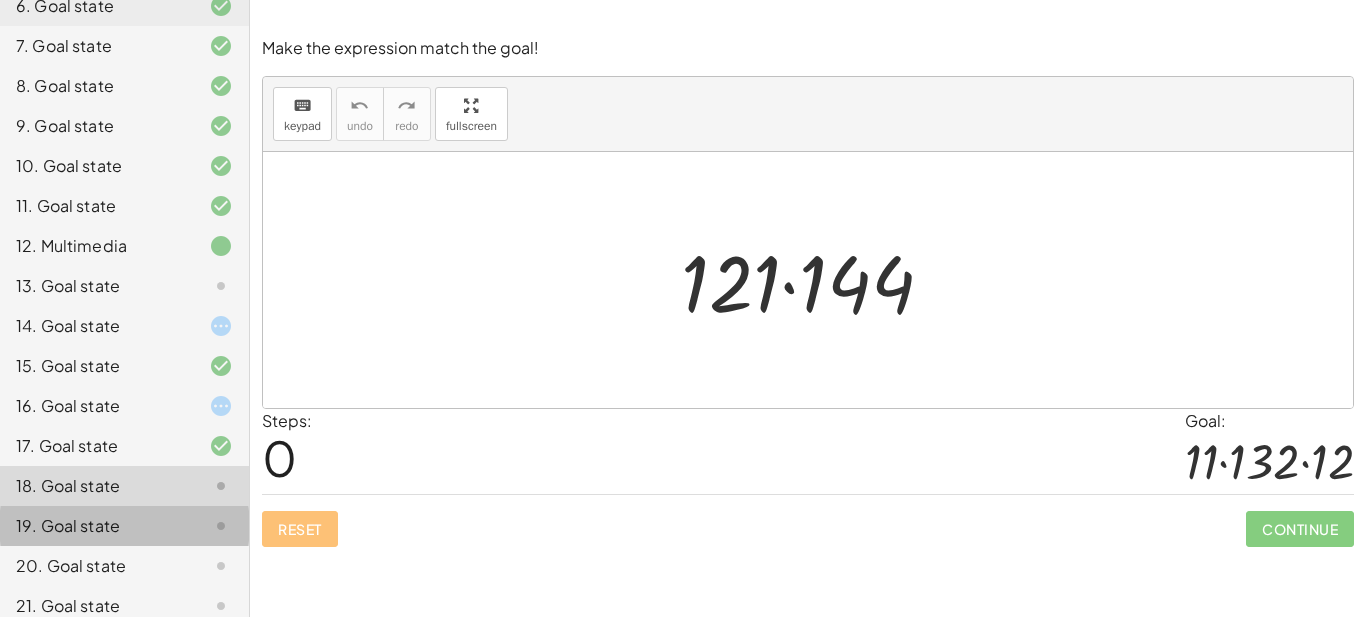 click on "19. Goal state" 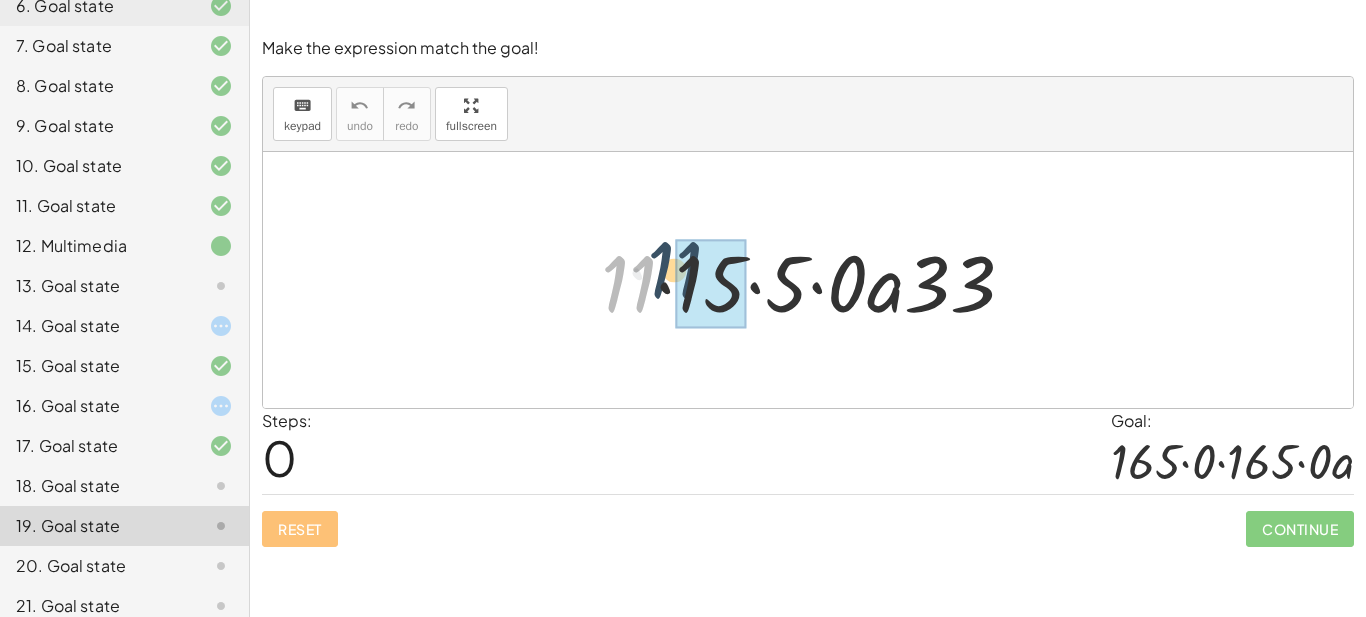 drag, startPoint x: 629, startPoint y: 278, endPoint x: 688, endPoint y: 268, distance: 59.841457 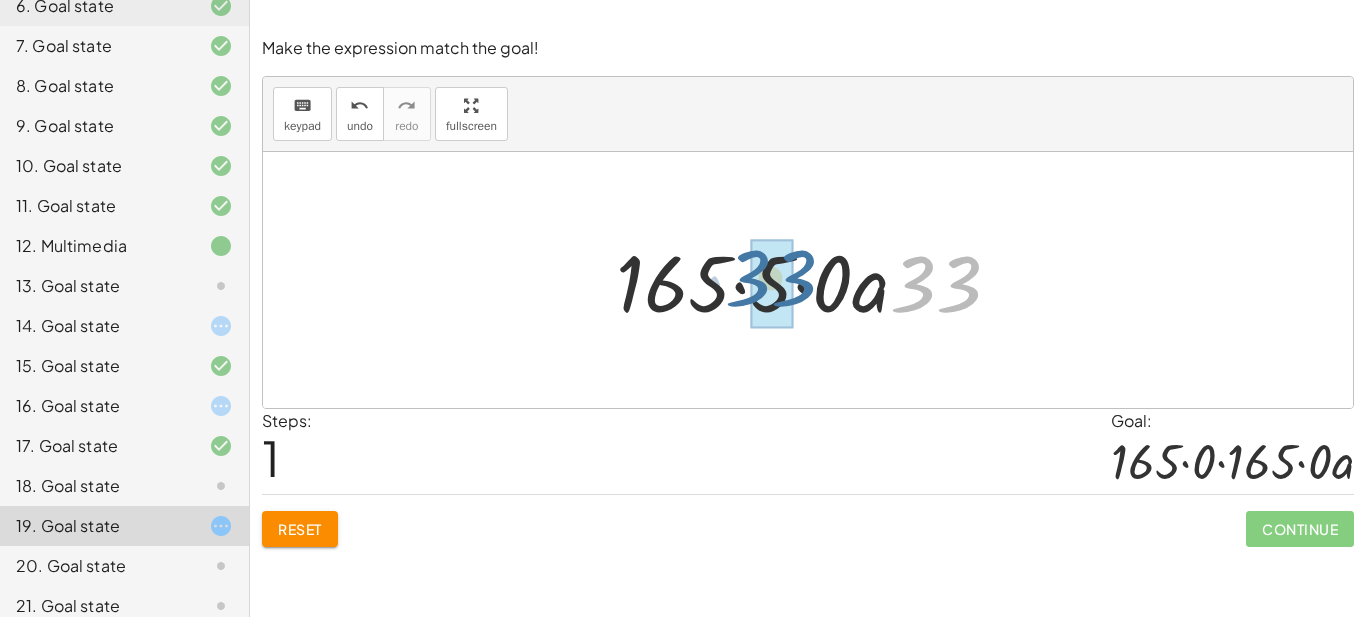 drag, startPoint x: 946, startPoint y: 293, endPoint x: 779, endPoint y: 287, distance: 167.10774 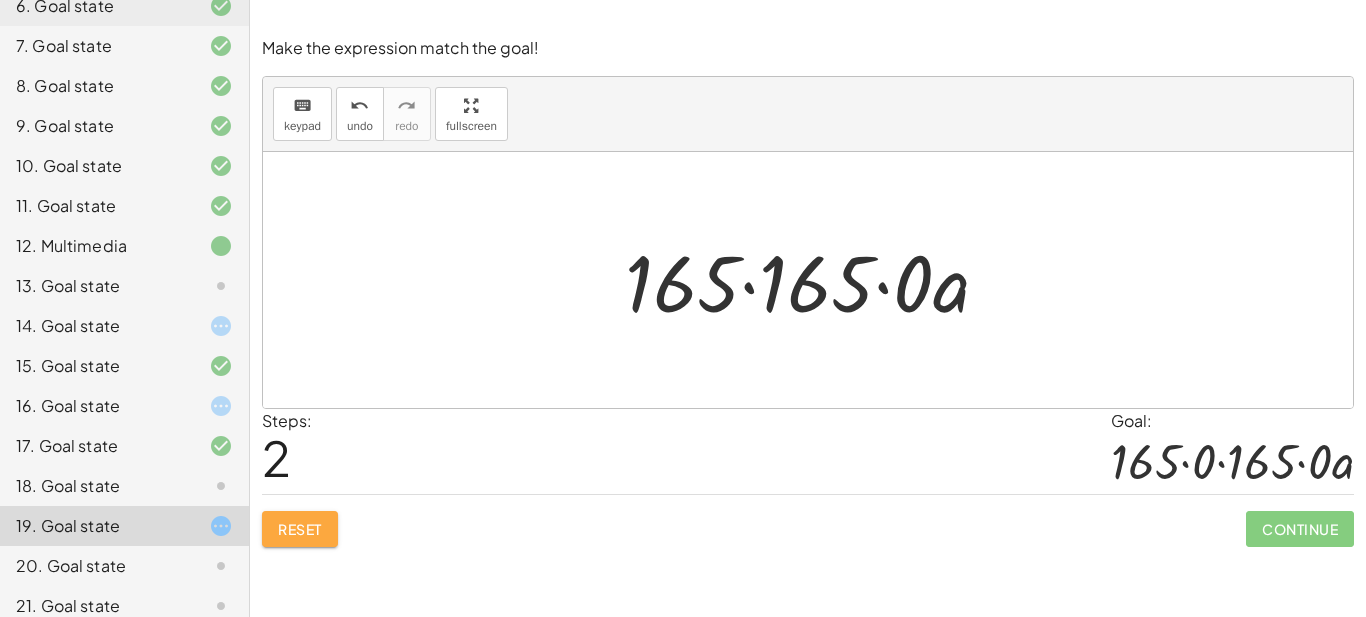 click on "Reset" at bounding box center [300, 529] 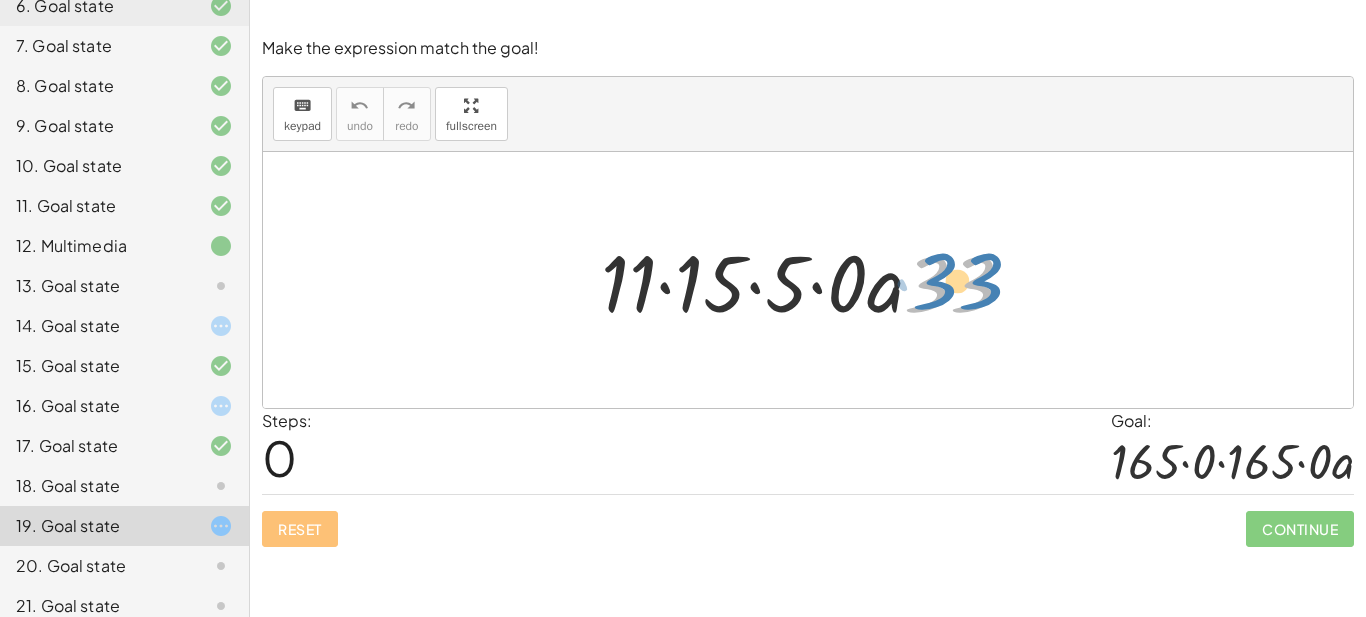 click at bounding box center (816, 280) 